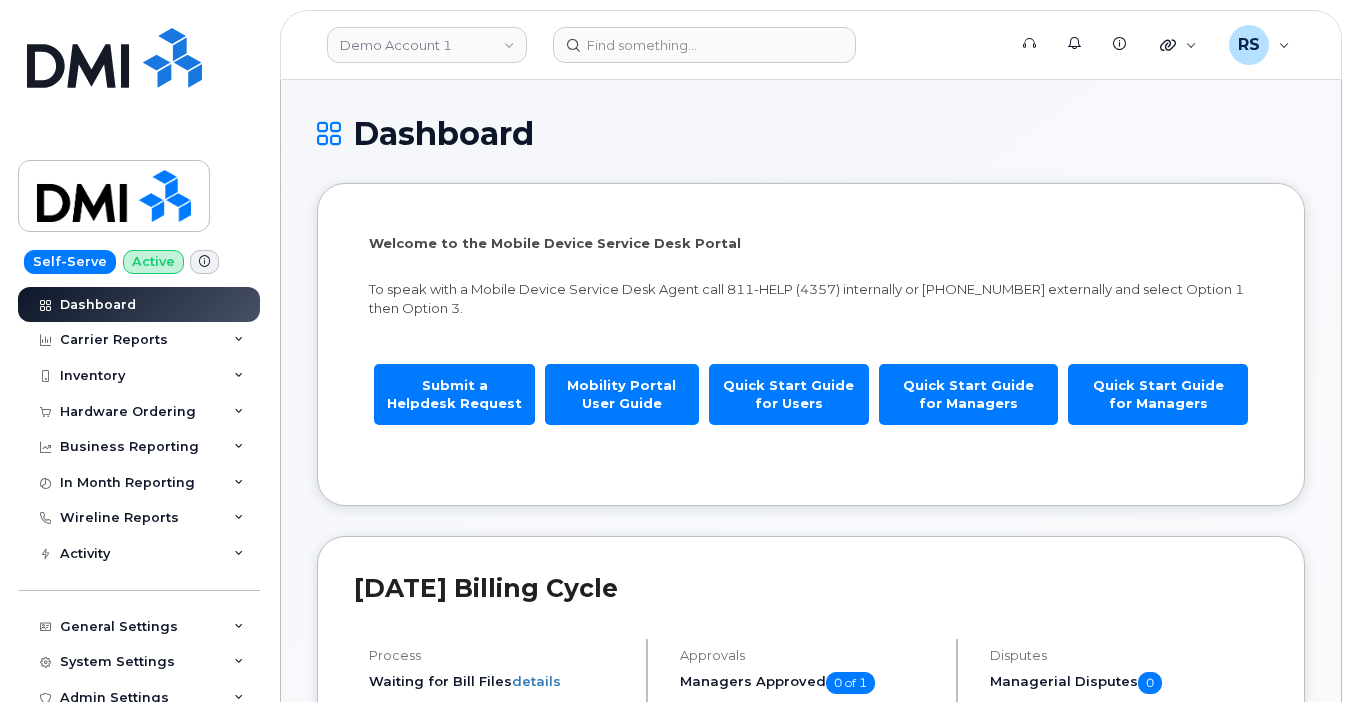 scroll, scrollTop: 0, scrollLeft: 0, axis: both 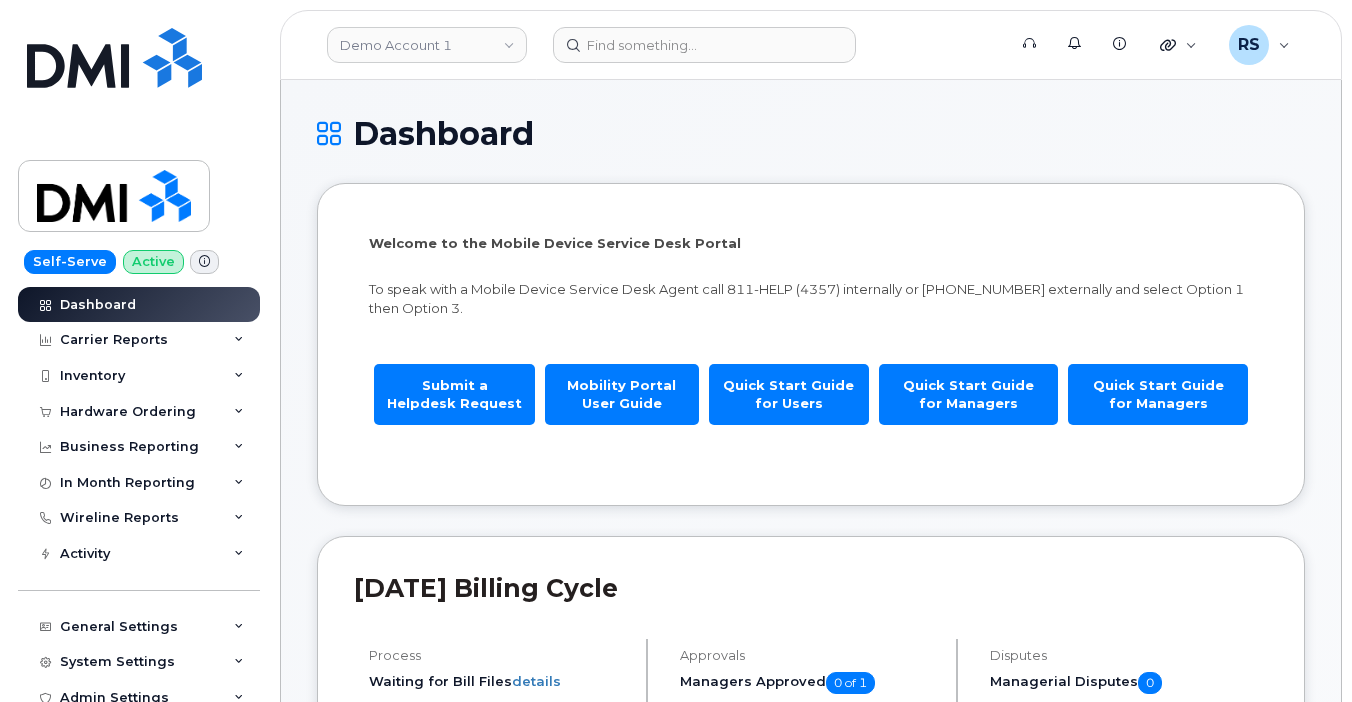 click on "Self-Serve Active Dashboard Carrier Reports Monthly Billing Data Daily Data Pooling Data Behavior Average Costing Executive Summary Accounting Roaming Reports Suspended Devices Suspension Candidates Custom Report Cost Variance Inventory Mobility Devices Wireline Devices Data Conflicts Spare Hardware Import Hardware Ordering Overview Orders Orders Reporting Business Reporting Business Reporting Managerial Reports Individual Reports Business Unit Reports In Month Reporting Data Usage Data Blocks Wireline Reports Send Reports Accounting Reports Managerial Reports Business Unit Reports By Service Address Import Wireline Bills Activity Travel Requests Activity Log Device Status Updates Rate Plan Monitor General Settings My Account Locations Managers & Employees Delegations Usage Alerts Tags Data Pool Thresholds System Settings Accounting Codes Contacts Plans and Features Reporting Carrier Contracts Hardware Ordering Users Individual Users Admin Settings Integrations MDM/UEM Config Help Desk Roaming Hardware Orders" at bounding box center (135, 351) 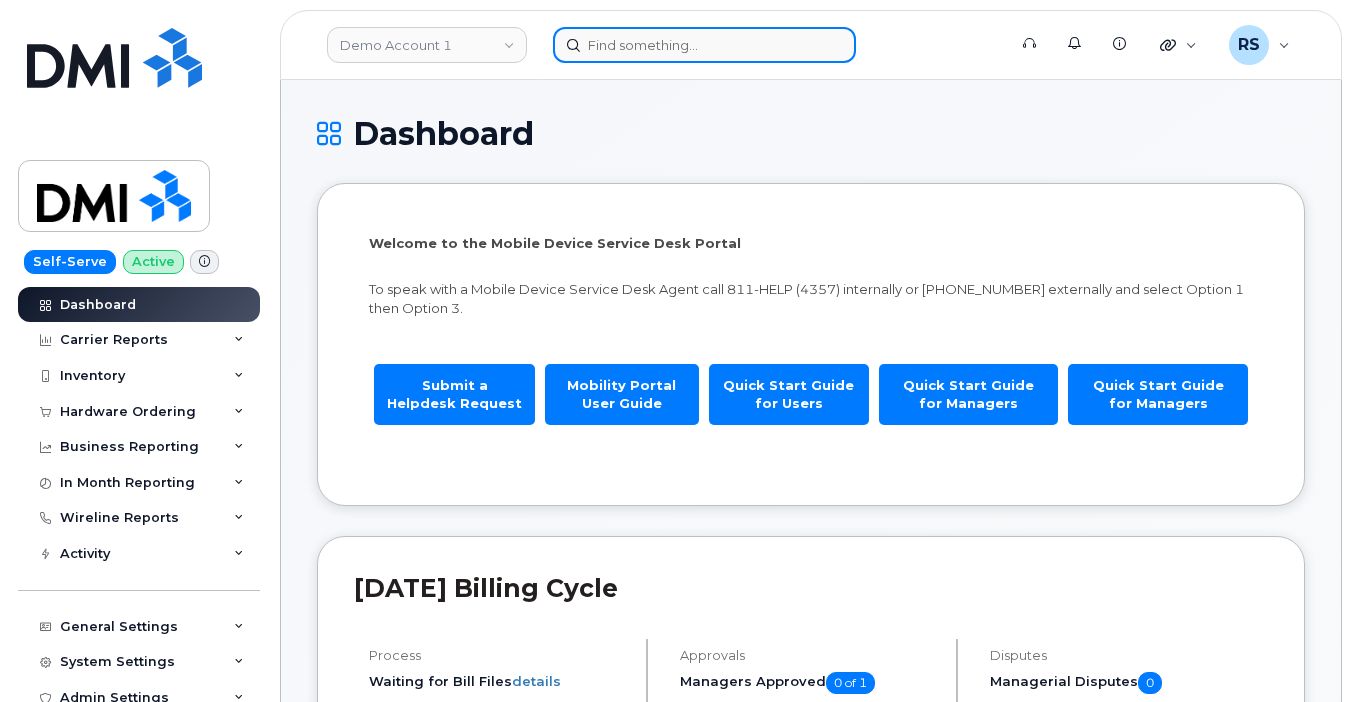 click at bounding box center [704, 45] 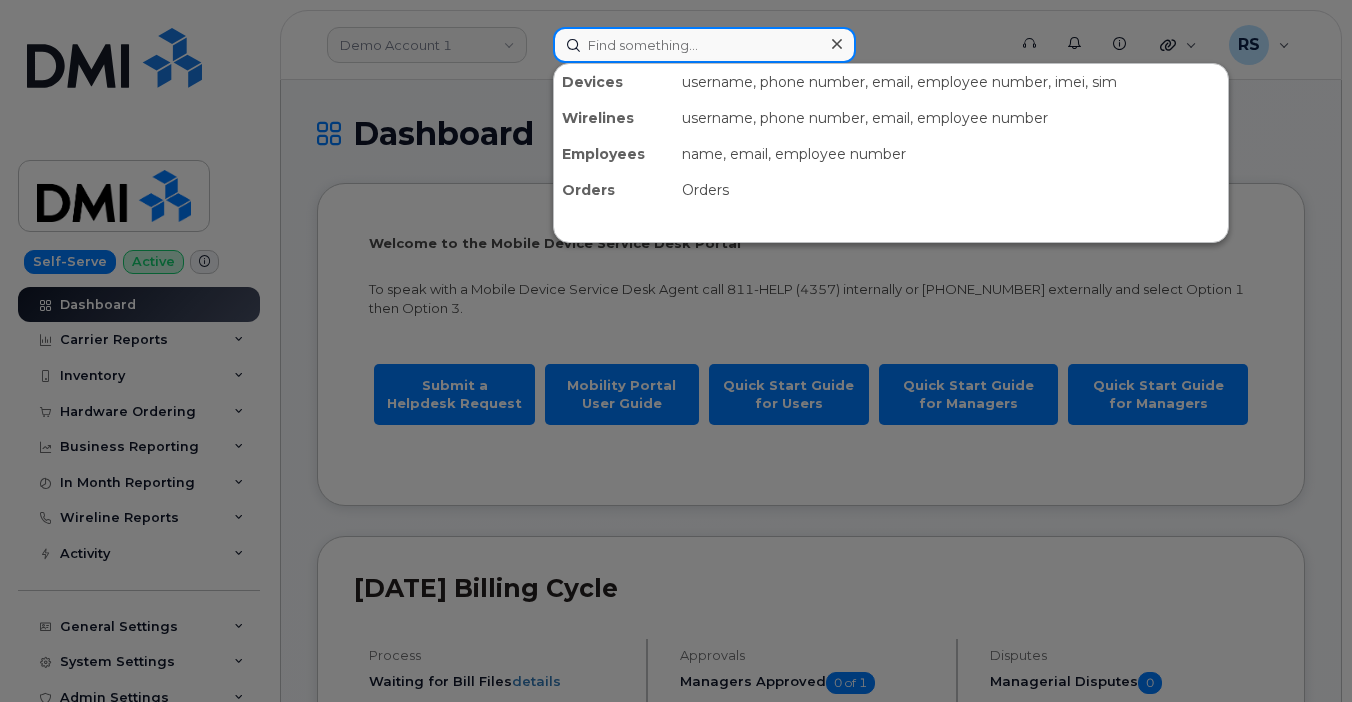 paste on "295077" 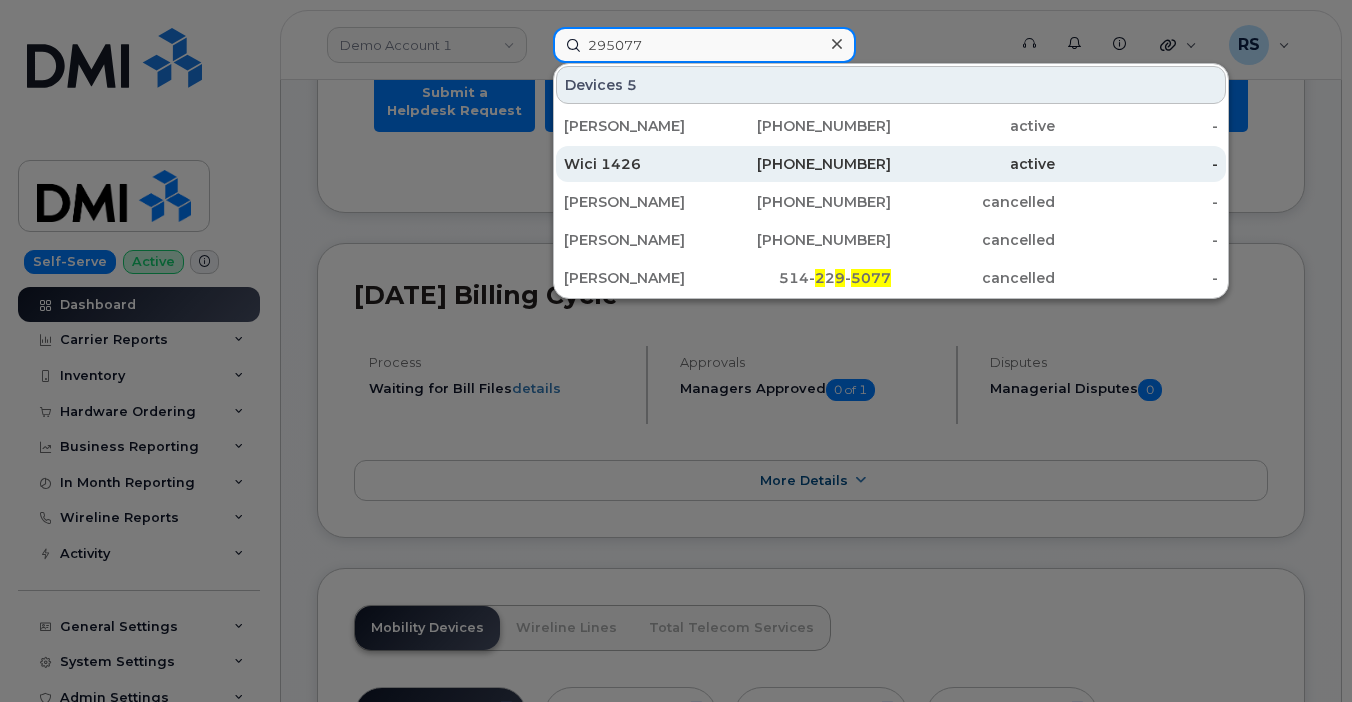 scroll, scrollTop: 333, scrollLeft: 0, axis: vertical 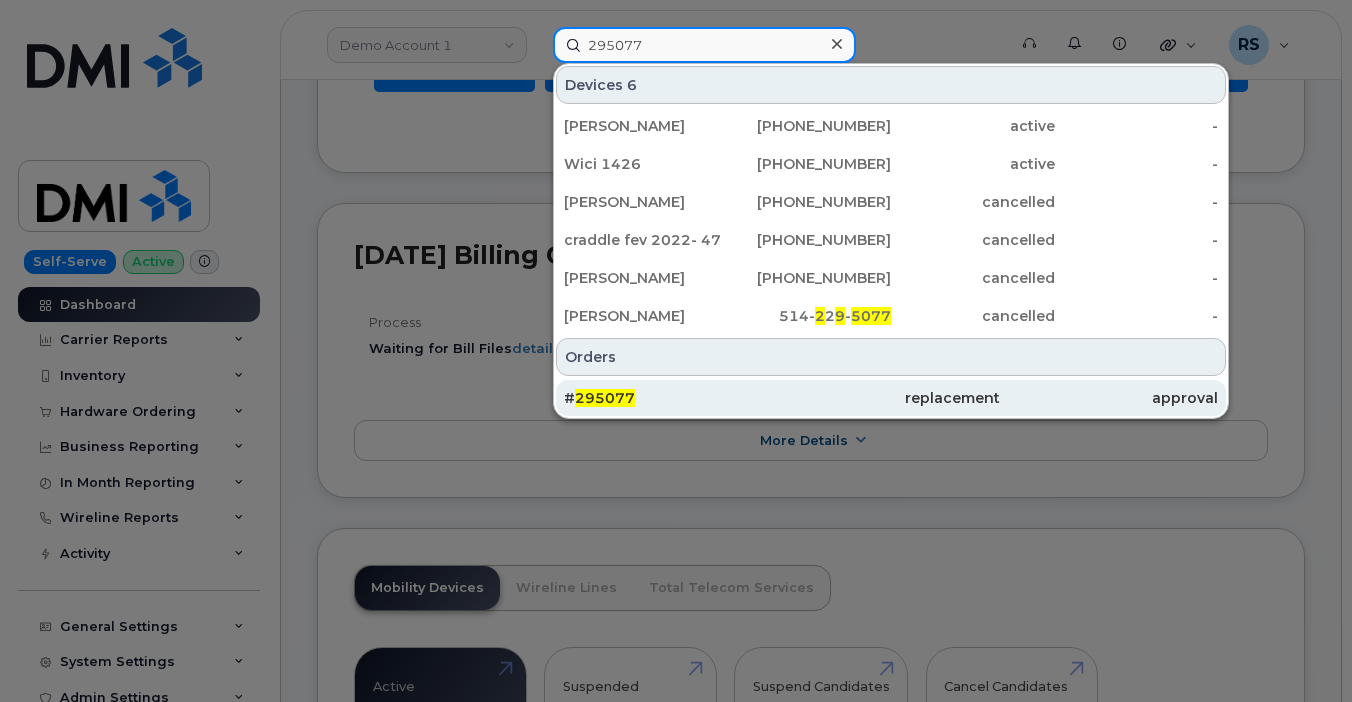 type on "295077" 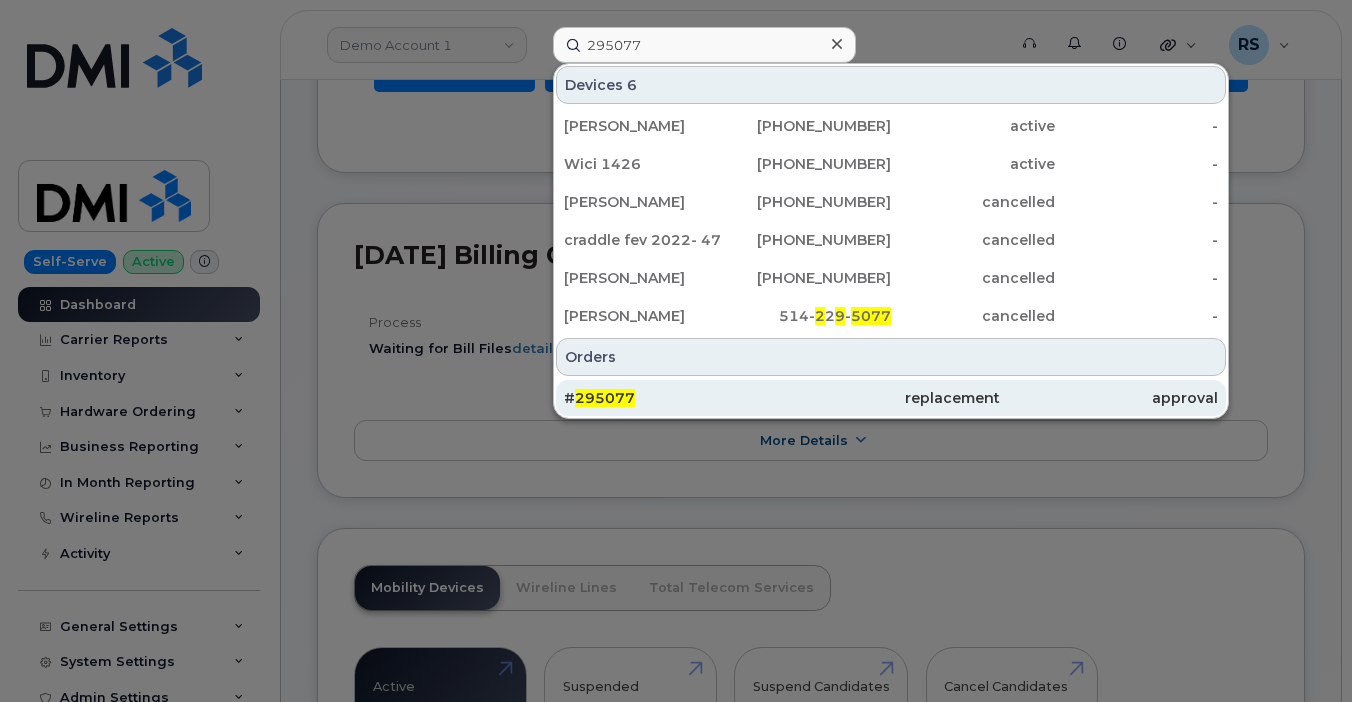 click on "295077" at bounding box center (605, 398) 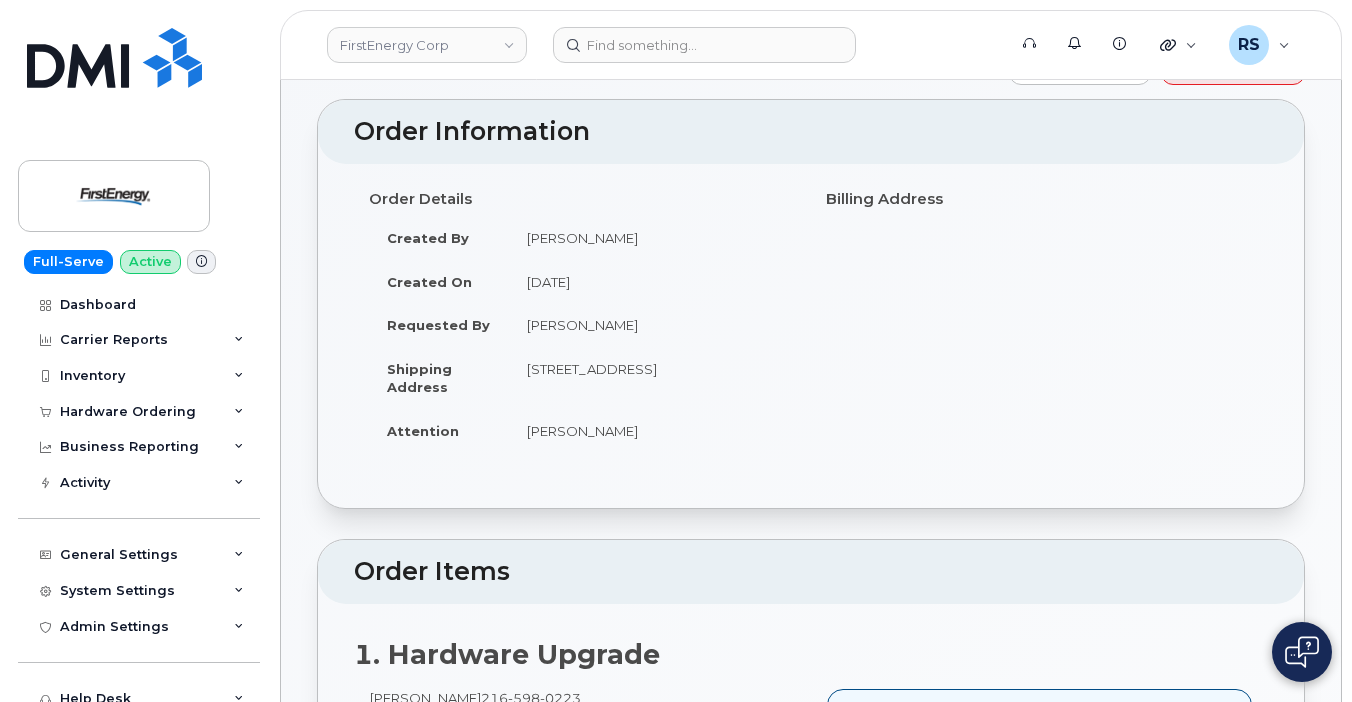 scroll, scrollTop: 0, scrollLeft: 0, axis: both 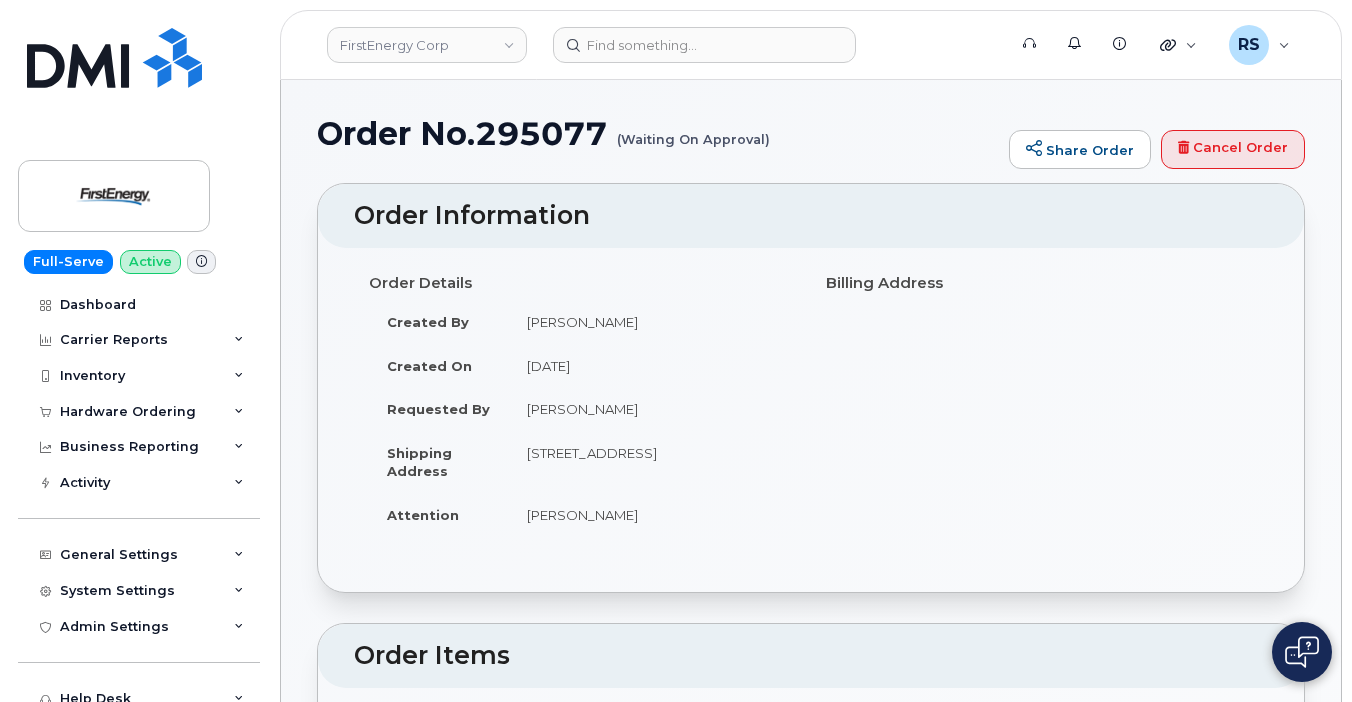drag, startPoint x: 528, startPoint y: 406, endPoint x: 659, endPoint y: 407, distance: 131.00381 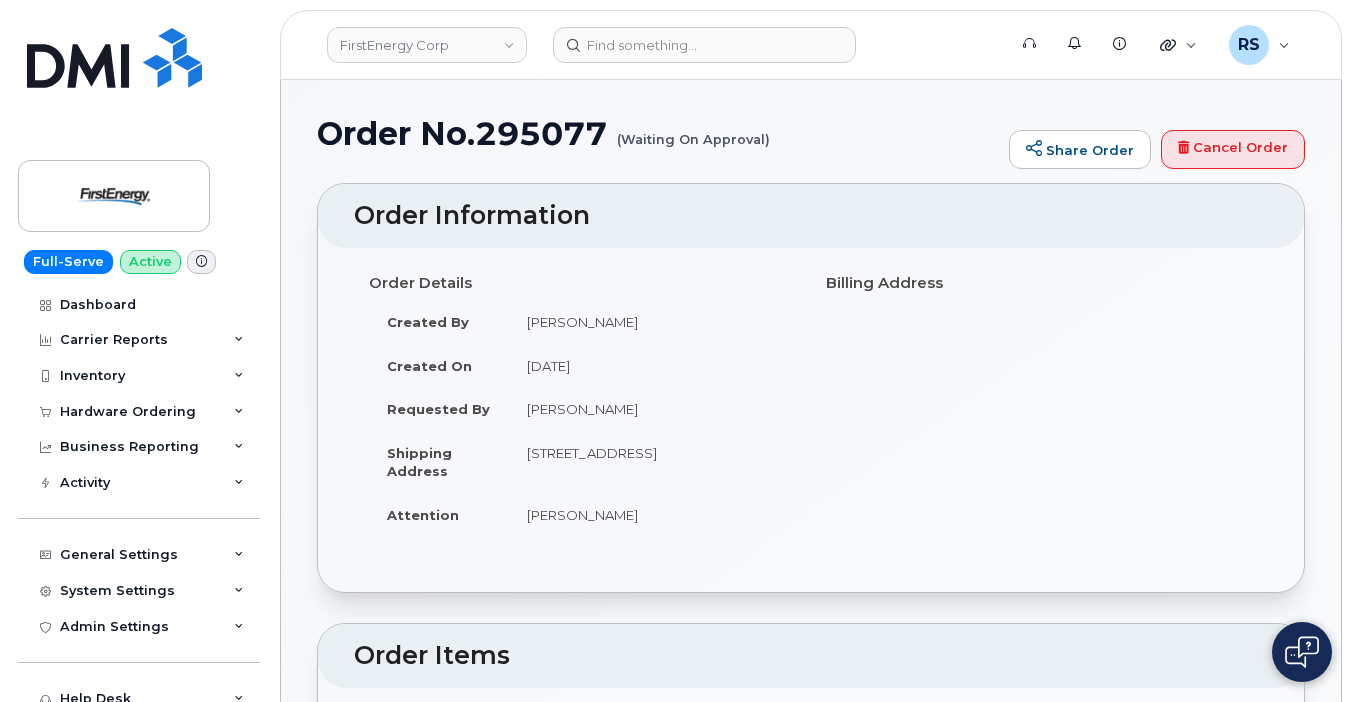copy on "[PERSON_NAME]" 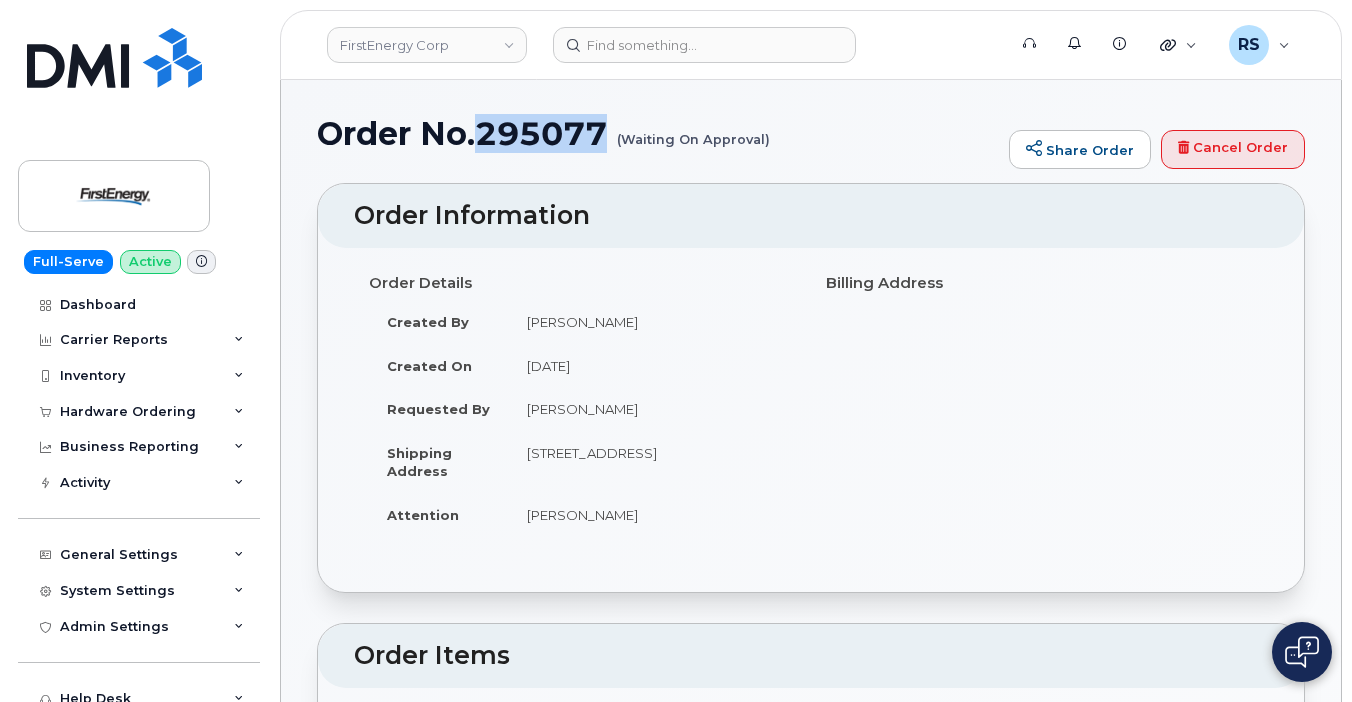 click on "Order No.295077
(Waiting On Approval)" 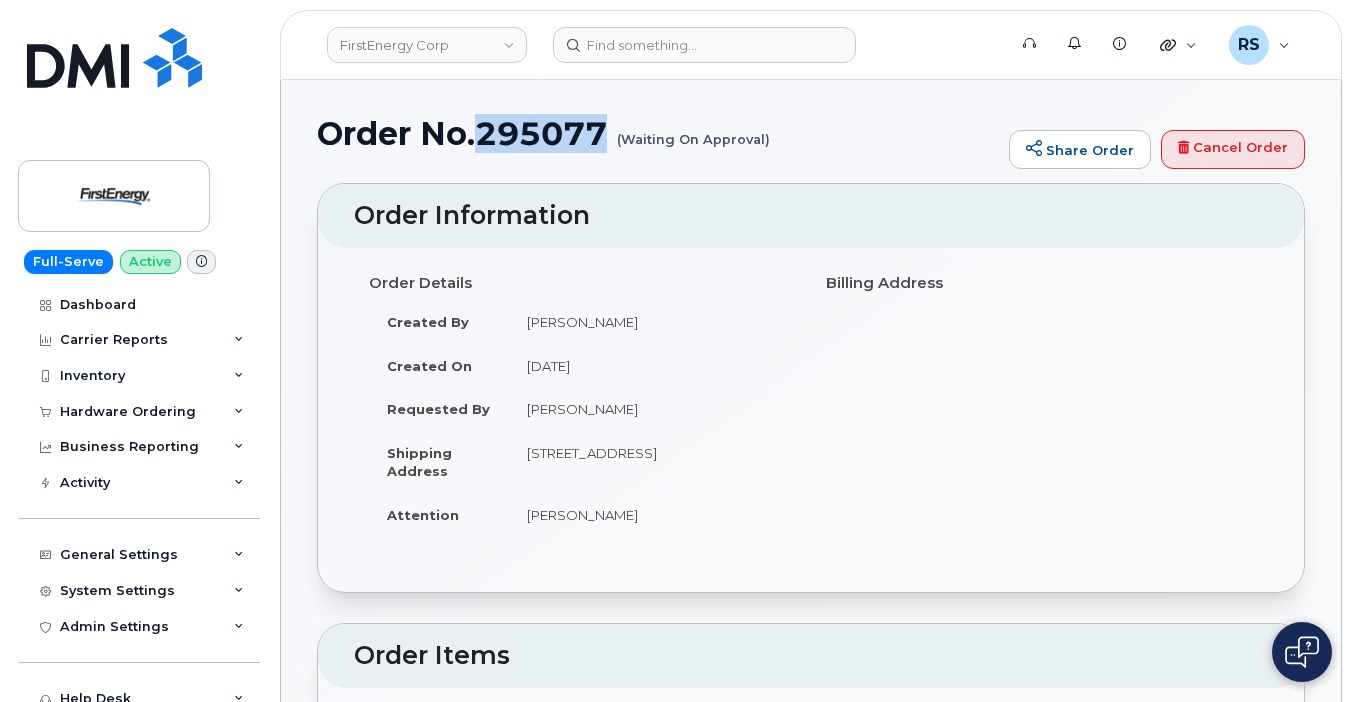 copy on "295077" 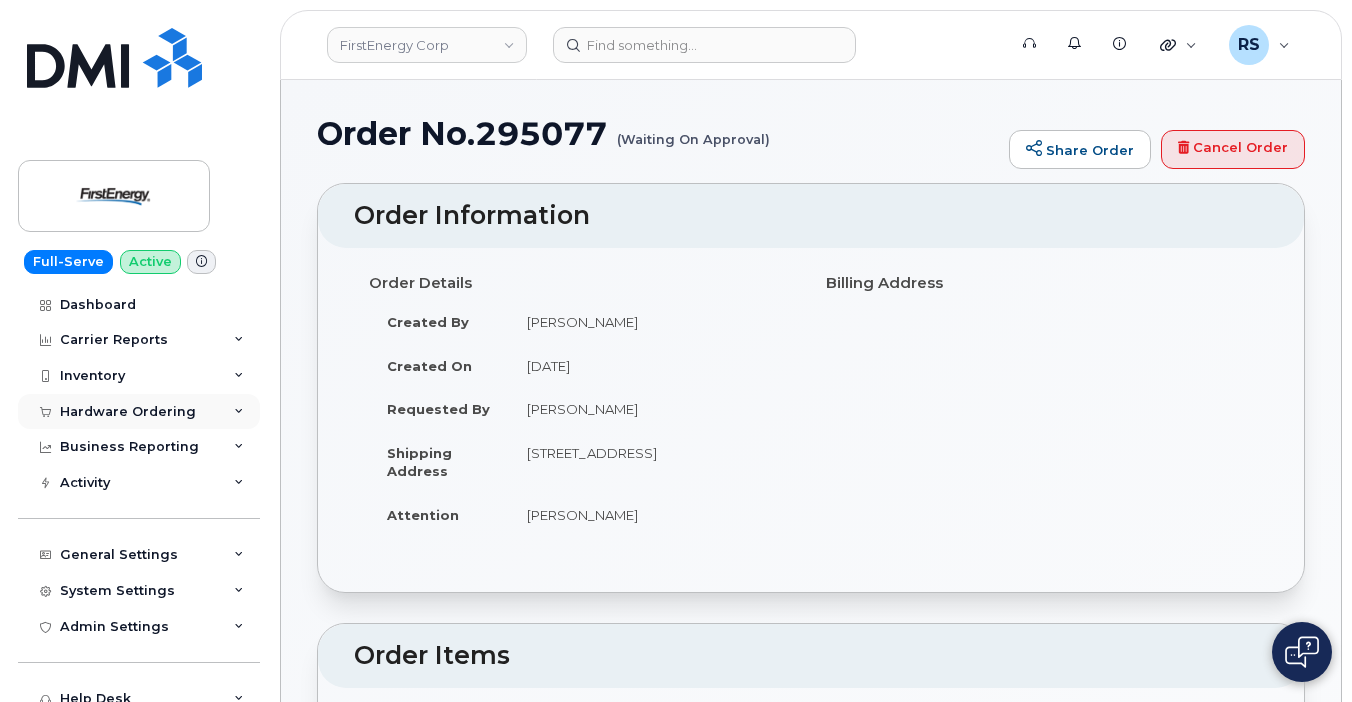 click on "Hardware Ordering" 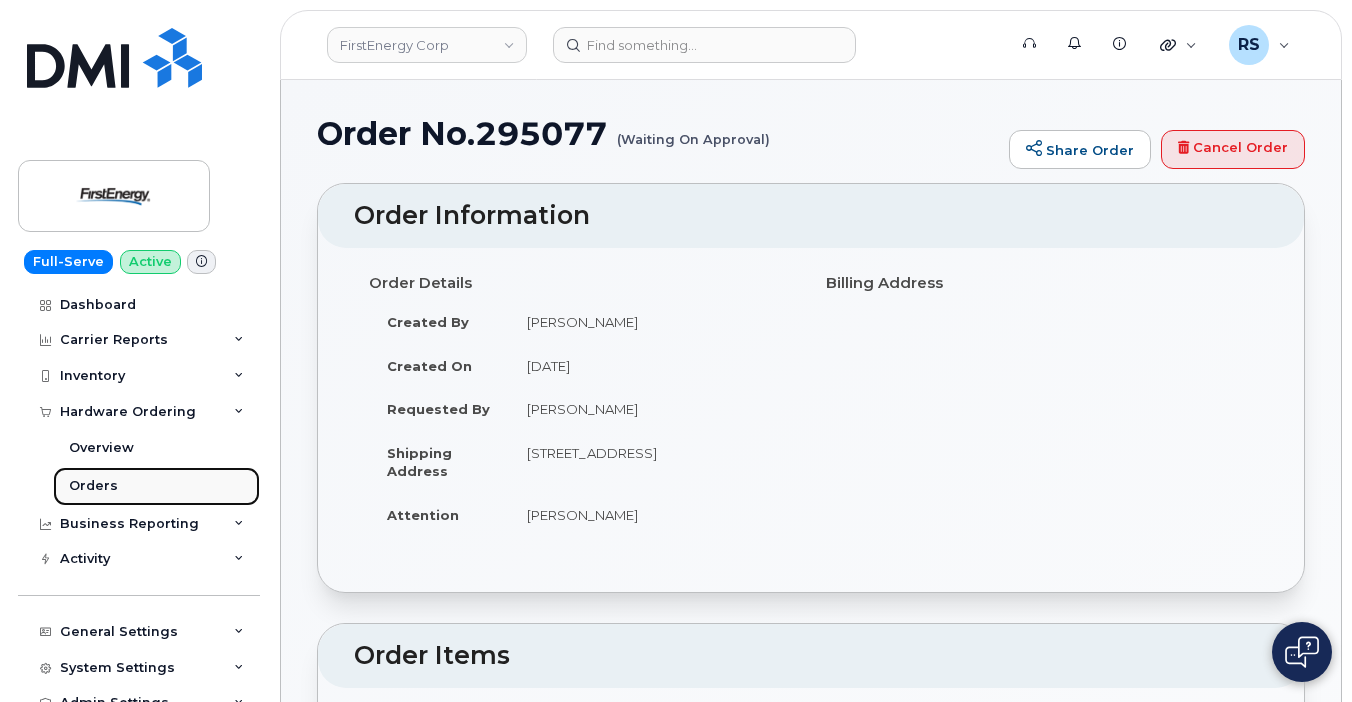 click on "Orders" 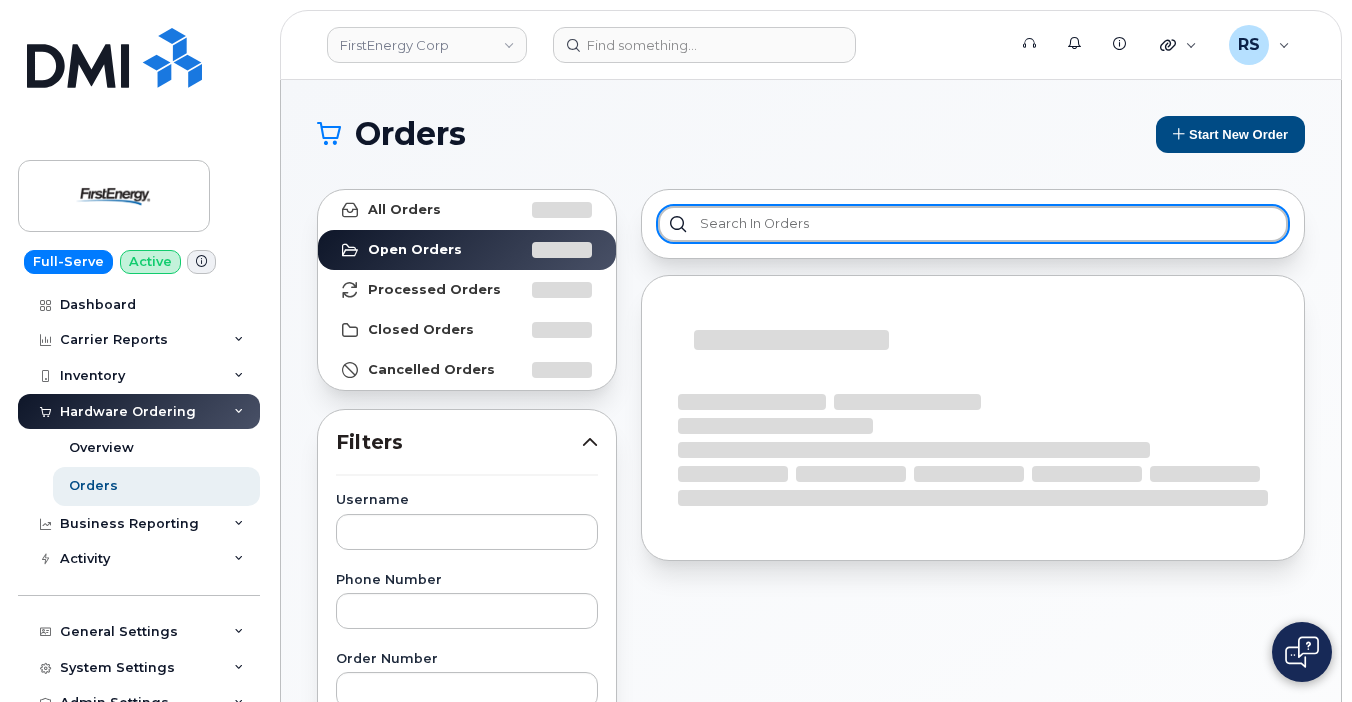 click 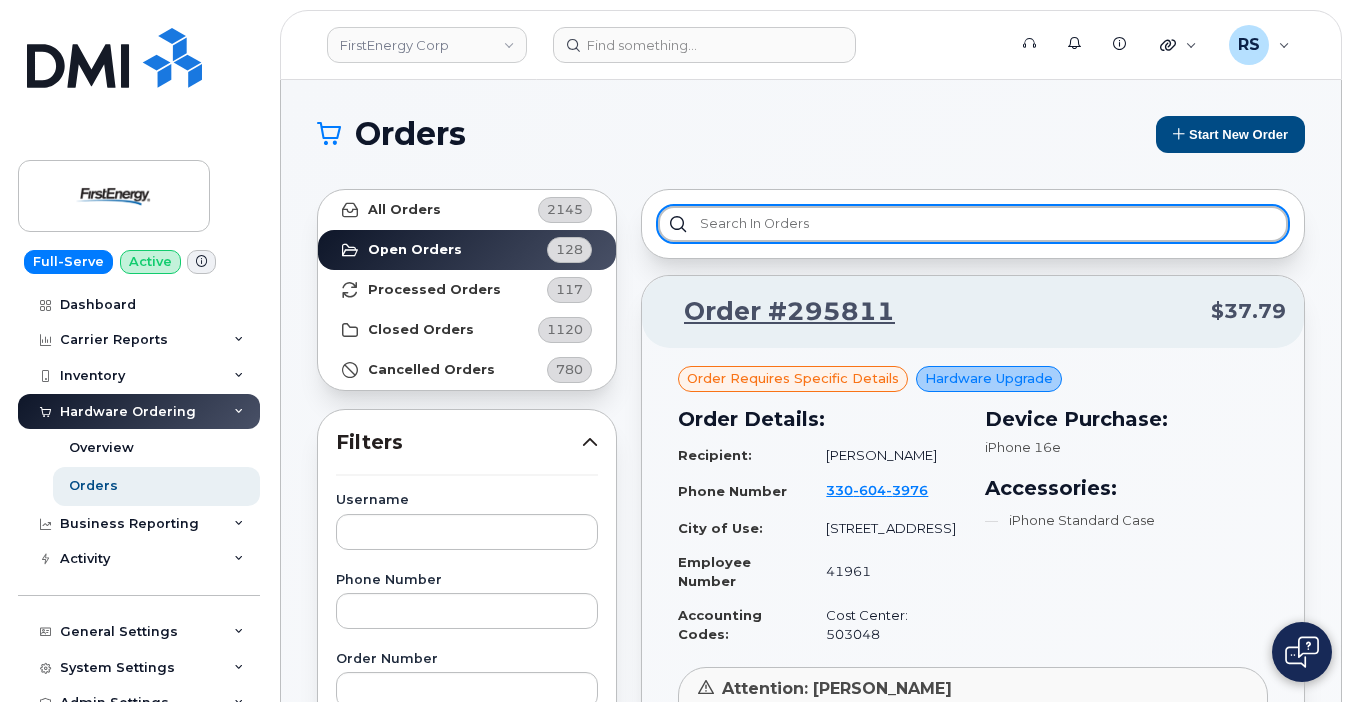 paste on "295077" 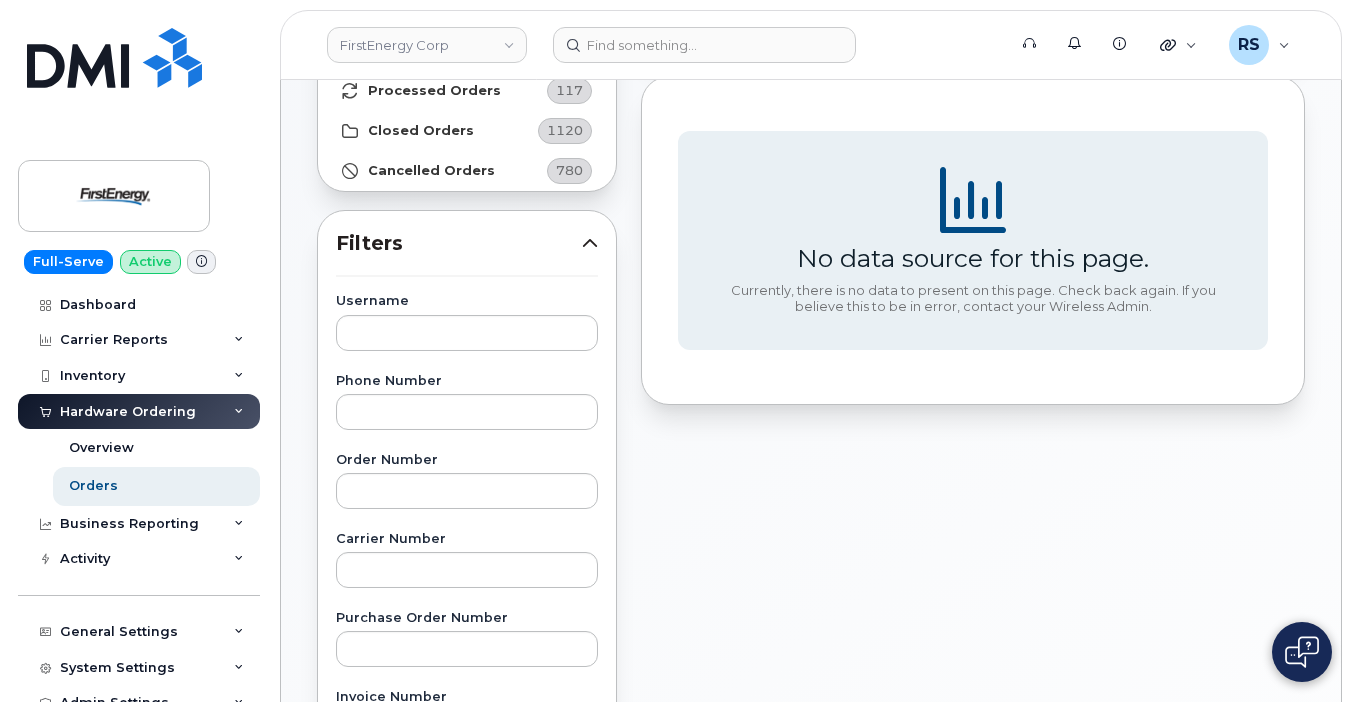 scroll, scrollTop: 200, scrollLeft: 0, axis: vertical 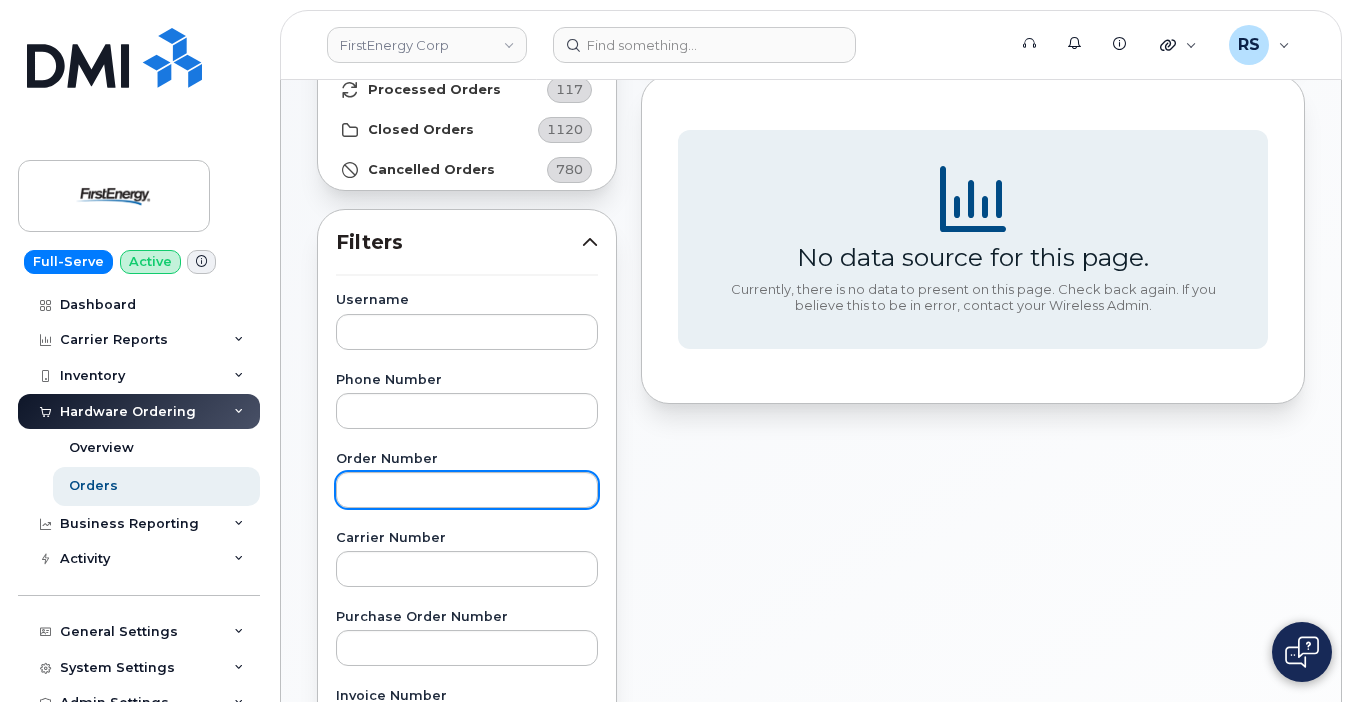type on "295077" 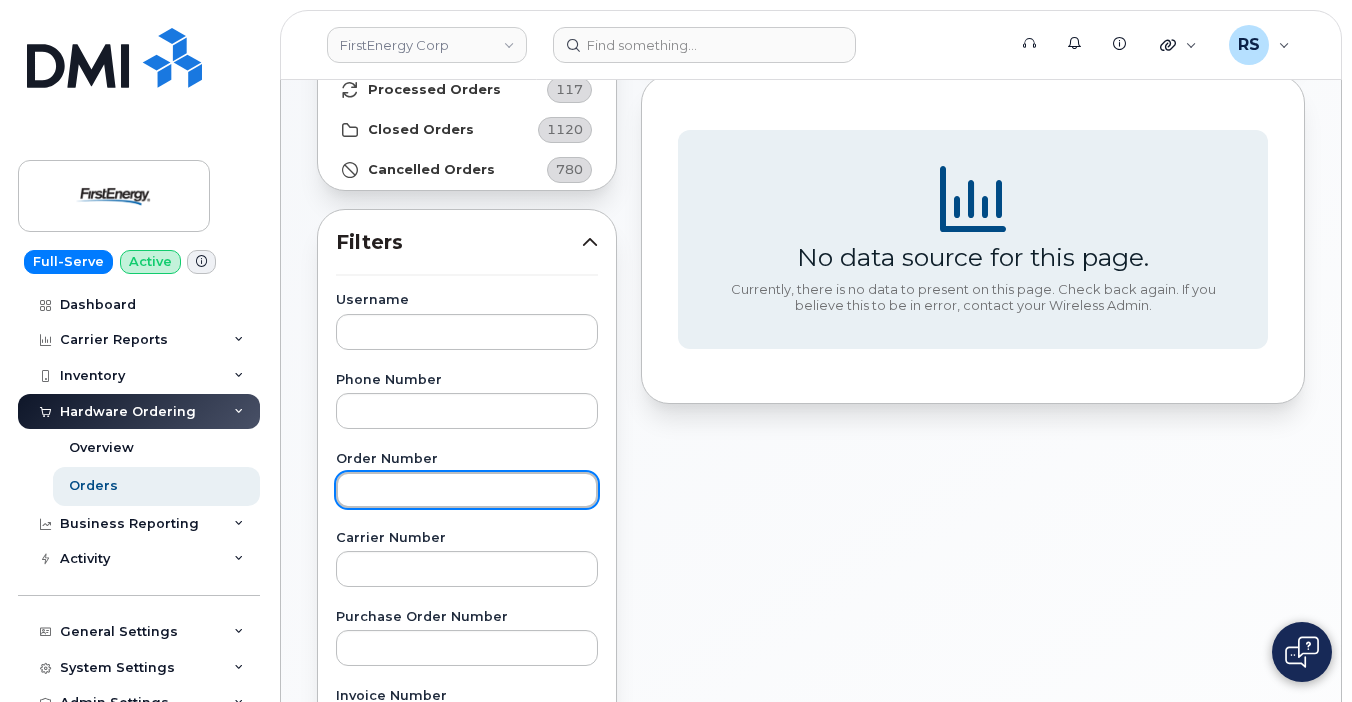 click 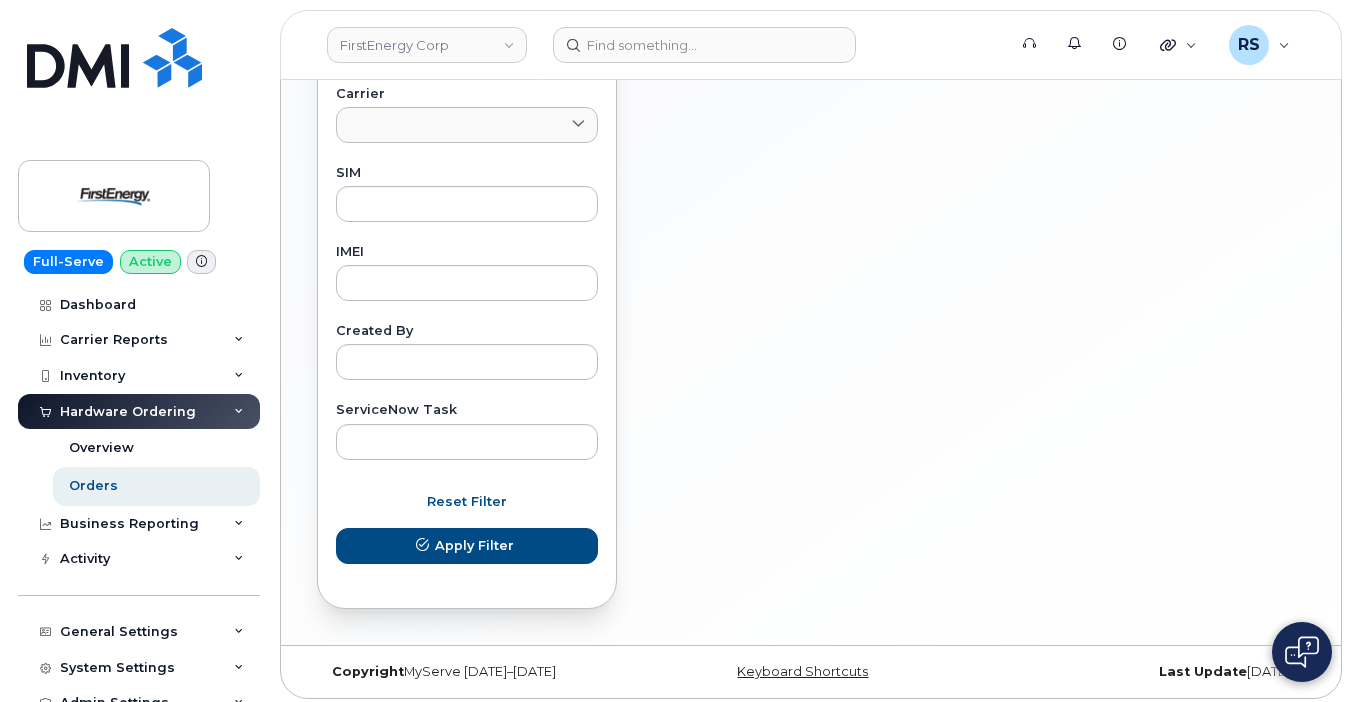 scroll, scrollTop: 968, scrollLeft: 0, axis: vertical 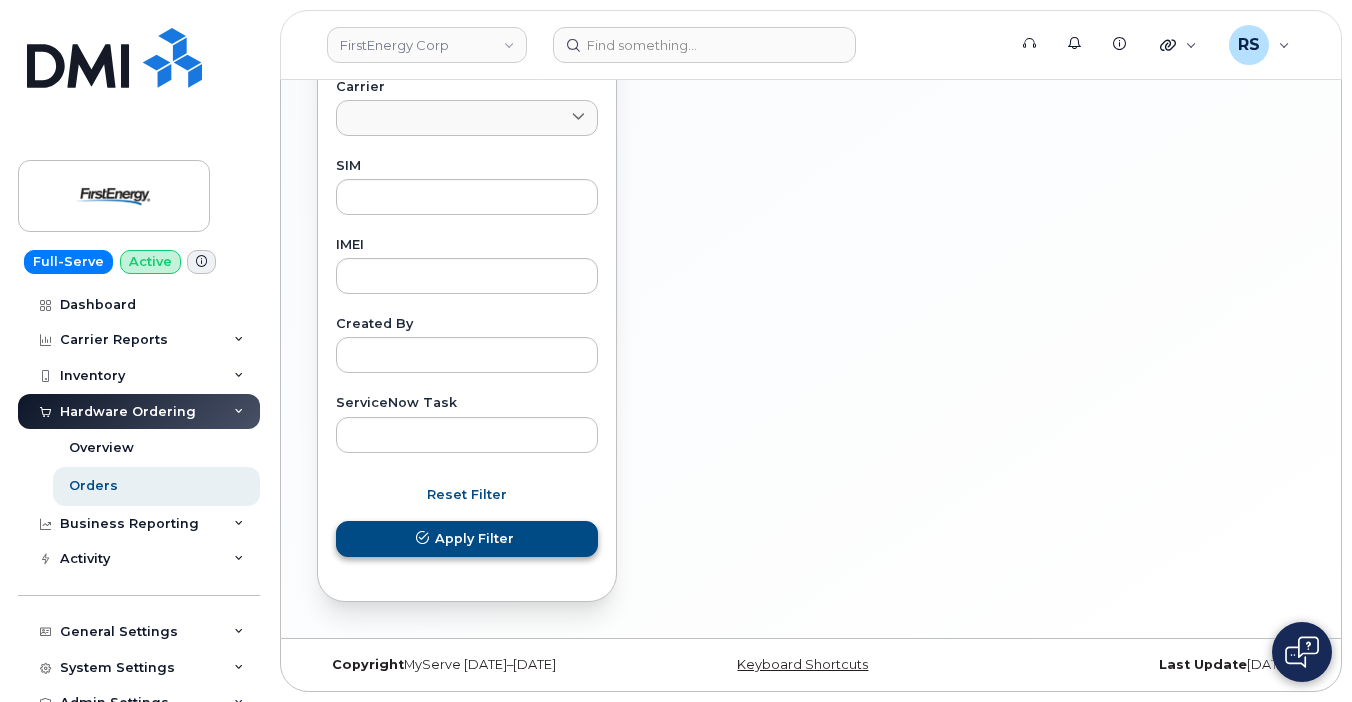 type on "295077" 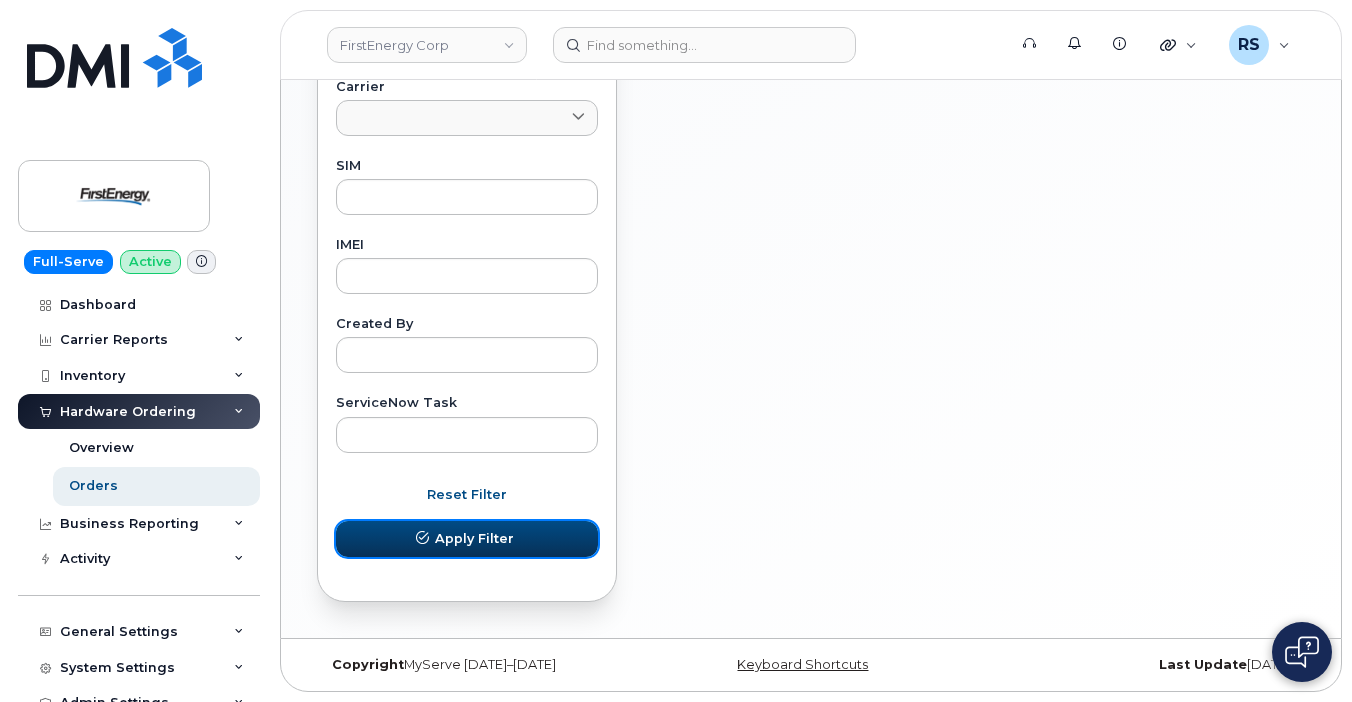 click on "Apply Filter" 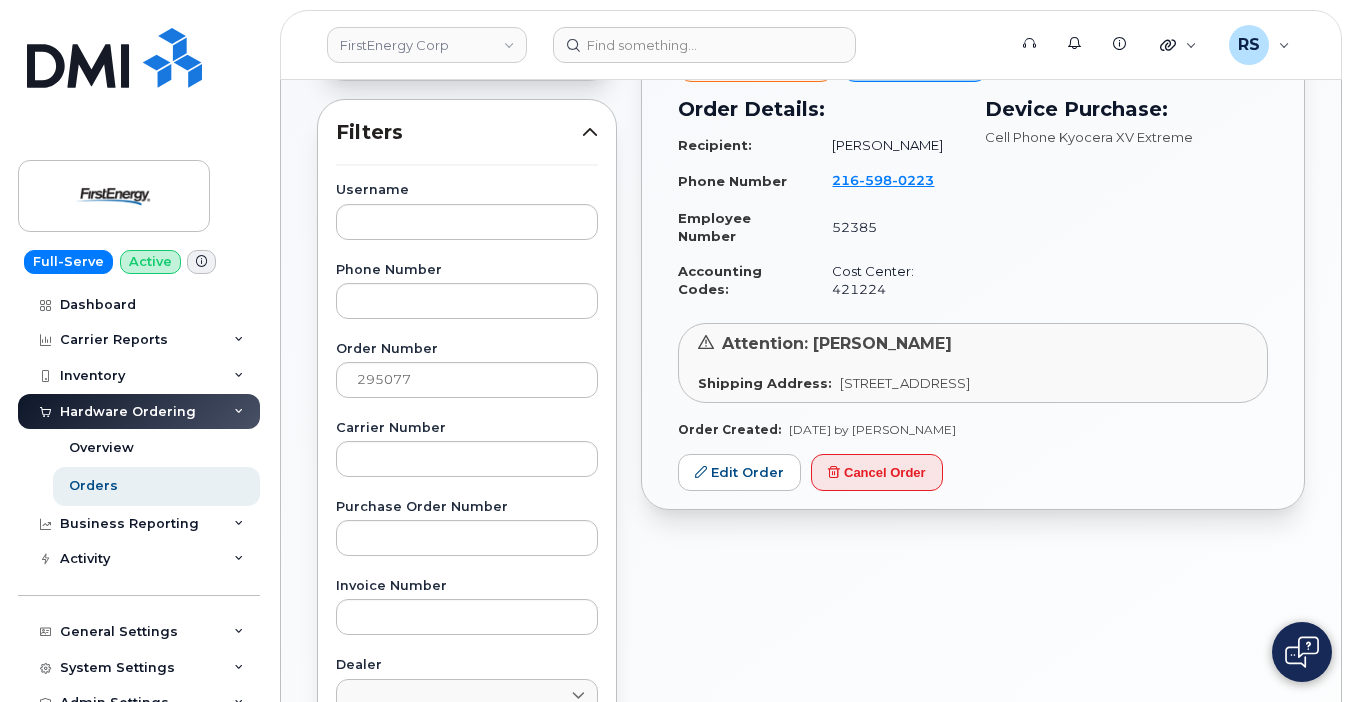 scroll, scrollTop: 301, scrollLeft: 0, axis: vertical 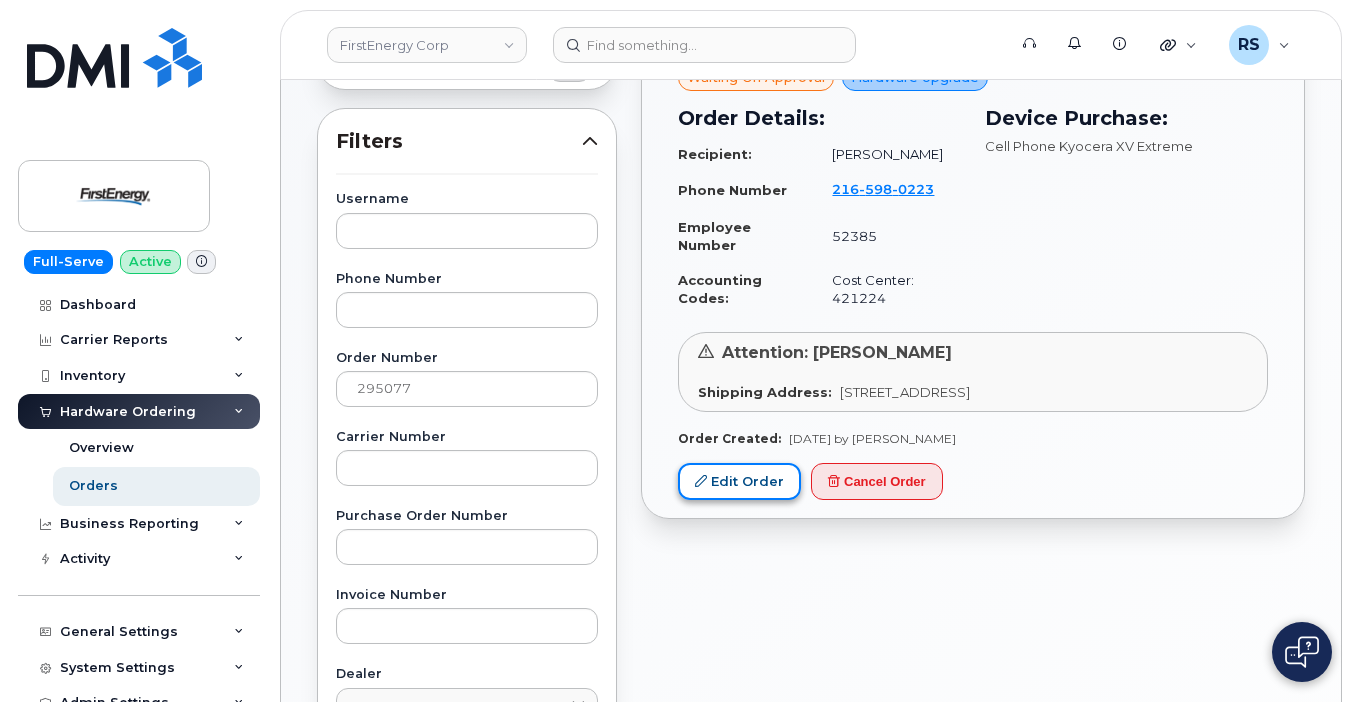click on "Edit Order" 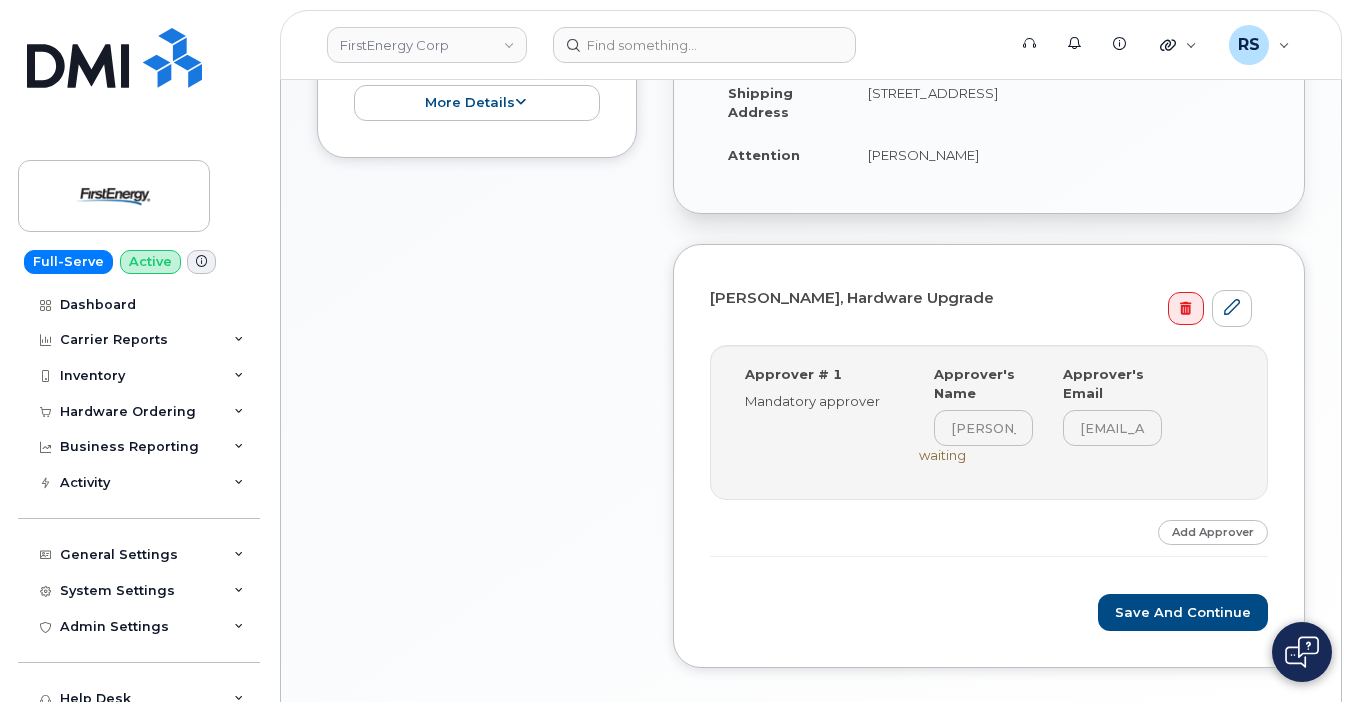scroll, scrollTop: 467, scrollLeft: 0, axis: vertical 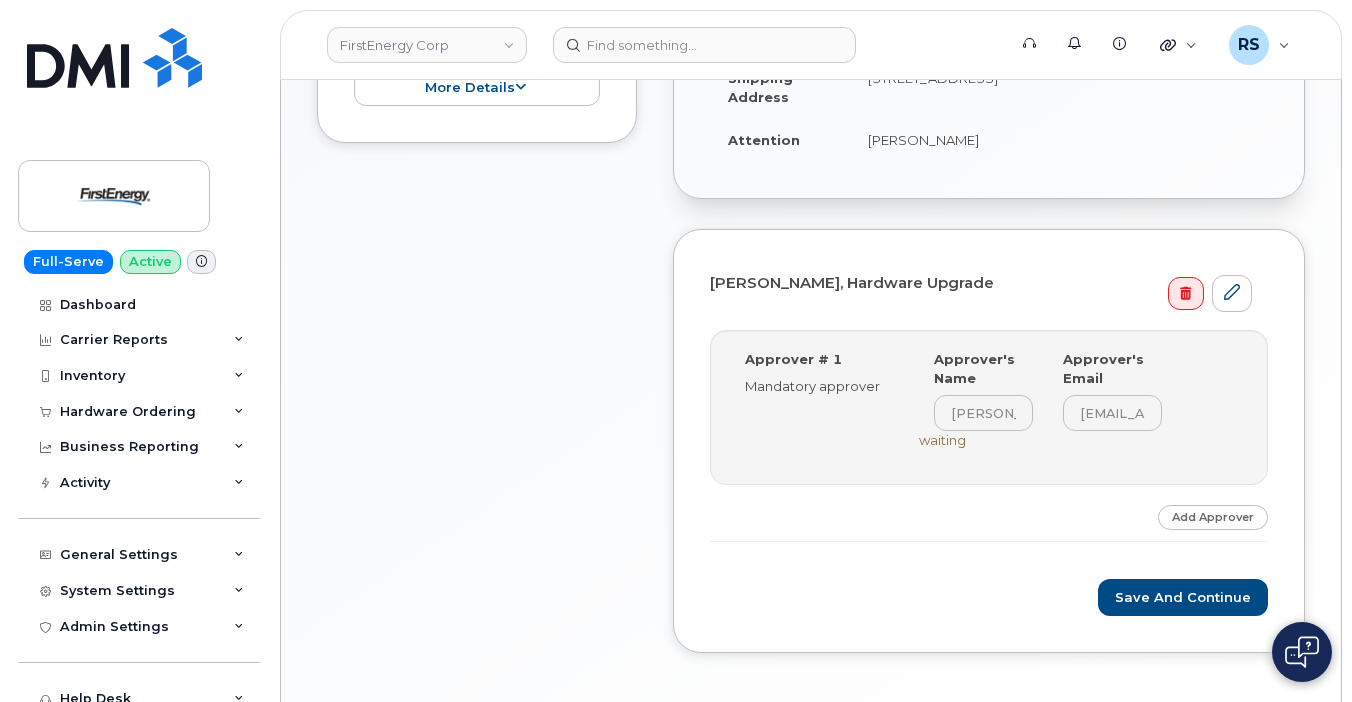 click on "Approver # 1
Mandatory approver
Select Approver
Thomas V Smith (tvsmith@firstenergycorp.com)
Approver's Name
Thomas V Smith
Approver's Email
tvsmith@firstenergycorp.com
waiting" 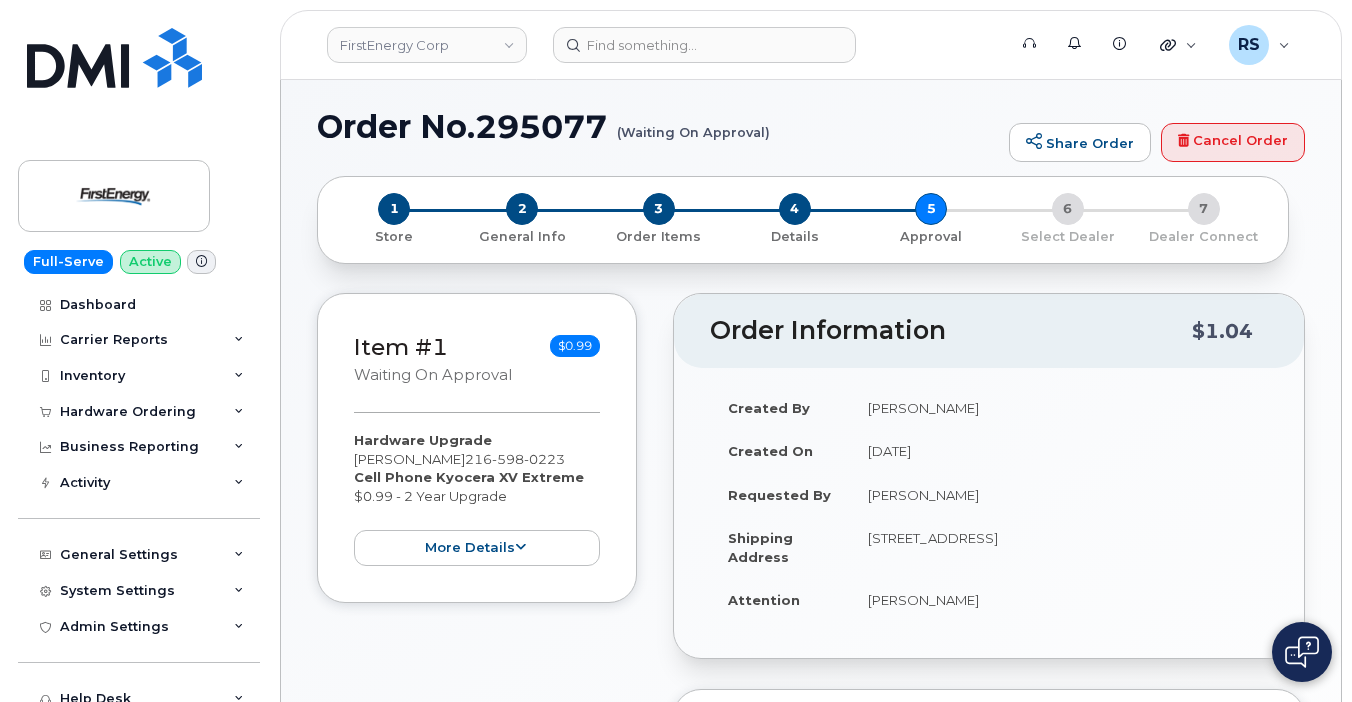 scroll, scrollTop: 0, scrollLeft: 0, axis: both 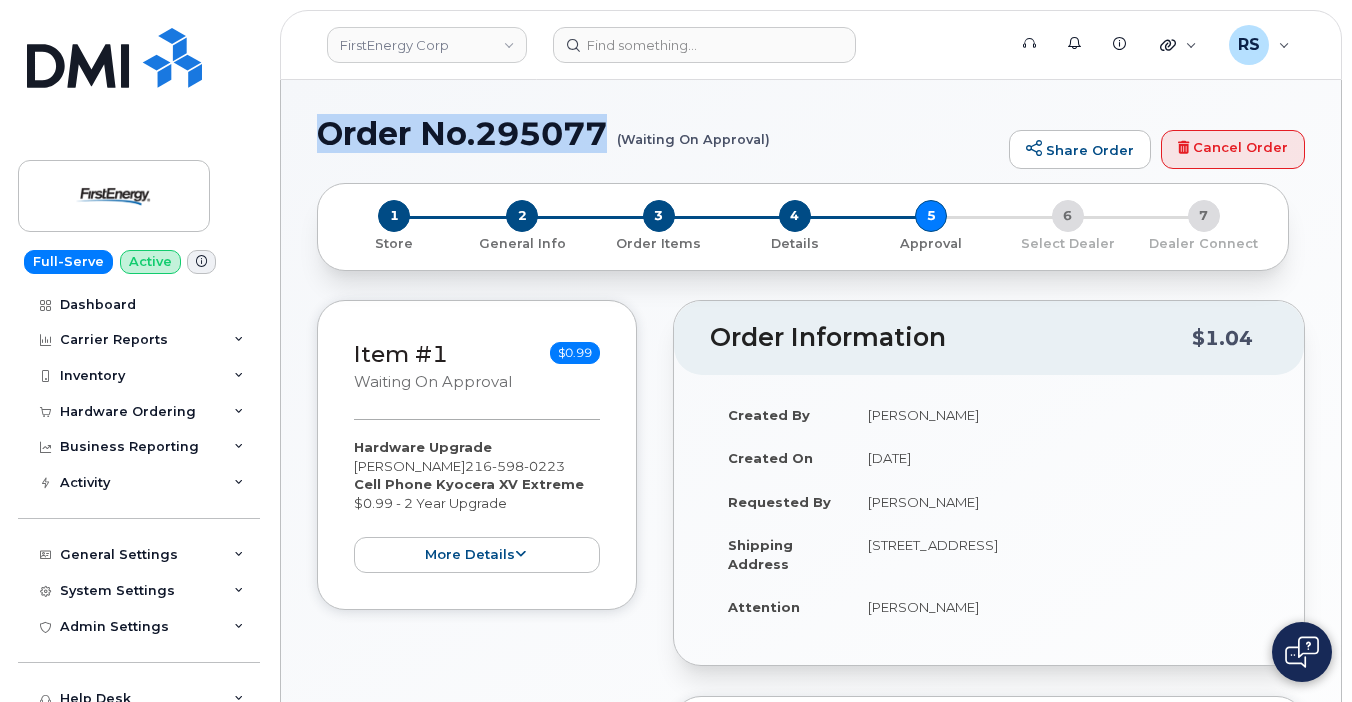 drag, startPoint x: 319, startPoint y: 131, endPoint x: 613, endPoint y: 134, distance: 294.01532 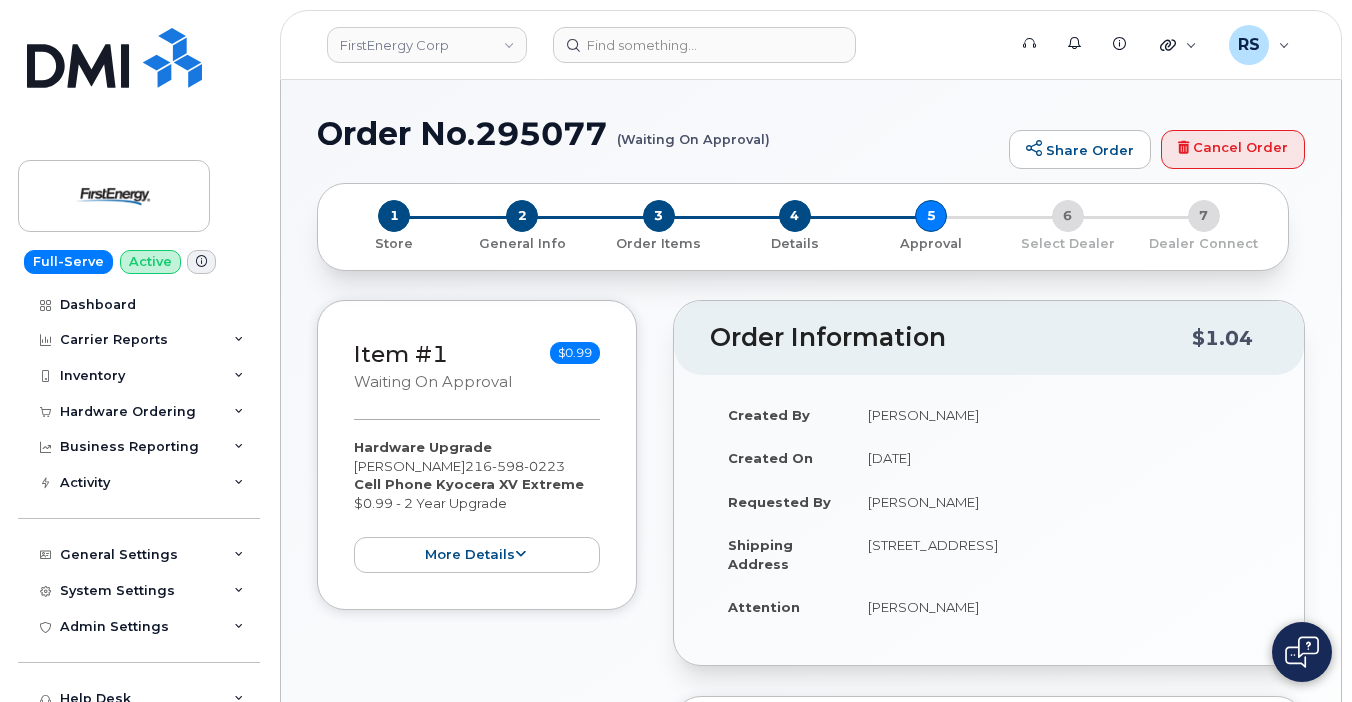 click on "Full-Serve Active Dashboard Carrier Reports Monthly Billing Data Daily Data Pooling Average Costing Executive Summary Accounting Roaming Reports Suspended Devices Suspension Candidates Custom Report Cost Variance Inventory Mobility Devices Data Conflicts Spare Hardware Import Hardware Ordering Overview Orders Business Reporting Managerial Reports Individual Reports Business Unit Reports Activity Travel Requests Activity Log Device Status Updates Rate Plan Monitor General Settings My Account Locations Managers & Employees Delegations Usage Alerts Tags Data Pool Thresholds System Settings Accounting Codes Contacts Plans and Features Reporting Carrier Contracts Hardware Ordering Users Individual Users Admin Settings Integrations MDM/UEM Config Help Desk Roaming Data Block Dashboard Hardware Orders Repair Requests Device Status Updates Data Pools Data Pool Sources Managerial Disputes Customer Workflows Customer Settings General Business Unit Rules Roaming Dealers Helpdesk Wirelines Email Setup Emails Billing" 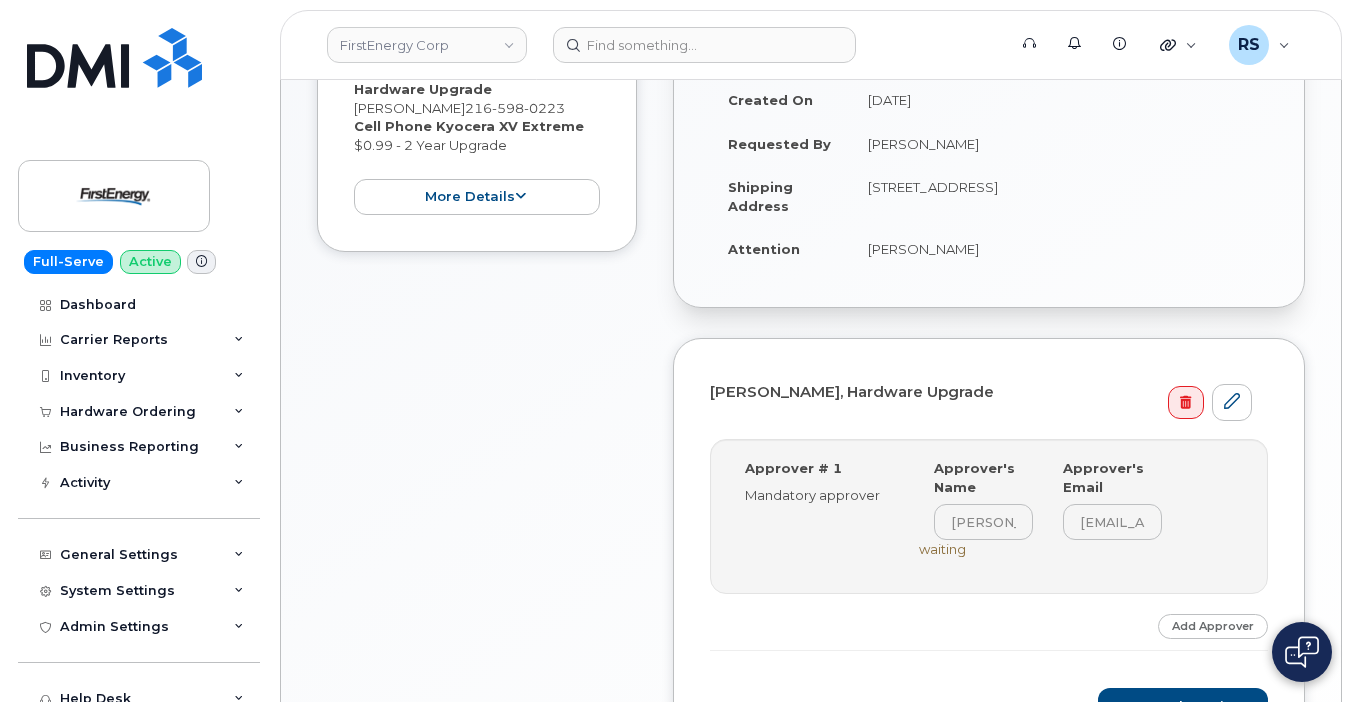 scroll, scrollTop: 400, scrollLeft: 0, axis: vertical 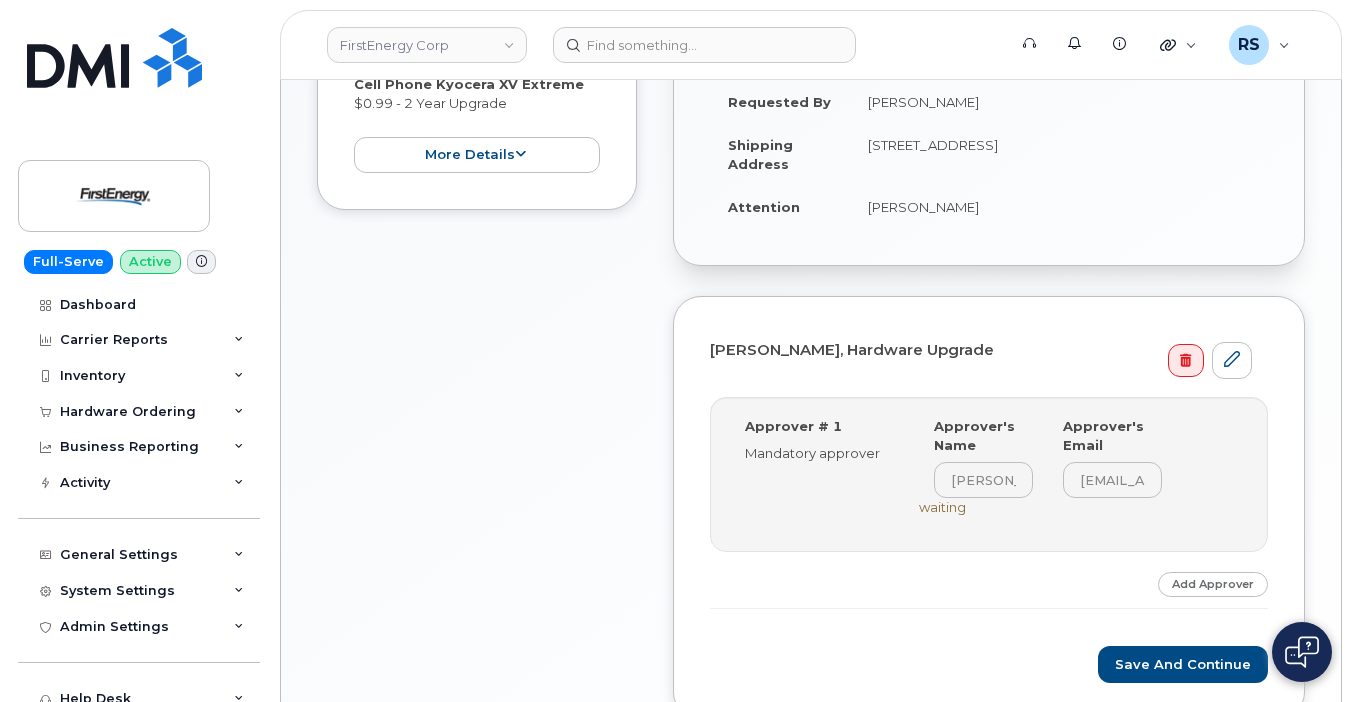 click on "Approver # 1
Mandatory approver
Select Approver
Thomas V Smith (tvsmith@firstenergycorp.com)
Approver's Name
Thomas V Smith
Approver's Email
tvsmith@firstenergycorp.com
waiting" 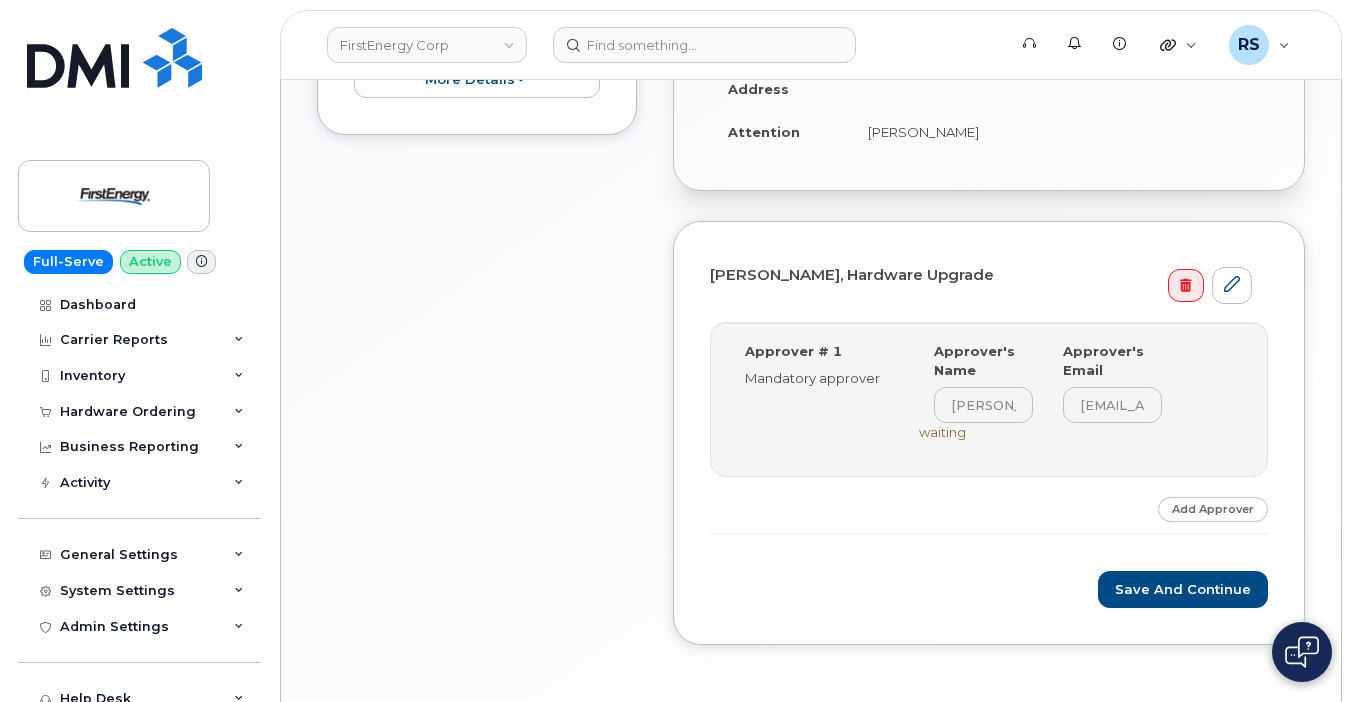 scroll, scrollTop: 481, scrollLeft: 0, axis: vertical 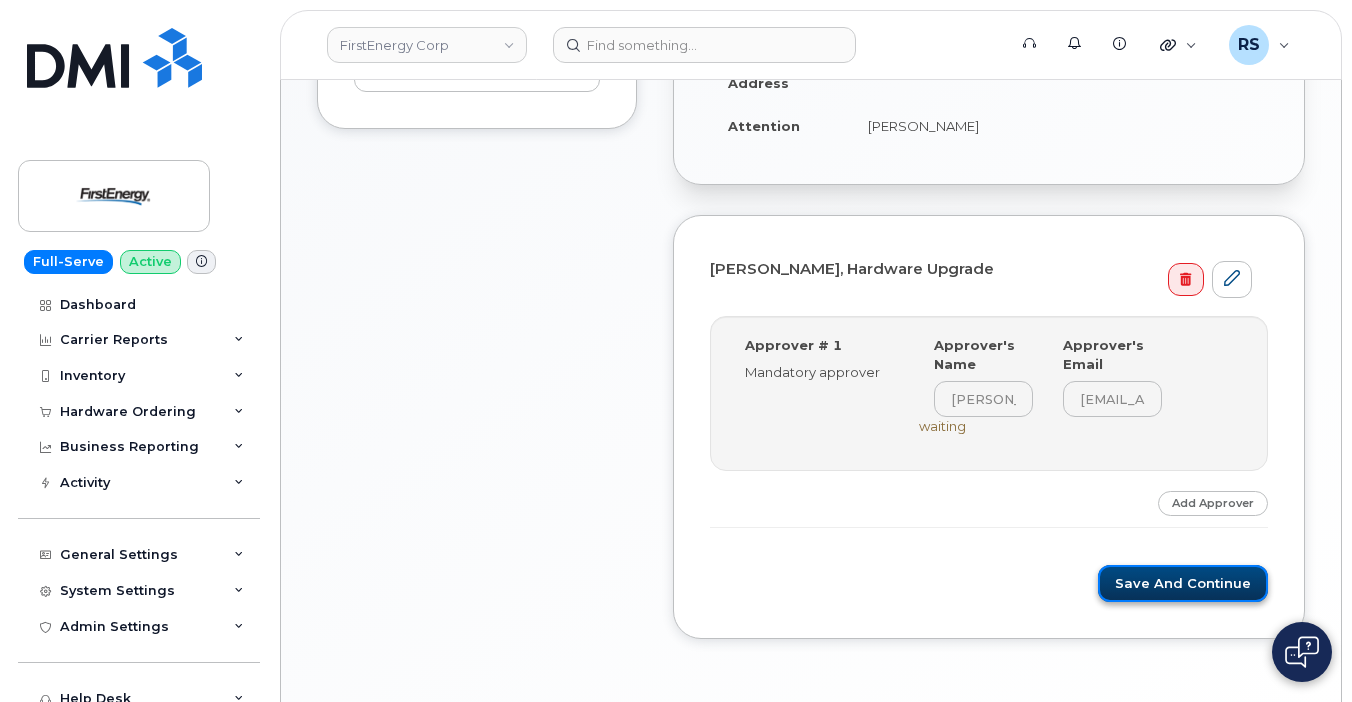 click on "Save and Continue" 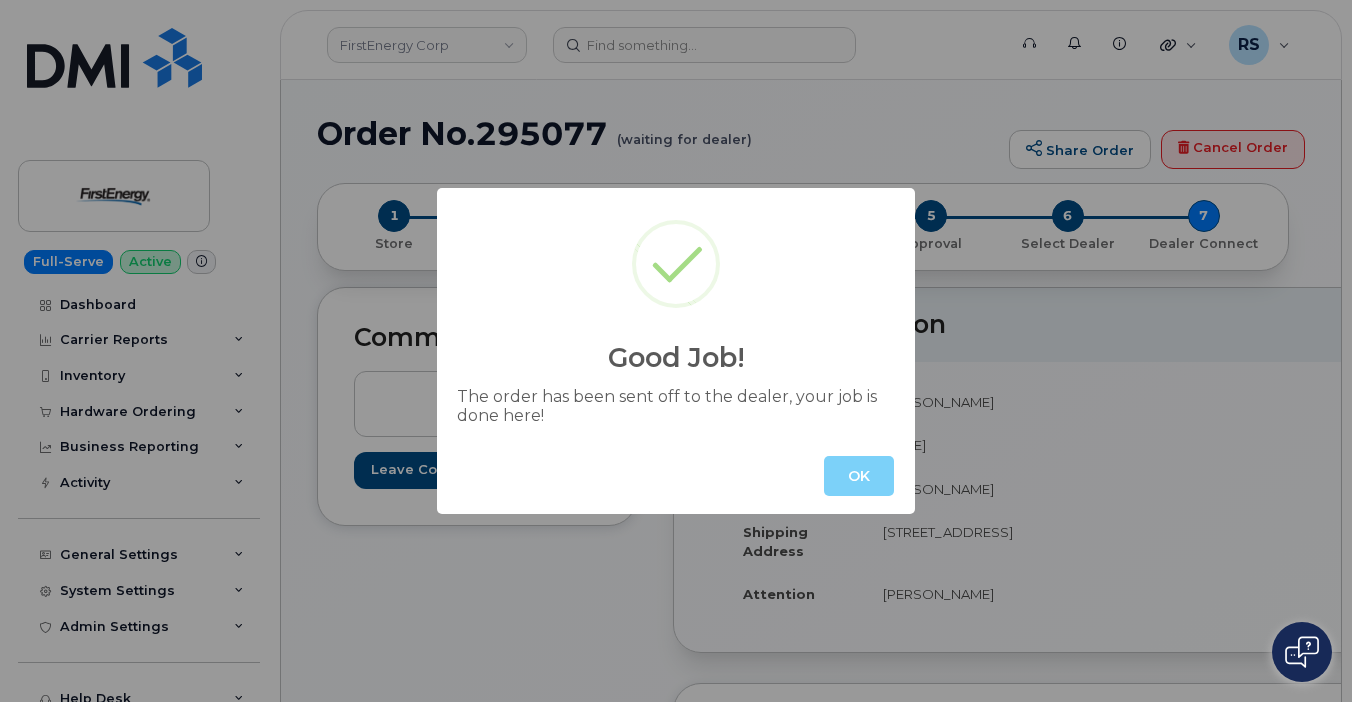 scroll, scrollTop: 0, scrollLeft: 0, axis: both 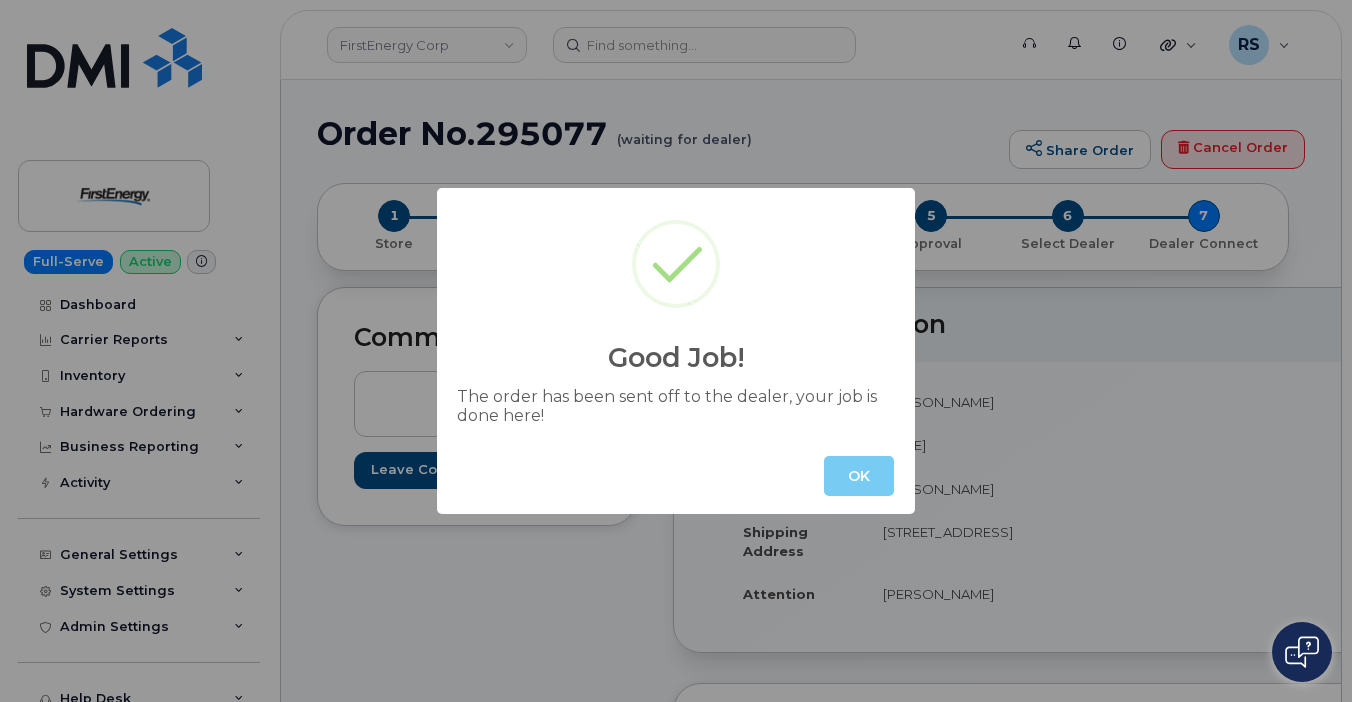 click on "OK" 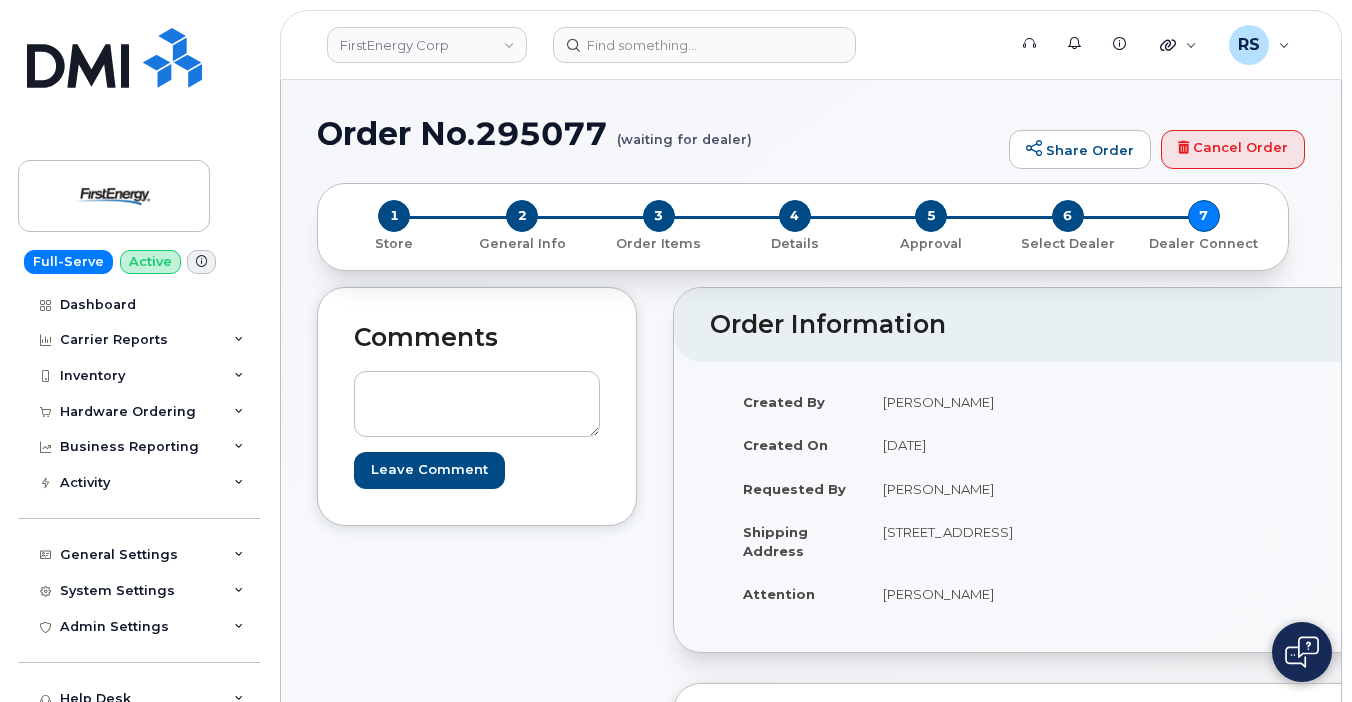click on "Comments
Leave Comment" 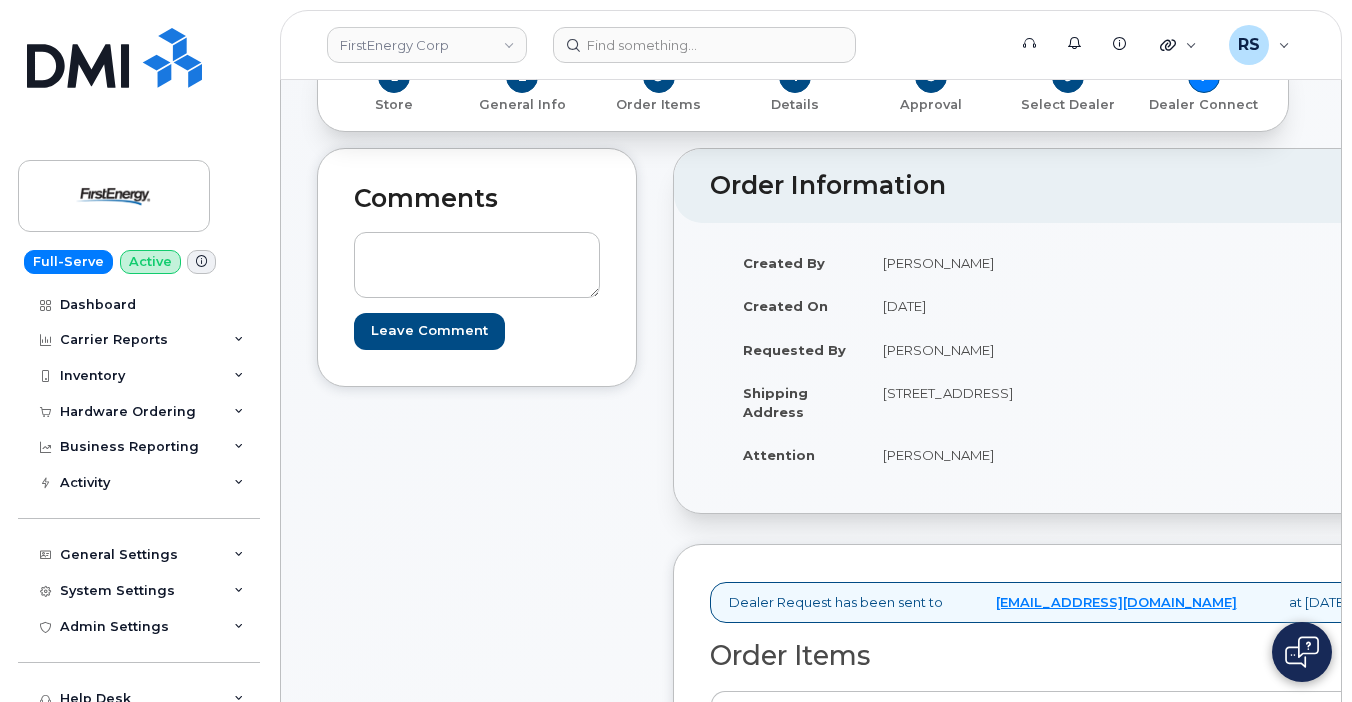scroll, scrollTop: 0, scrollLeft: 0, axis: both 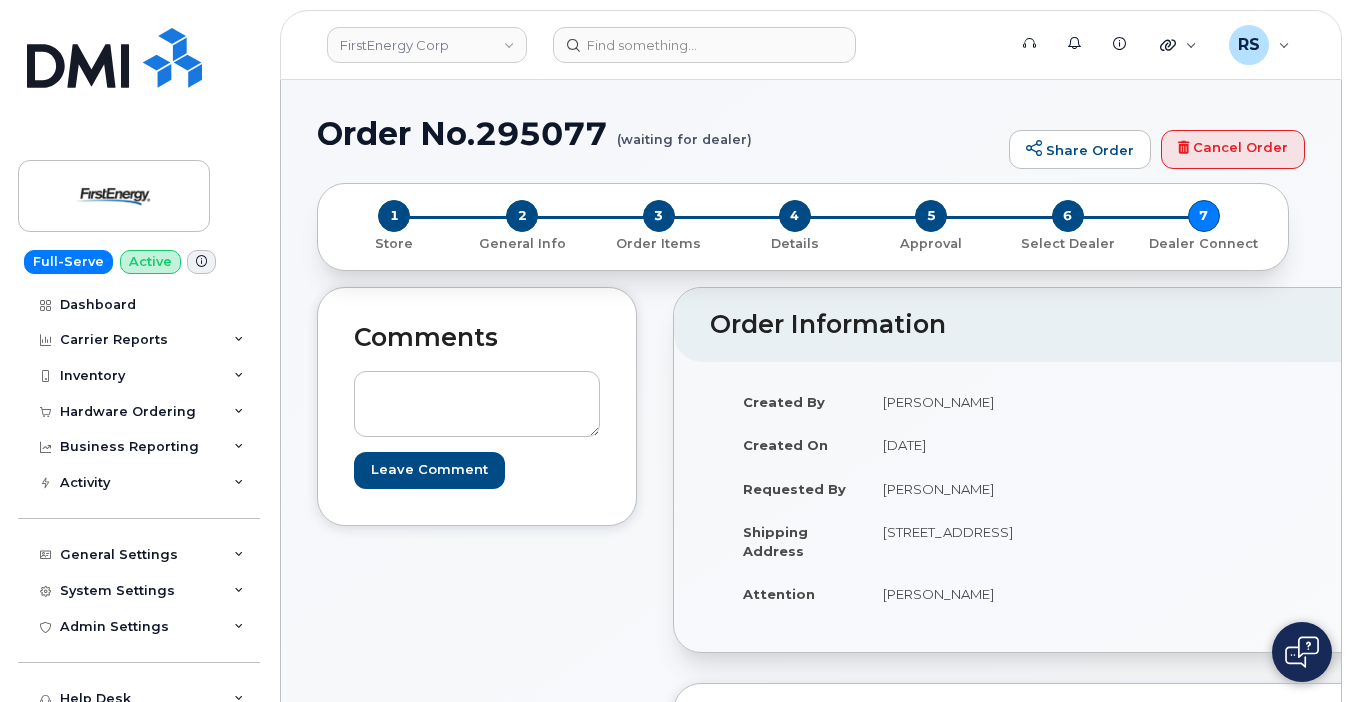 click on "Order No.295077
(waiting for dealer)
Share Order
Cancel Order
×
Share This Order
If you want to allow others to create or edit orders, share this link with them:
https://myserve.ca/orders/fa36ad69-00b9-499d-8d25-8c430717c358/edit
If you want to allow others to complete orders, share this link with them:
https://myserve.ca/hardware_ordering/pending_orders/fa36ad69-00b9-499d-8d25-8c430717c358/edit?dealer=RE1JIFNOT1cgVmVyaXpvbiBXaXJlbGVzcyMyMzE
1
Store
2
General Info
3
Order Items
4
Details
5
Approval
6
Select Dealer
7
Dealer Connect
Comments
Leave Comment
Order Information
$1.04
Created By
Lanette Aparicio
Created On
July  8, 2025
Requested By
Christopher Dotson
Shipping Address" 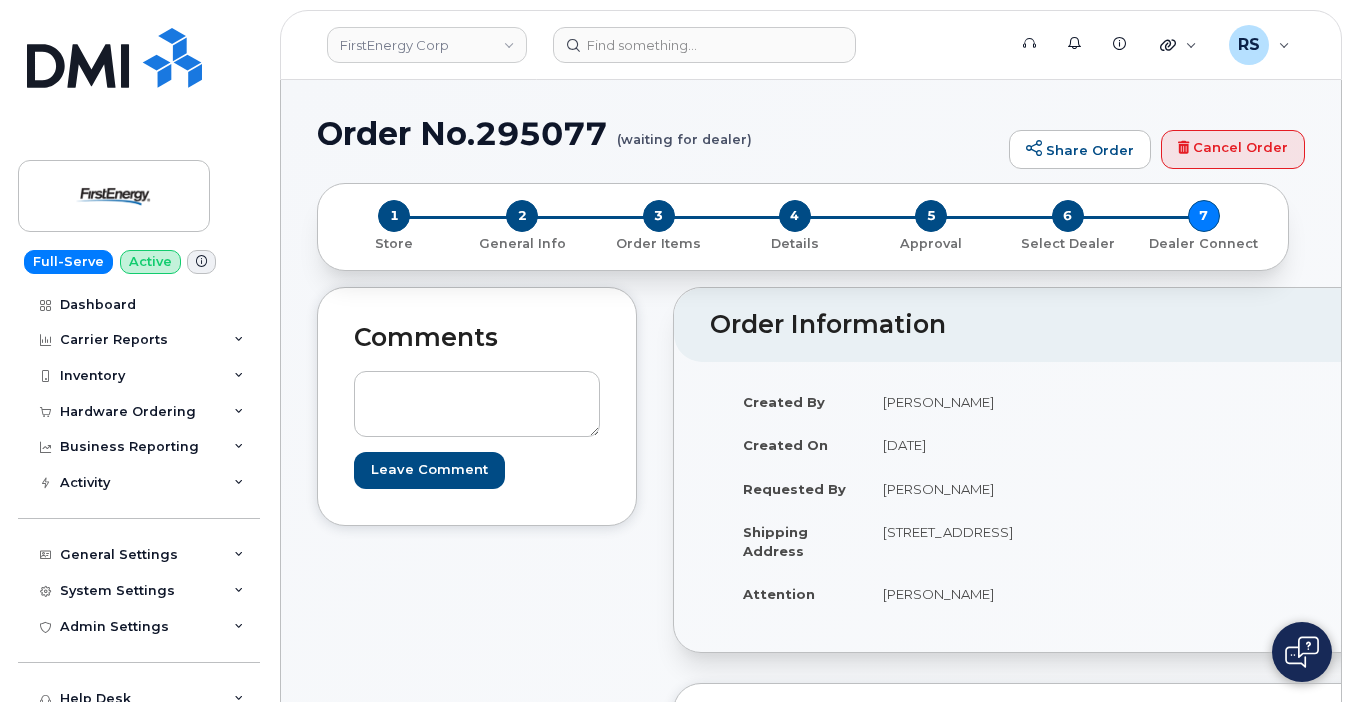 click on "Order No.295077
(waiting for dealer)
Share Order
Cancel Order
×
Share This Order
If you want to allow others to create or edit orders, share this link with them:
https://myserve.ca/orders/fa36ad69-00b9-499d-8d25-8c430717c358/edit
If you want to allow others to complete orders, share this link with them:
https://myserve.ca/hardware_ordering/pending_orders/fa36ad69-00b9-499d-8d25-8c430717c358/edit?dealer=RE1JIFNOT1cgVmVyaXpvbiBXaXJlbGVzcyMyMzE
1
Store
2
General Info
3
Order Items
4
Details
5
Approval
6
Select Dealer
7
Dealer Connect
Comments
Leave Comment
Order Information
$1.04
Created By
Lanette Aparicio
Created On
July  8, 2025
Requested By
Christopher Dotson
Shipping Address" 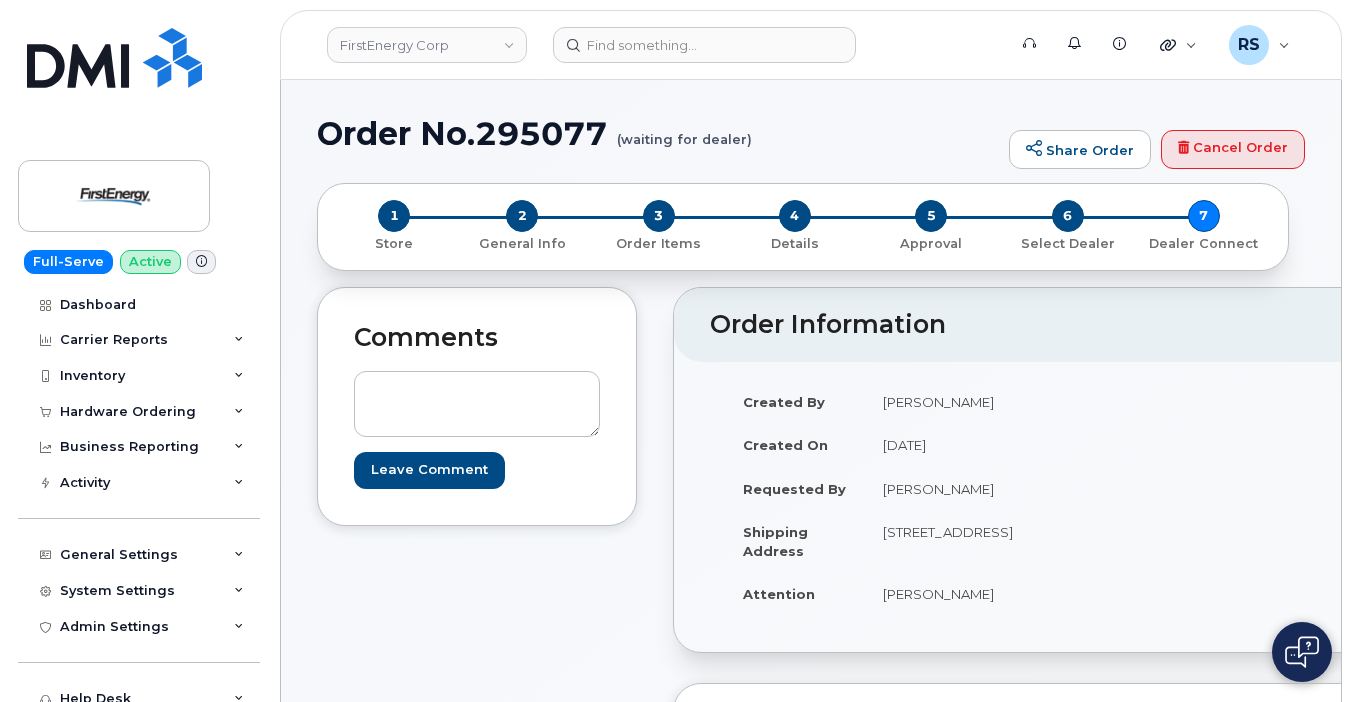 click on "Order No.295077
(waiting for dealer)
Share Order
Cancel Order
×
Share This Order
If you want to allow others to create or edit orders, share this link with them:
https://myserve.ca/orders/fa36ad69-00b9-499d-8d25-8c430717c358/edit
If you want to allow others to complete orders, share this link with them:
https://myserve.ca/hardware_ordering/pending_orders/fa36ad69-00b9-499d-8d25-8c430717c358/edit?dealer=RE1JIFNOT1cgVmVyaXpvbiBXaXJlbGVzcyMyMzE
1
Store
2
General Info
3
Order Items
4
Details
5
Approval
6
Select Dealer
7
Dealer Connect
Comments
Leave Comment
Order Information
$1.04
Created By
Lanette Aparicio
Created On
July  8, 2025
Requested By
Christopher Dotson
Shipping Address" 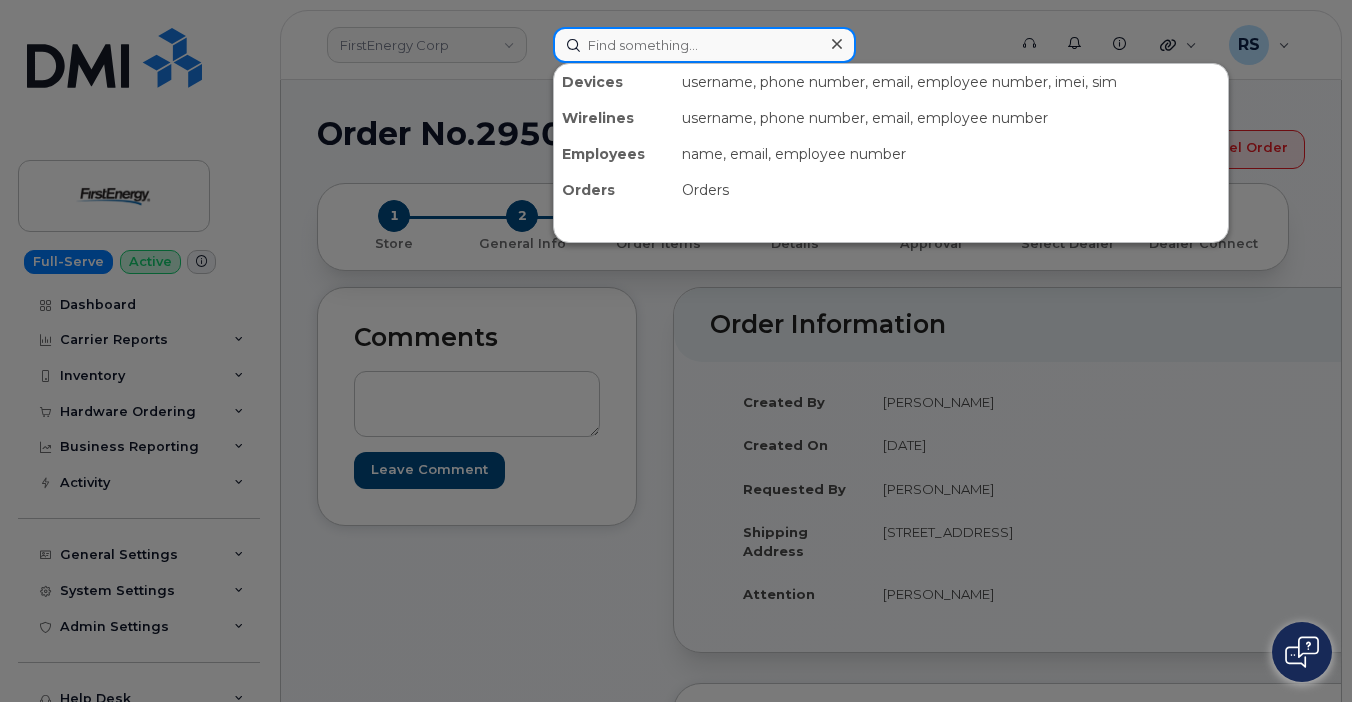 click 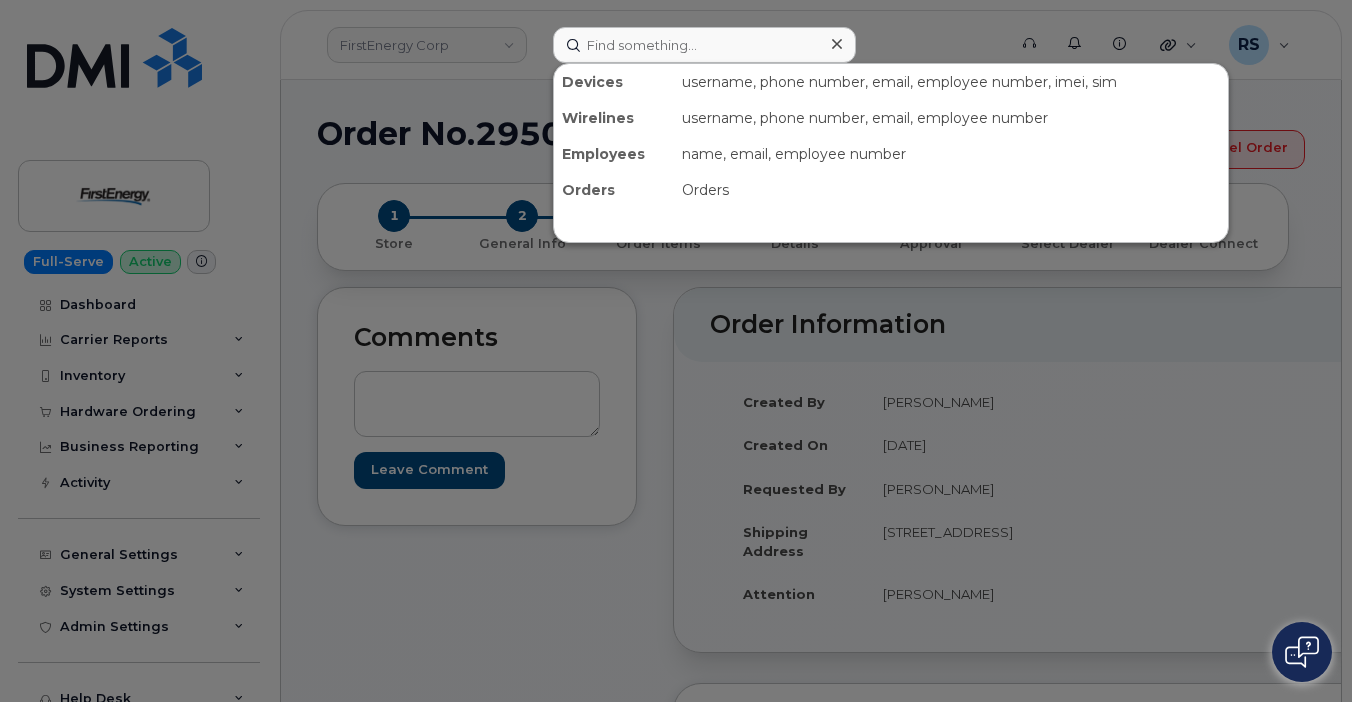 click 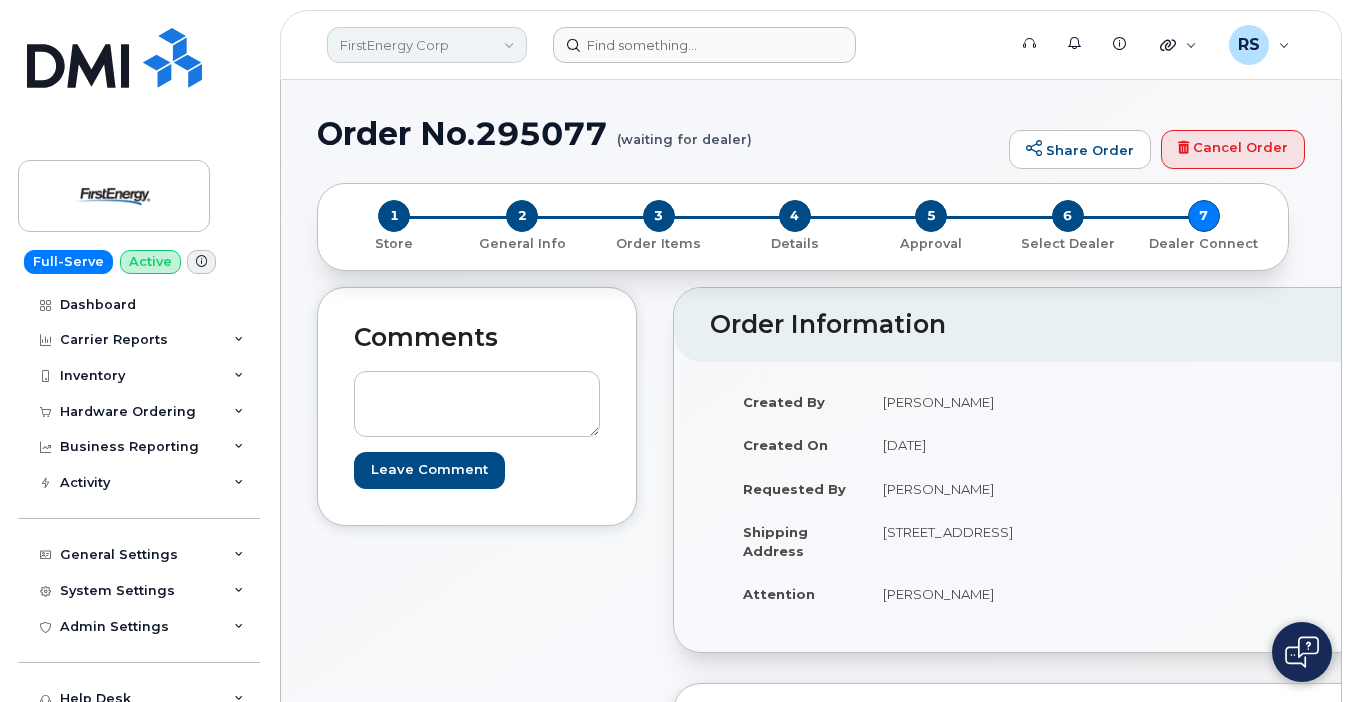 click on "FirstEnergy Corp" 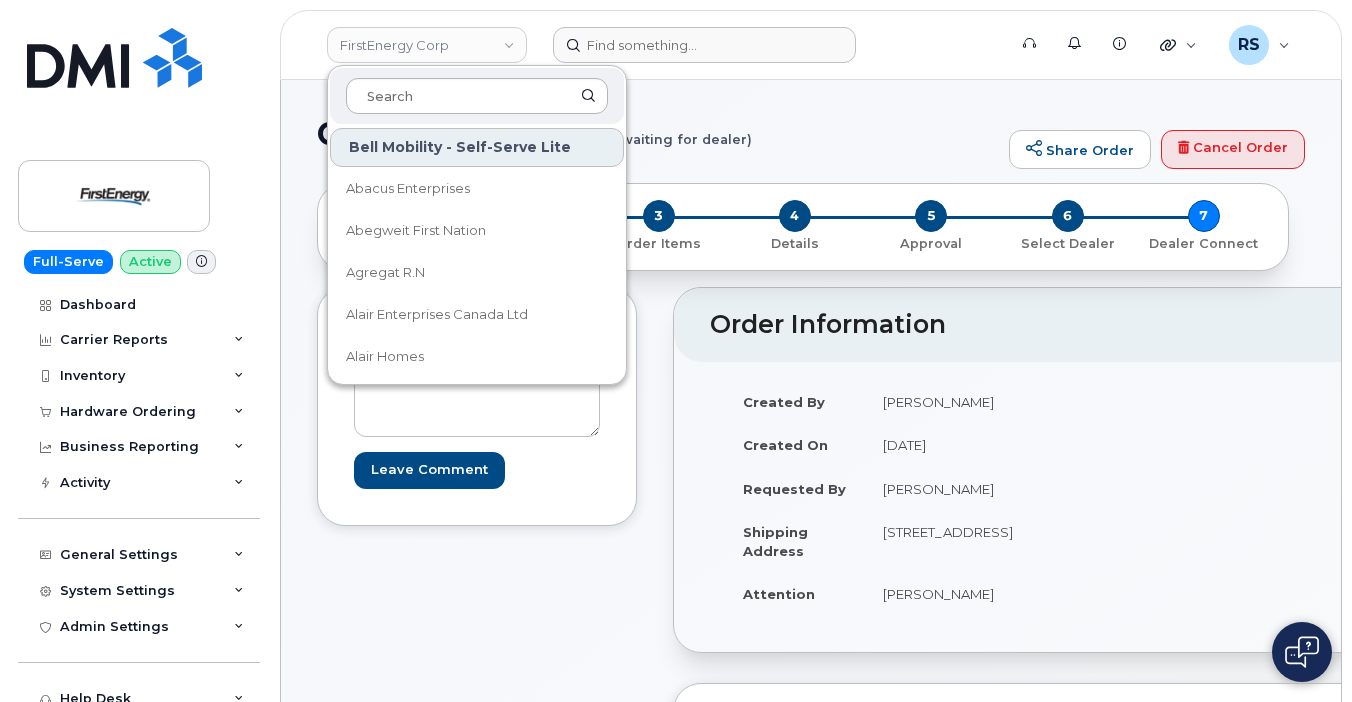 click 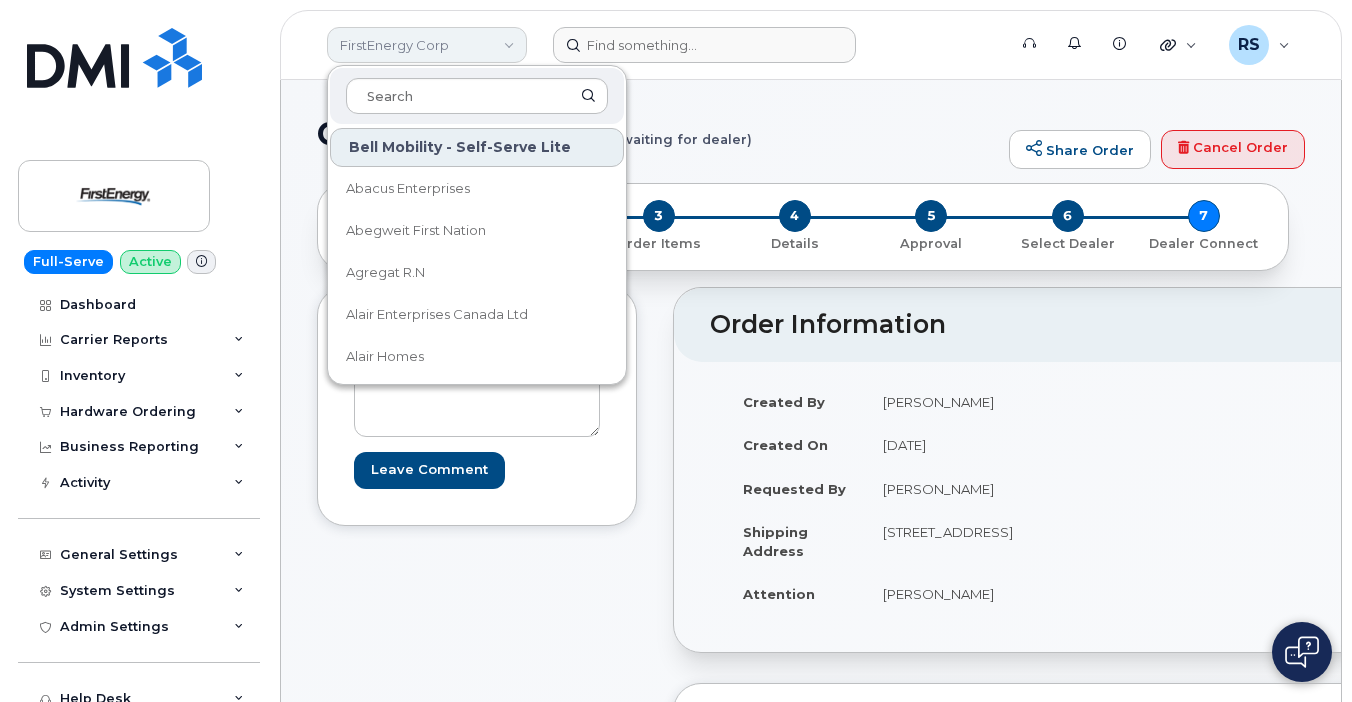 click on "FirstEnergy Corp" 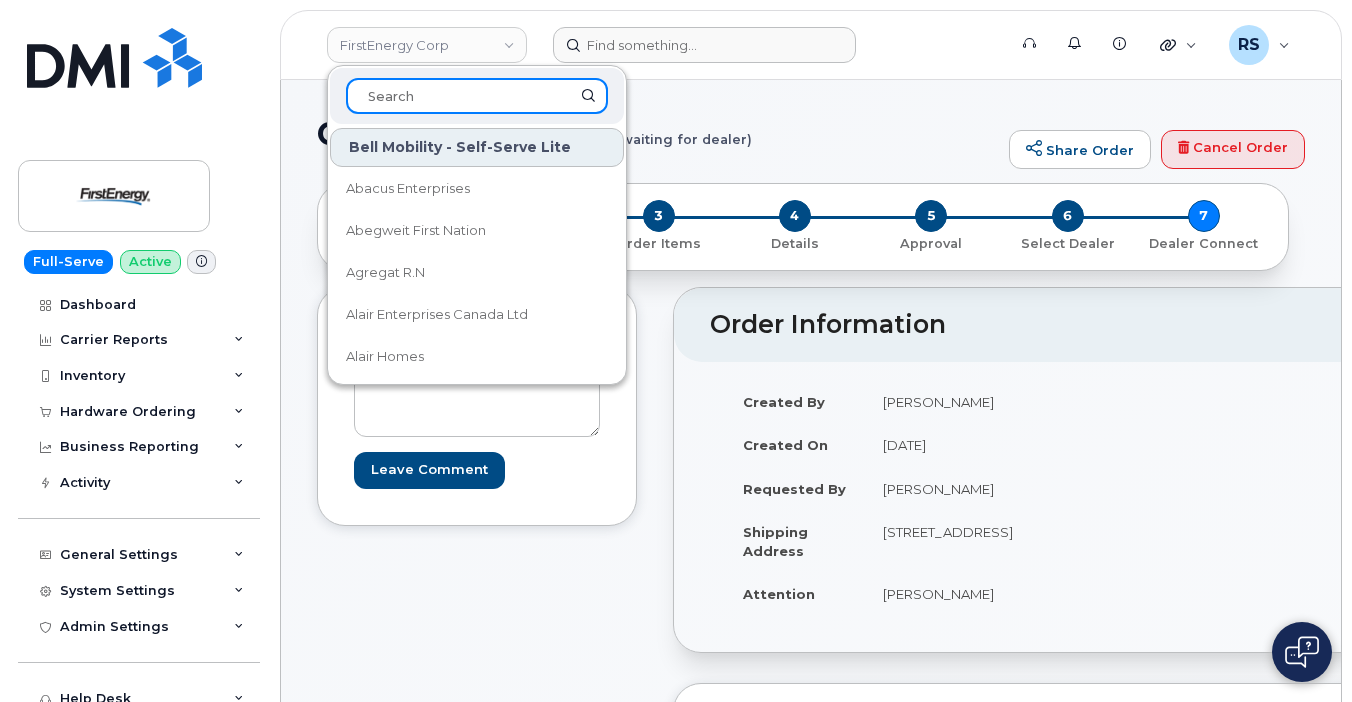 click 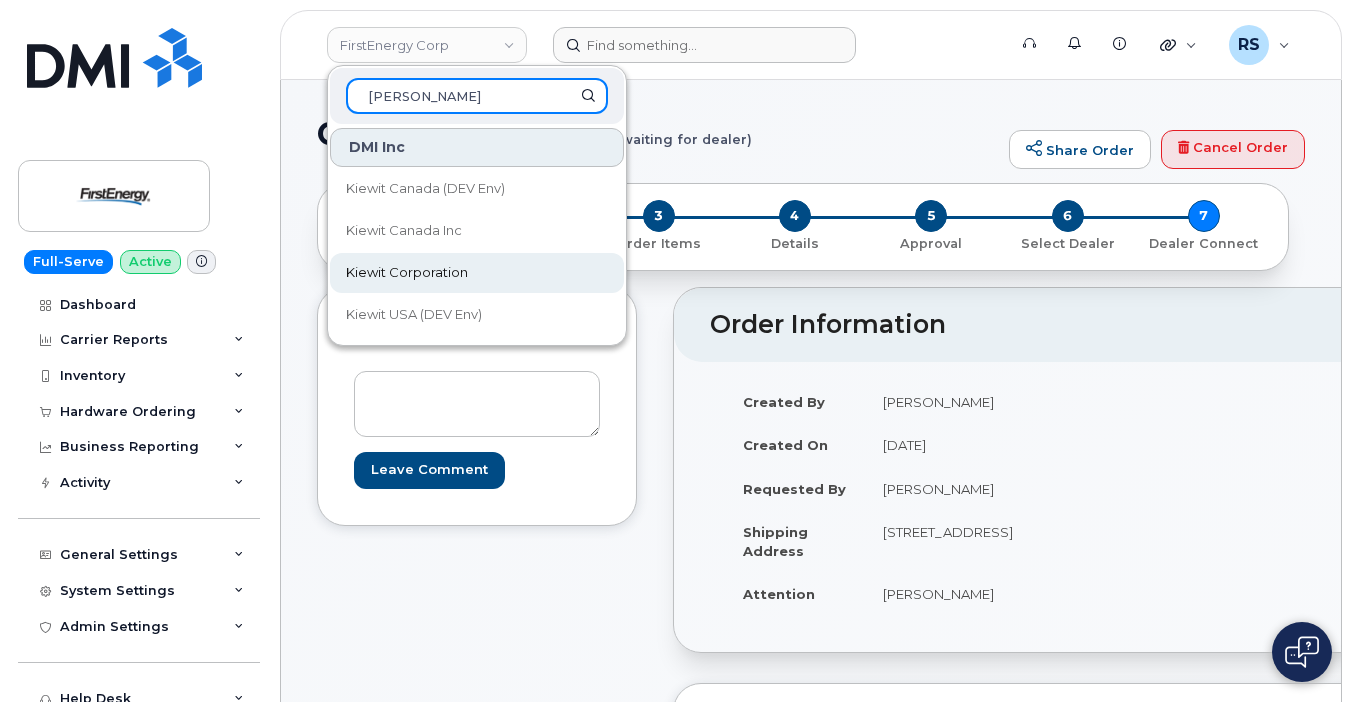 type on "Kiewit" 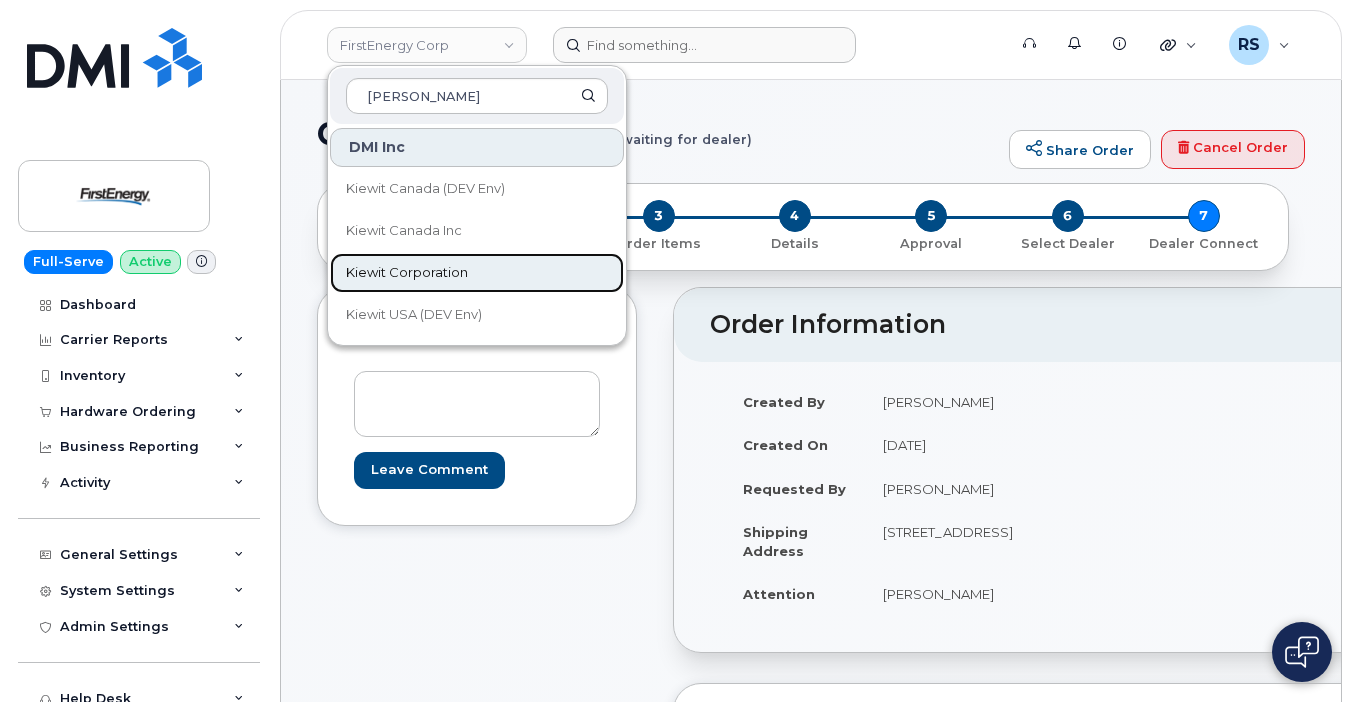click on "Kiewit Corporation" 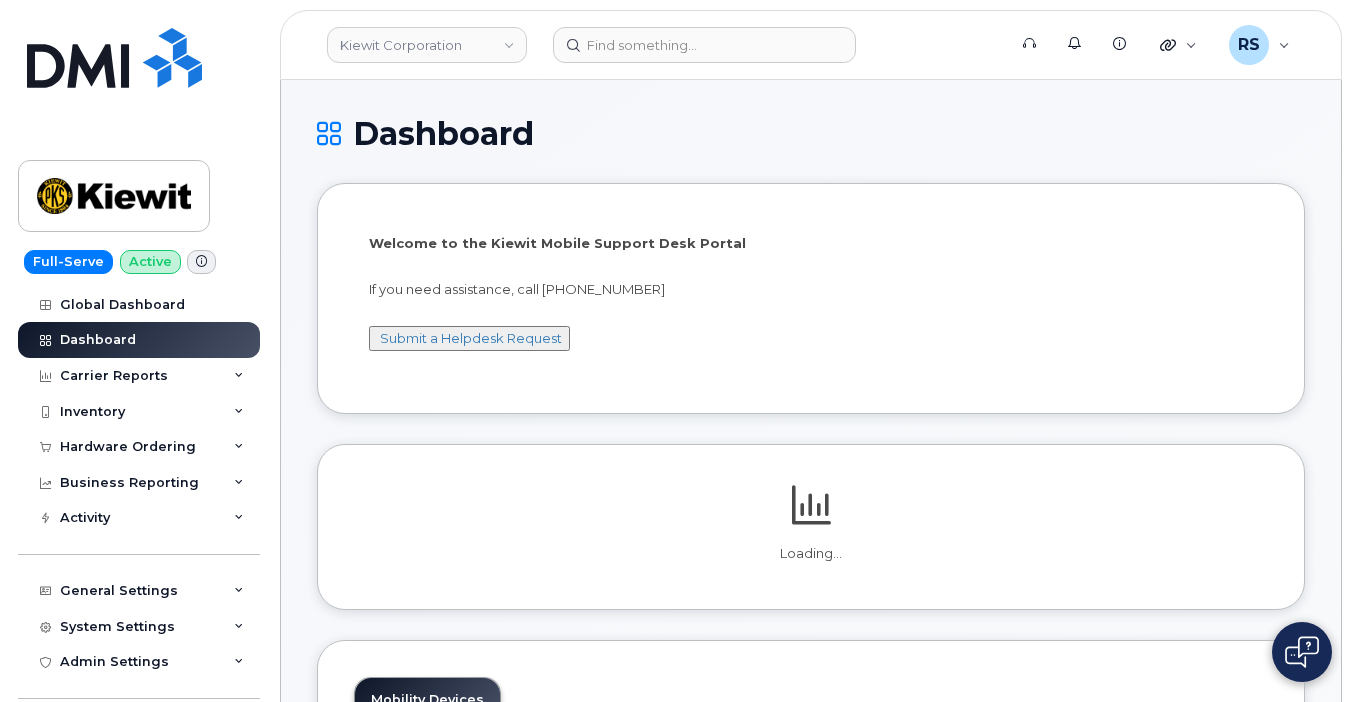 scroll, scrollTop: 0, scrollLeft: 0, axis: both 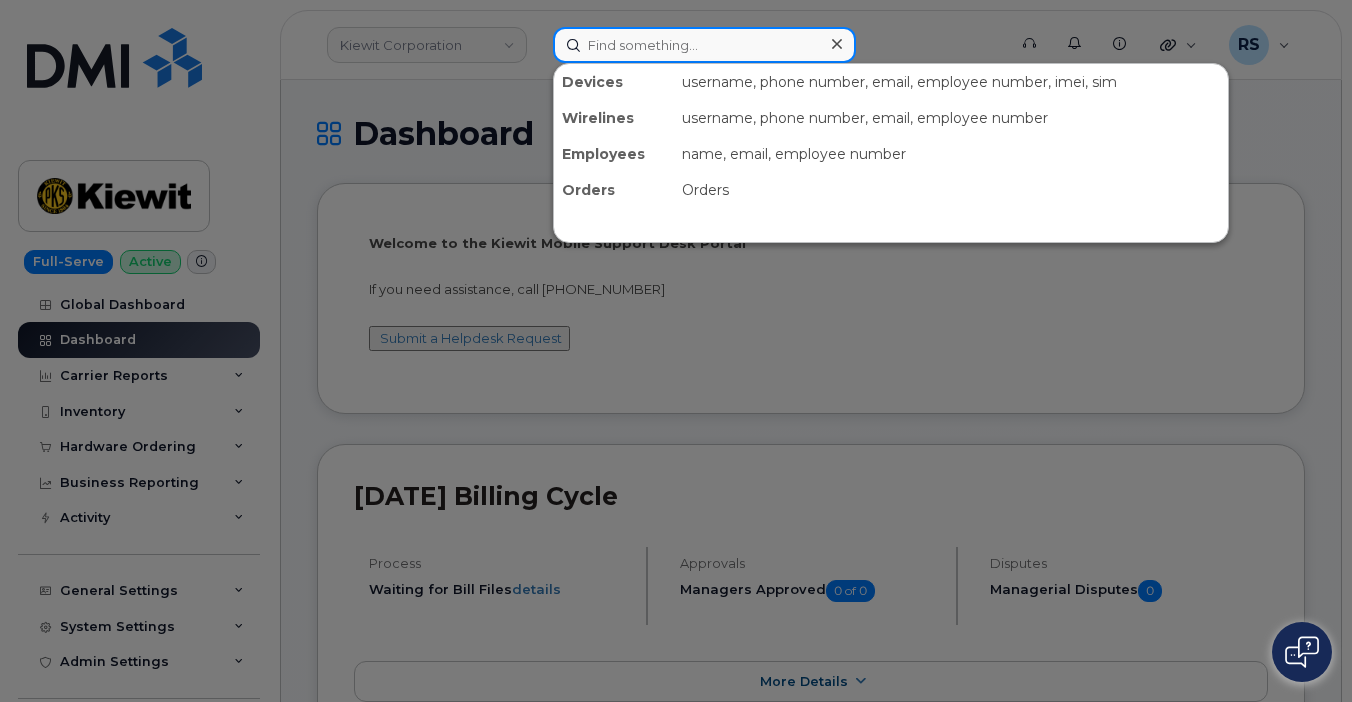 click at bounding box center [704, 45] 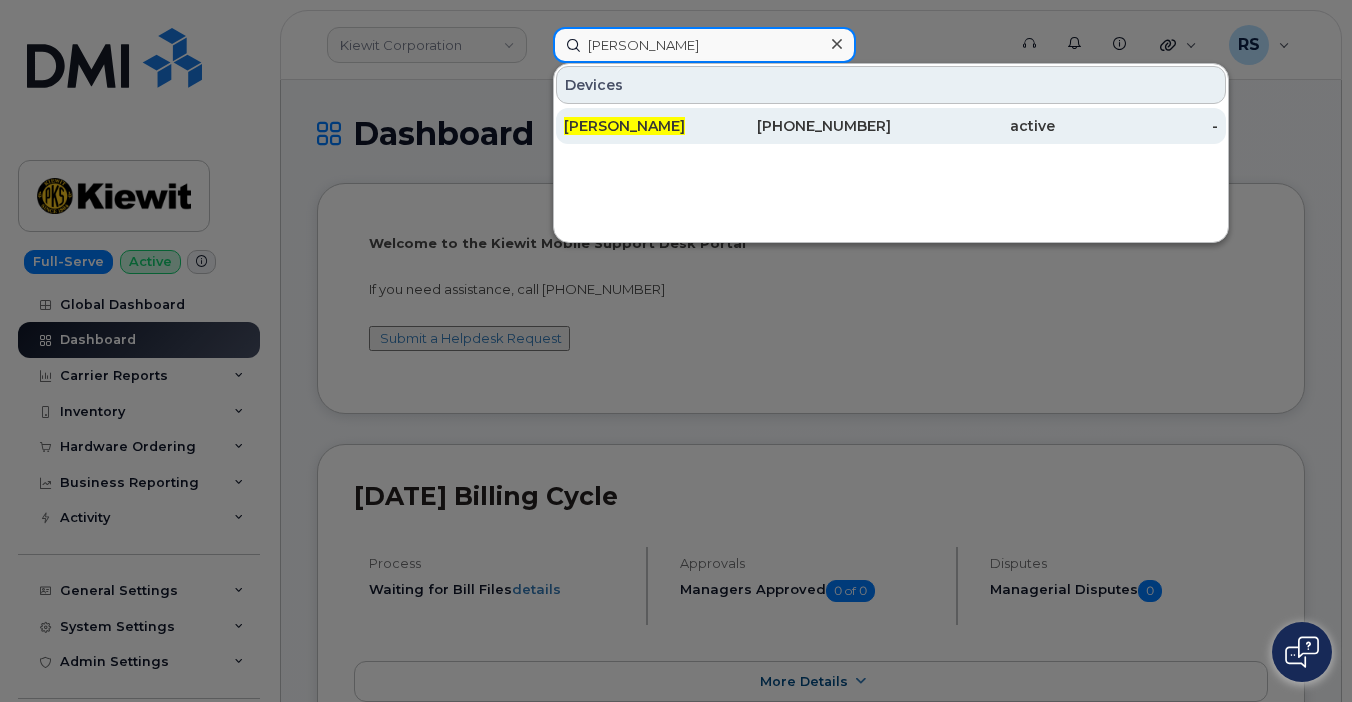 type on "[PERSON_NAME]" 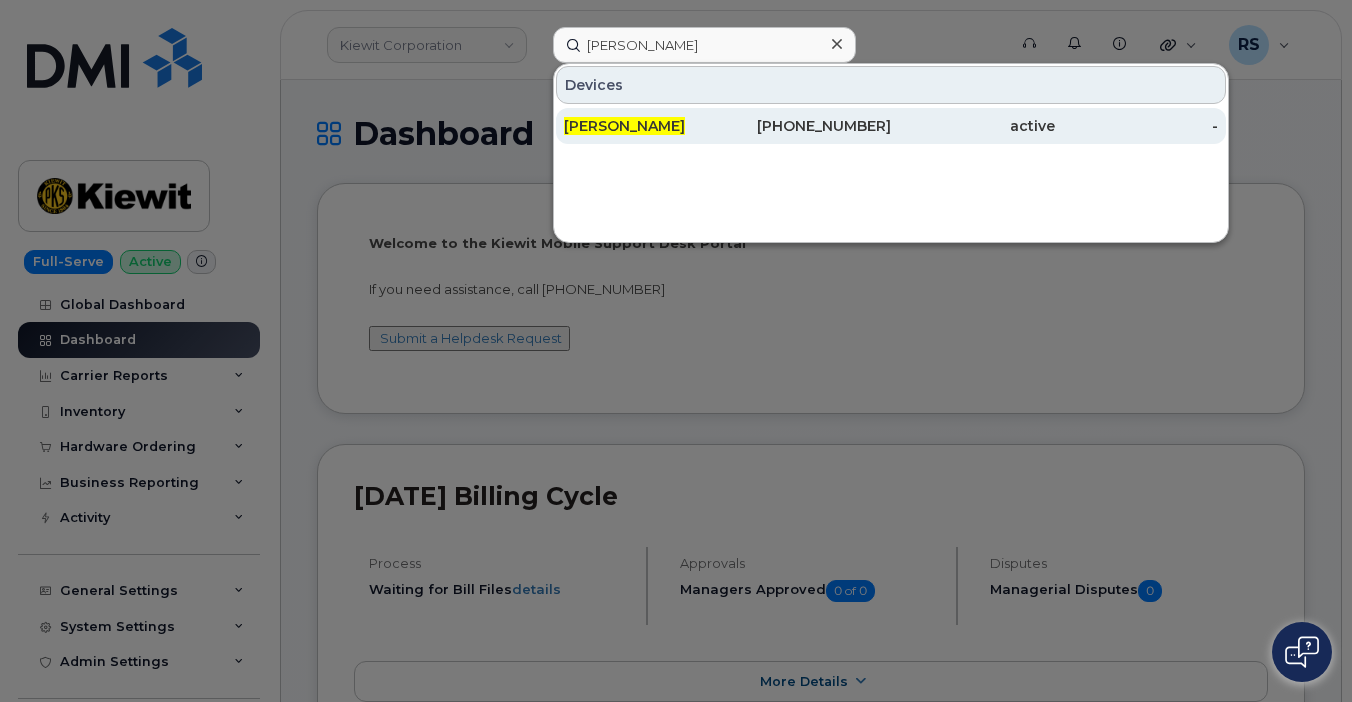 click on "[PERSON_NAME]" at bounding box center [624, 126] 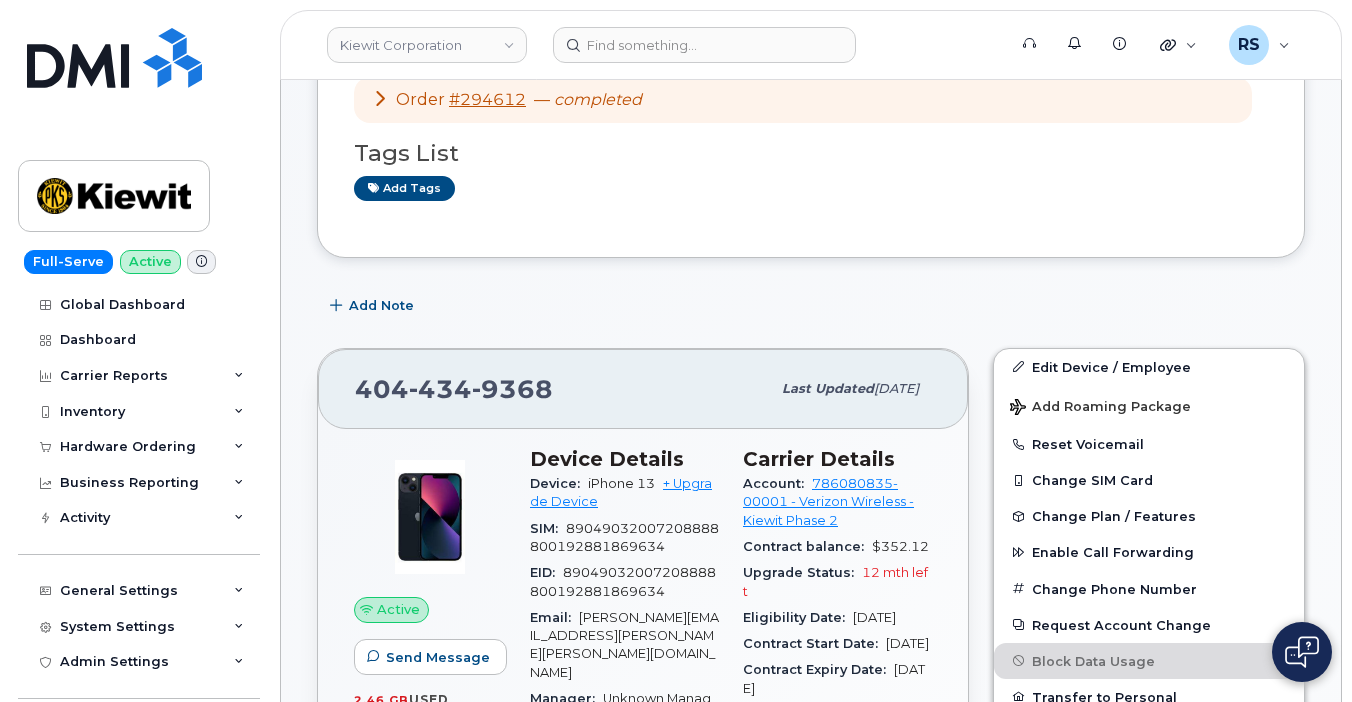 scroll, scrollTop: 200, scrollLeft: 0, axis: vertical 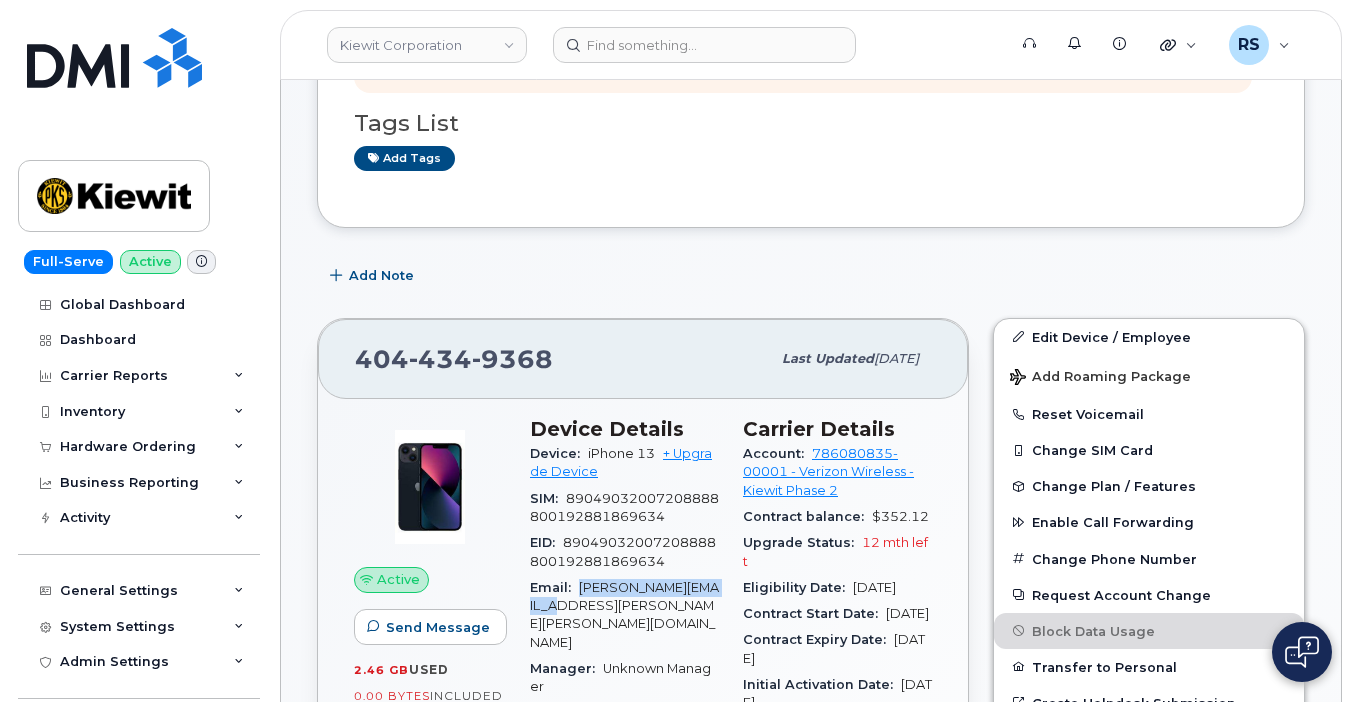drag, startPoint x: 581, startPoint y: 584, endPoint x: 632, endPoint y: 586, distance: 51.0392 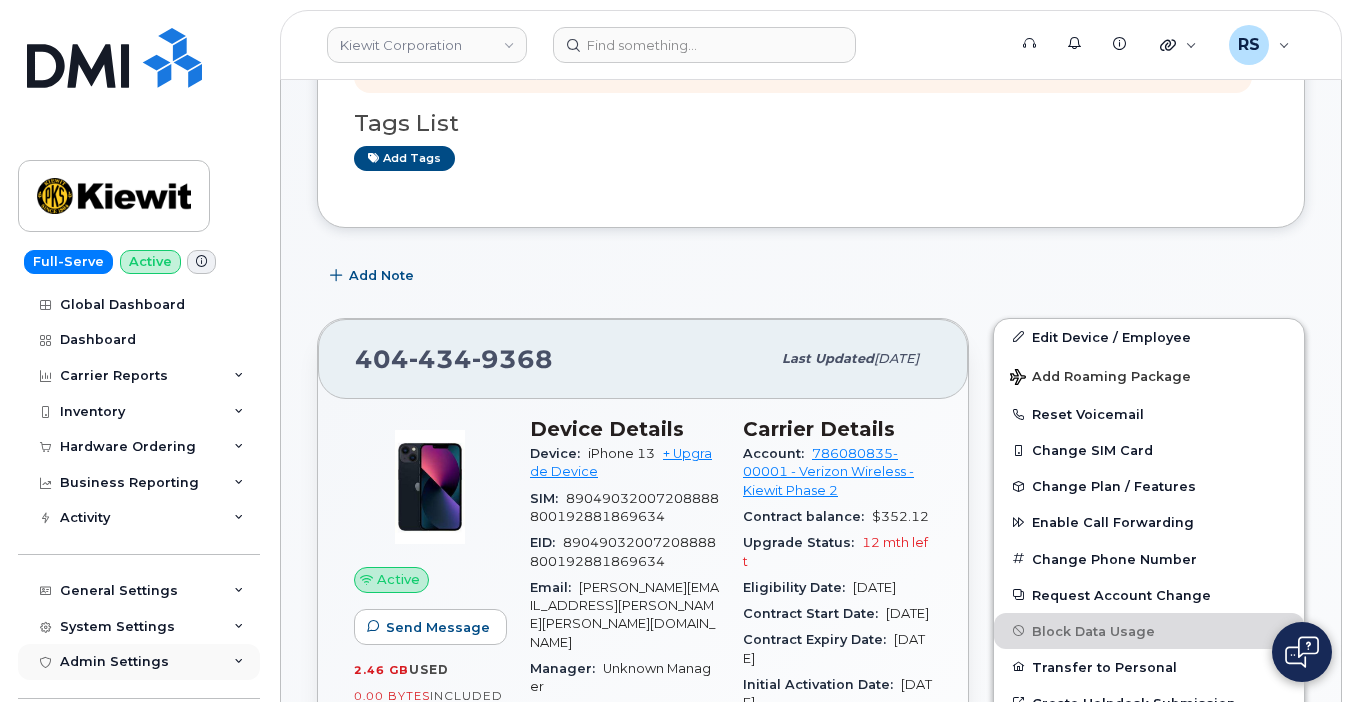 click on "Help Desk Roaming Data Block Dashboard Hardware Orders Repair Requests Device Status Updates Data Pools Data Pool Sources Managerial Disputes Customer Workflows" 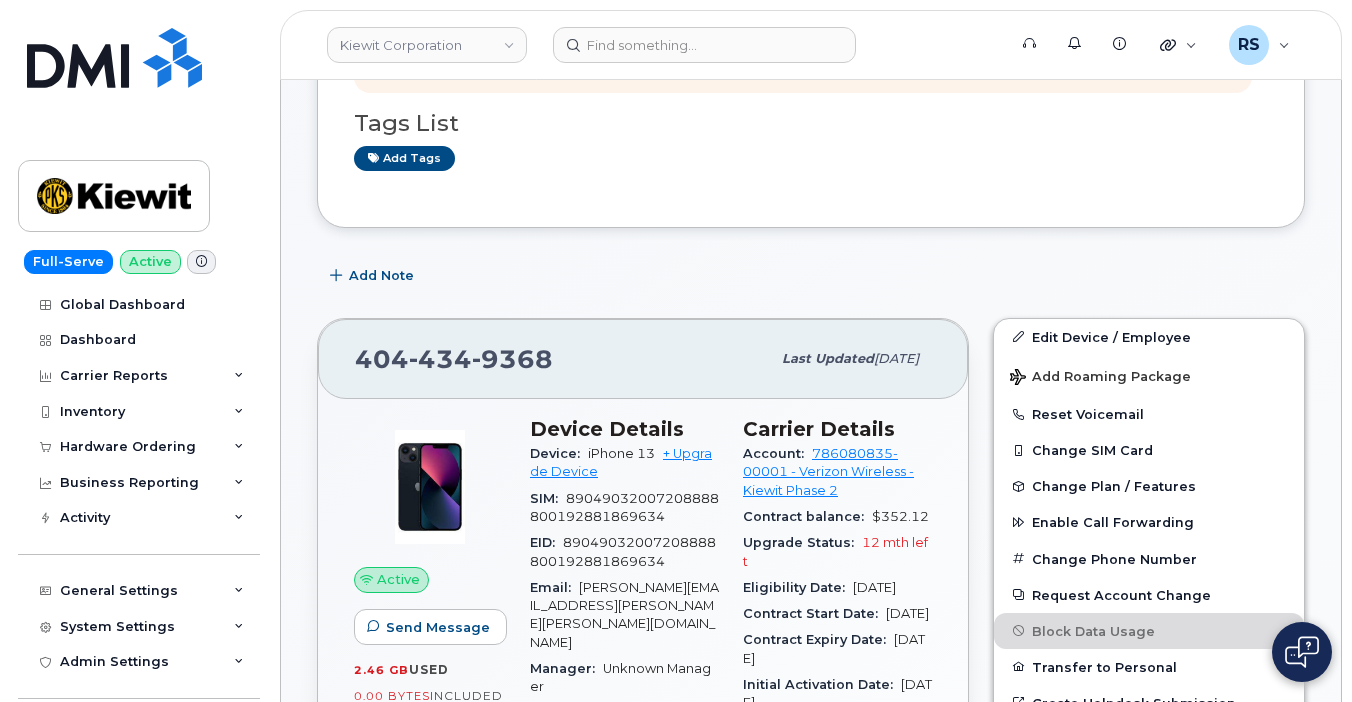 click on "KATHY ZHAO
Active
Display Notes
Carrier Support
Order #294612 — completed
Tags List
Add tags
Add Note
404 434 9368 Last updated  Jul 10, 2025 Active Send Message 2.46 GB  used 0.00 Bytes  included this month Device Details Device: iPhone 13  + Upgrade Device SIM: 89049032007208888800192881869634 EID: 89049032007208888800192881869634 Email: KATHY.ZHAO@KIEWIT.COM Manager: Unknown Manager MAC Address: 98b3793f9f50 Carrier IMEI: 356832820972517 City Of Use: Atlanta Business Unit HR Lock Enabled Device Business Unit Cost Center: None None None Profit Center: None None None WBS Element: 110200.1990 Kiewit Engnrng Grp Inc 1242 Carrier Details Account: 786080835-00001 - Verizon Wireless - Kiewit Phase 2 Contract balance: $352.12 Upgrade Status: 12 mth left Eligibility Date: Jul 26, 2026 Contract Start Date: Jul 26, 2024 Contract Expiry Date: Jul 26, 2026 Initial Activation Date: Aug 06, 2007 Rate Plan" at bounding box center [811, 1363] 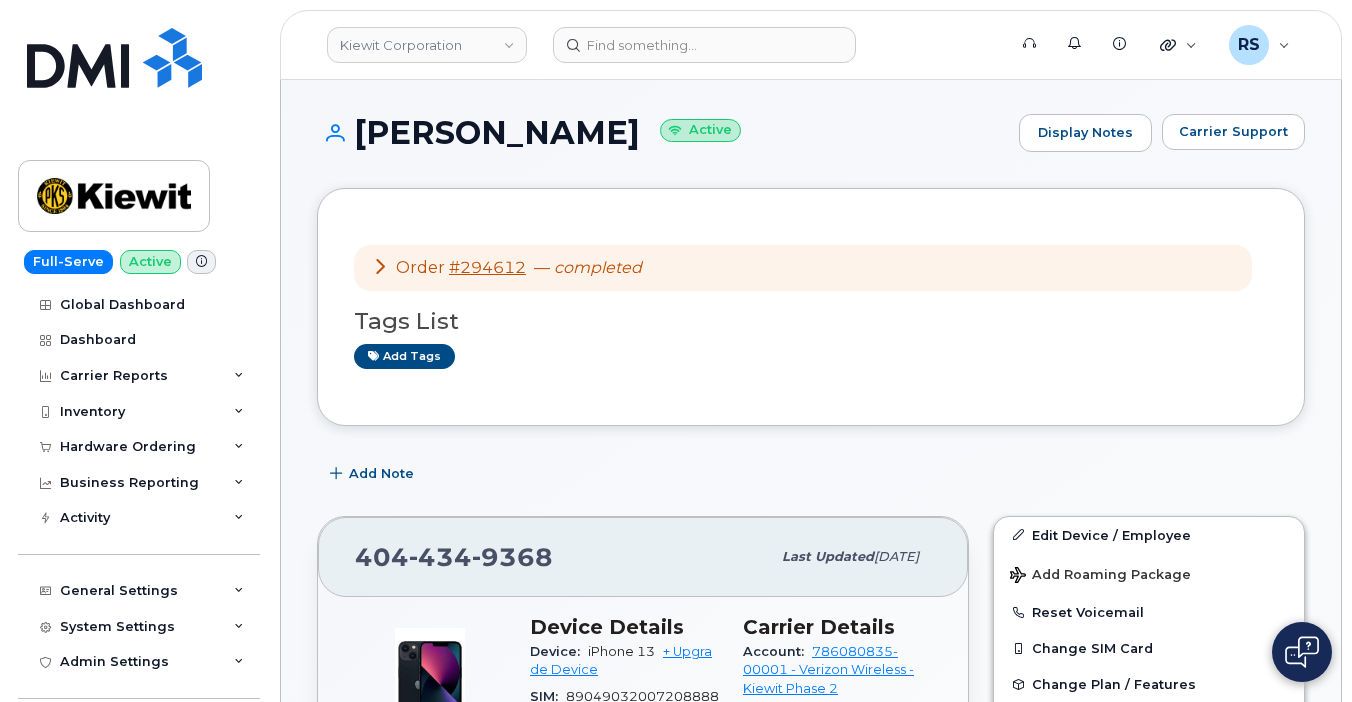 scroll, scrollTop: 0, scrollLeft: 0, axis: both 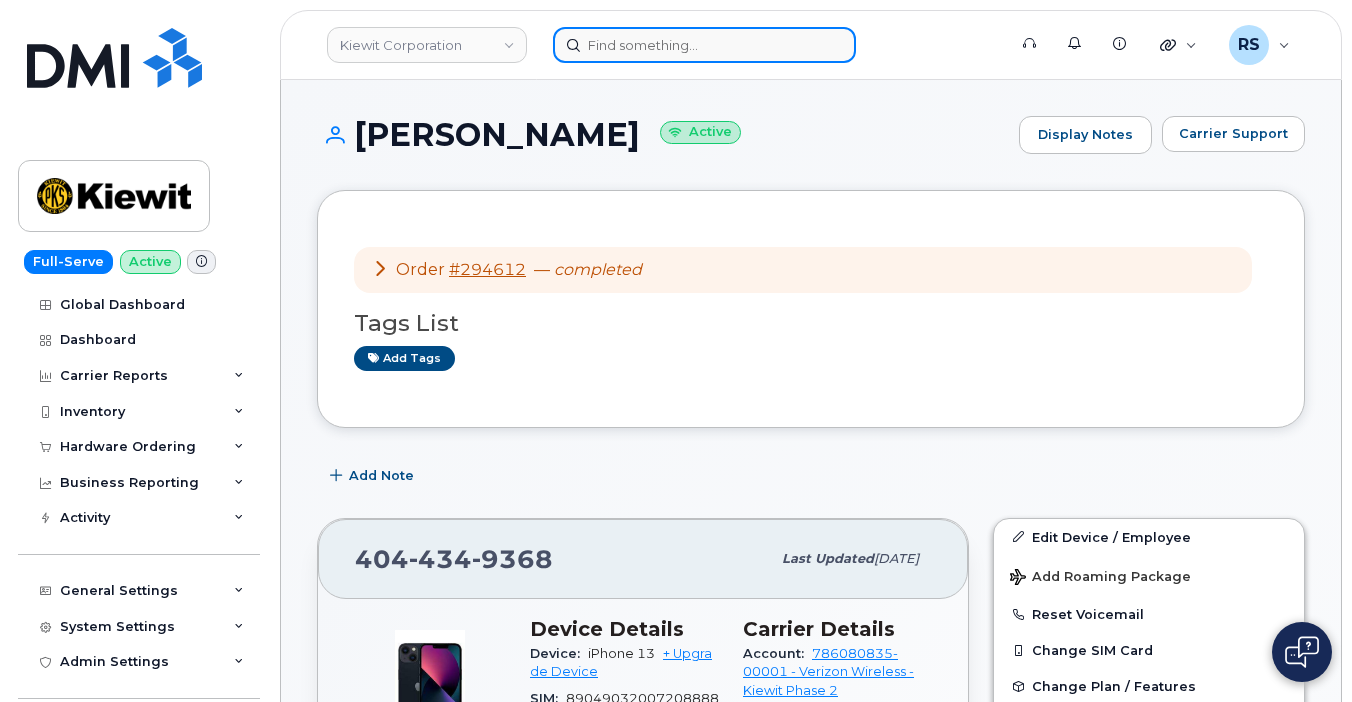 click at bounding box center [704, 45] 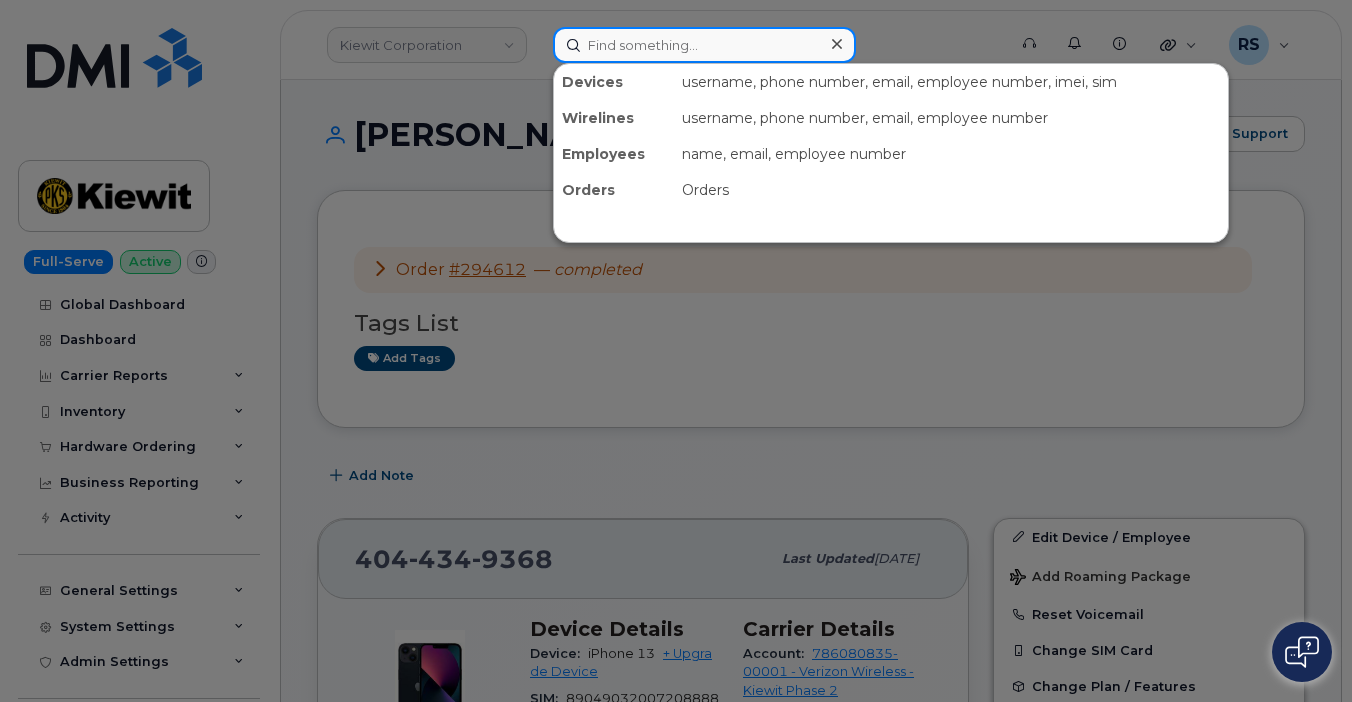 paste on "295512" 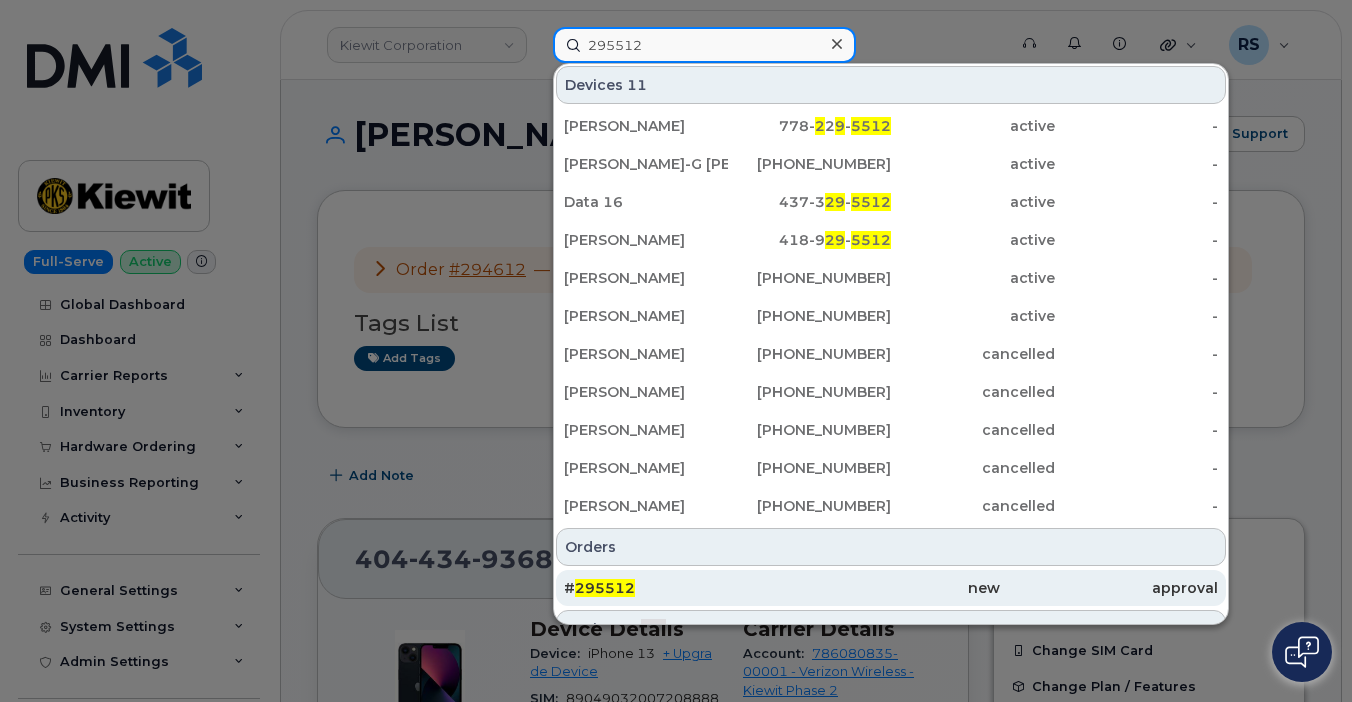 type on "295512" 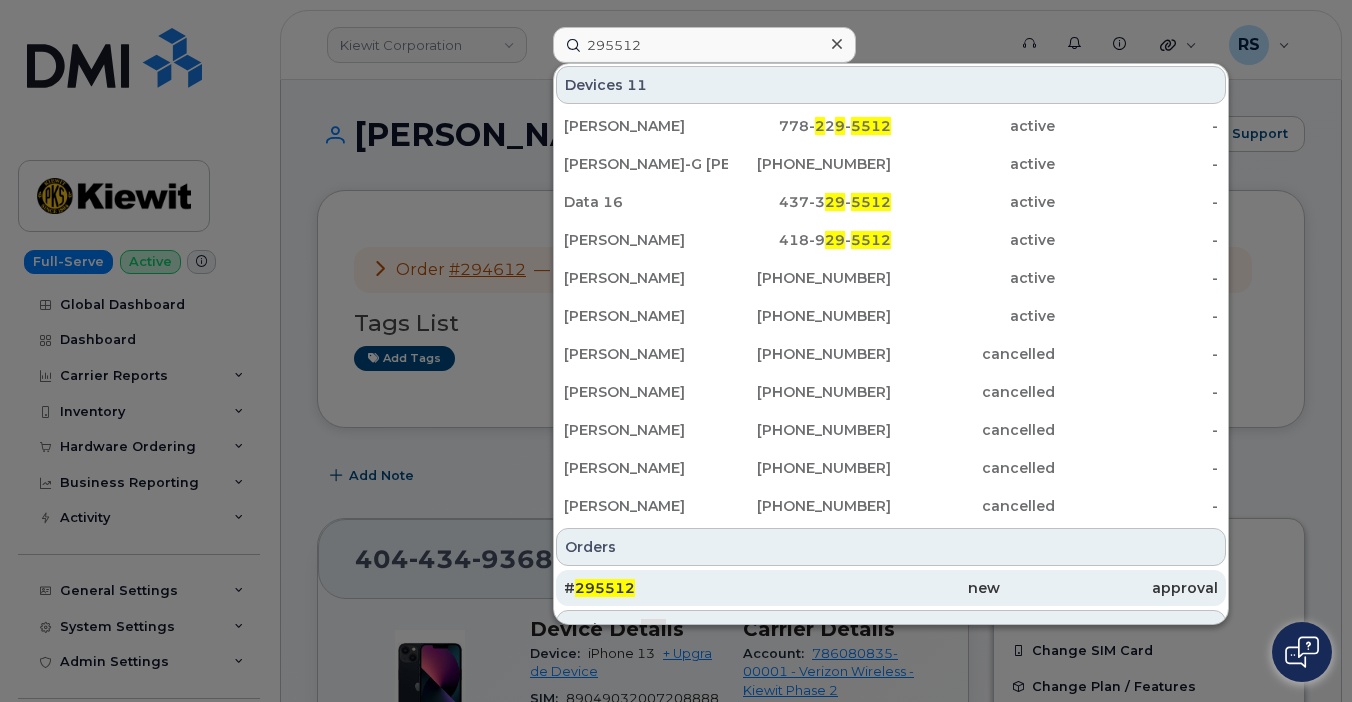 click on "295512" at bounding box center [605, 588] 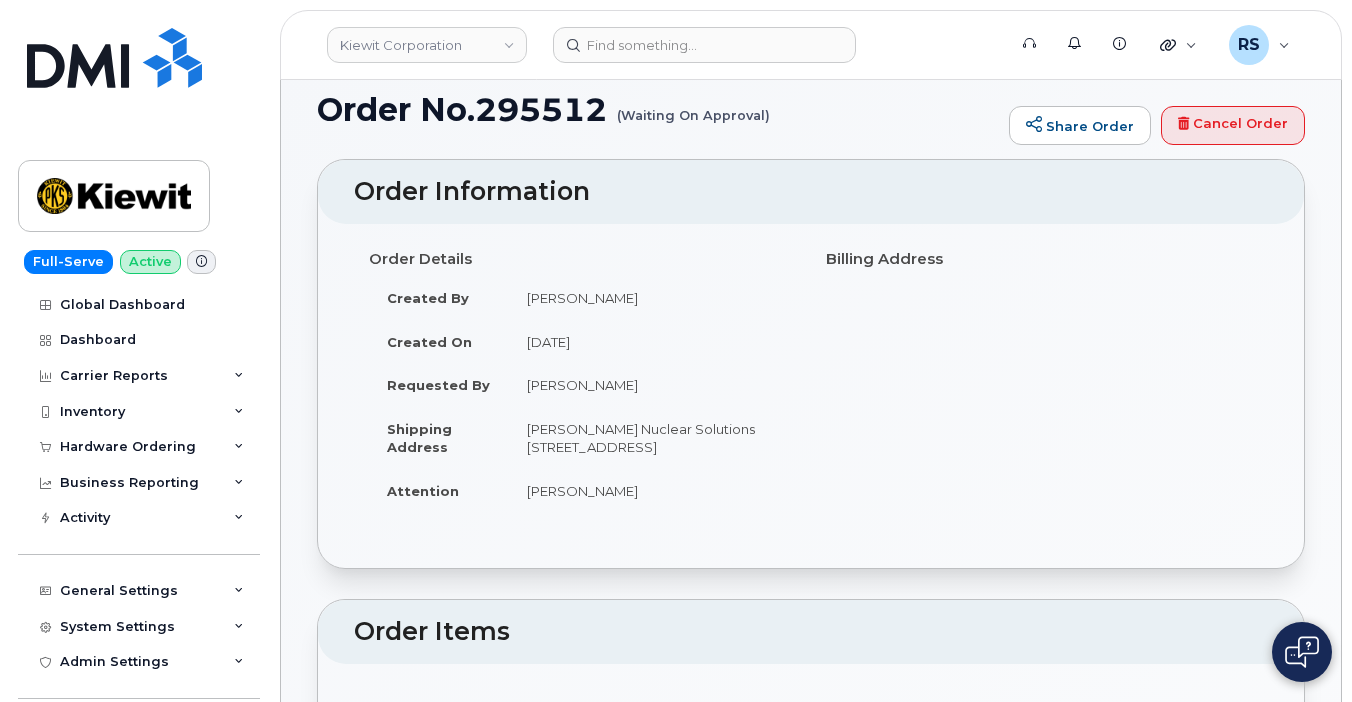 scroll, scrollTop: 0, scrollLeft: 0, axis: both 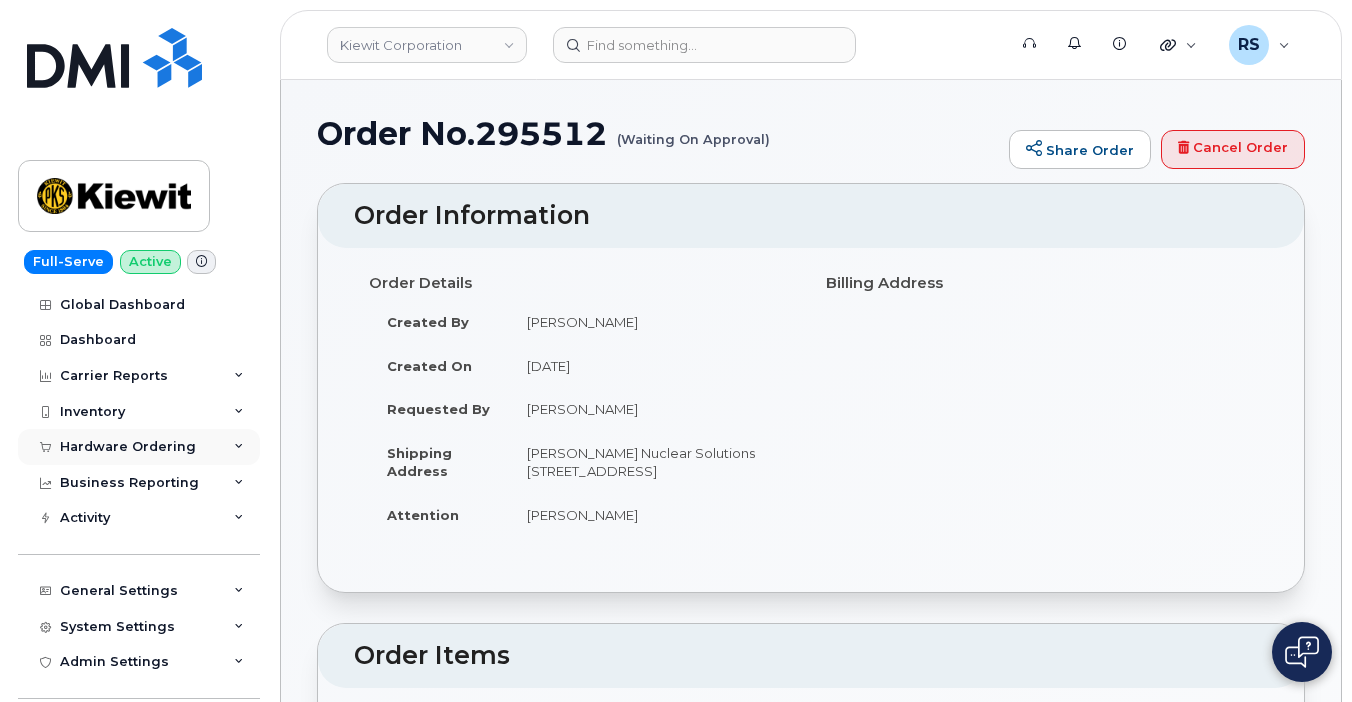 click on "Hardware Ordering" at bounding box center (128, 447) 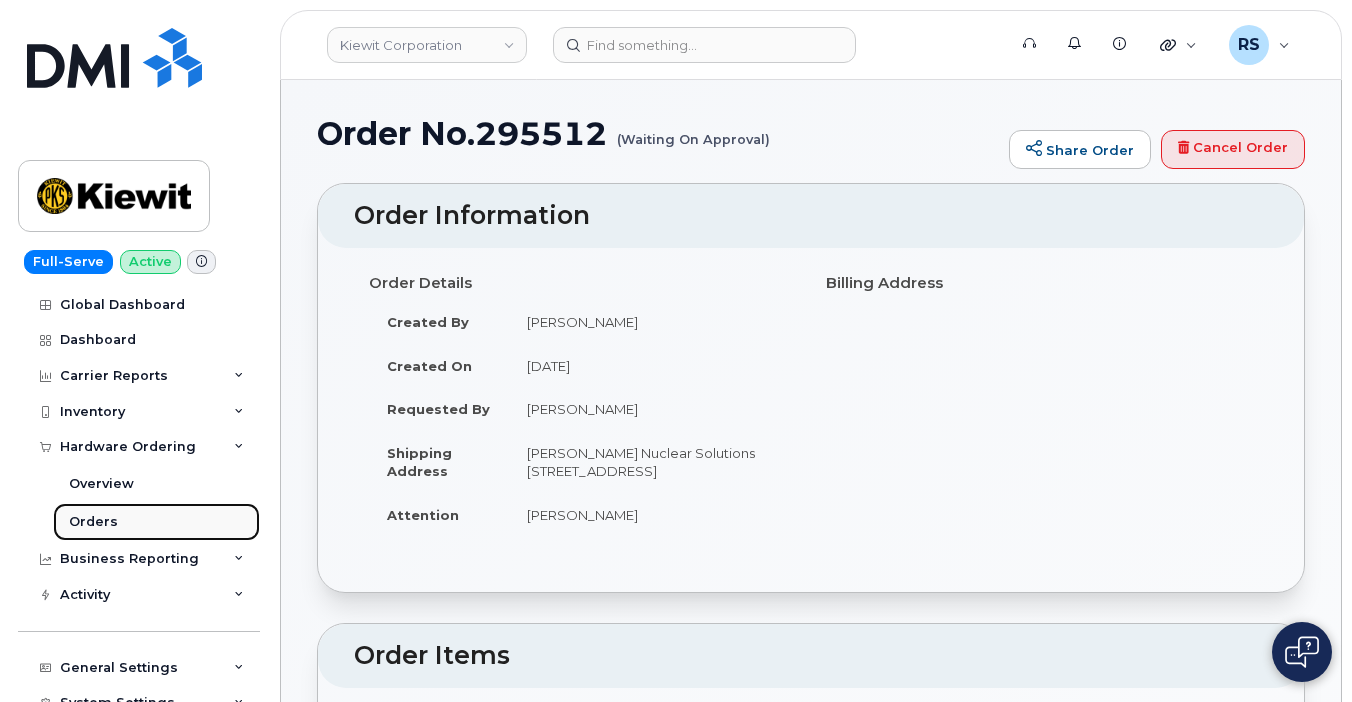 click on "Orders" at bounding box center [93, 522] 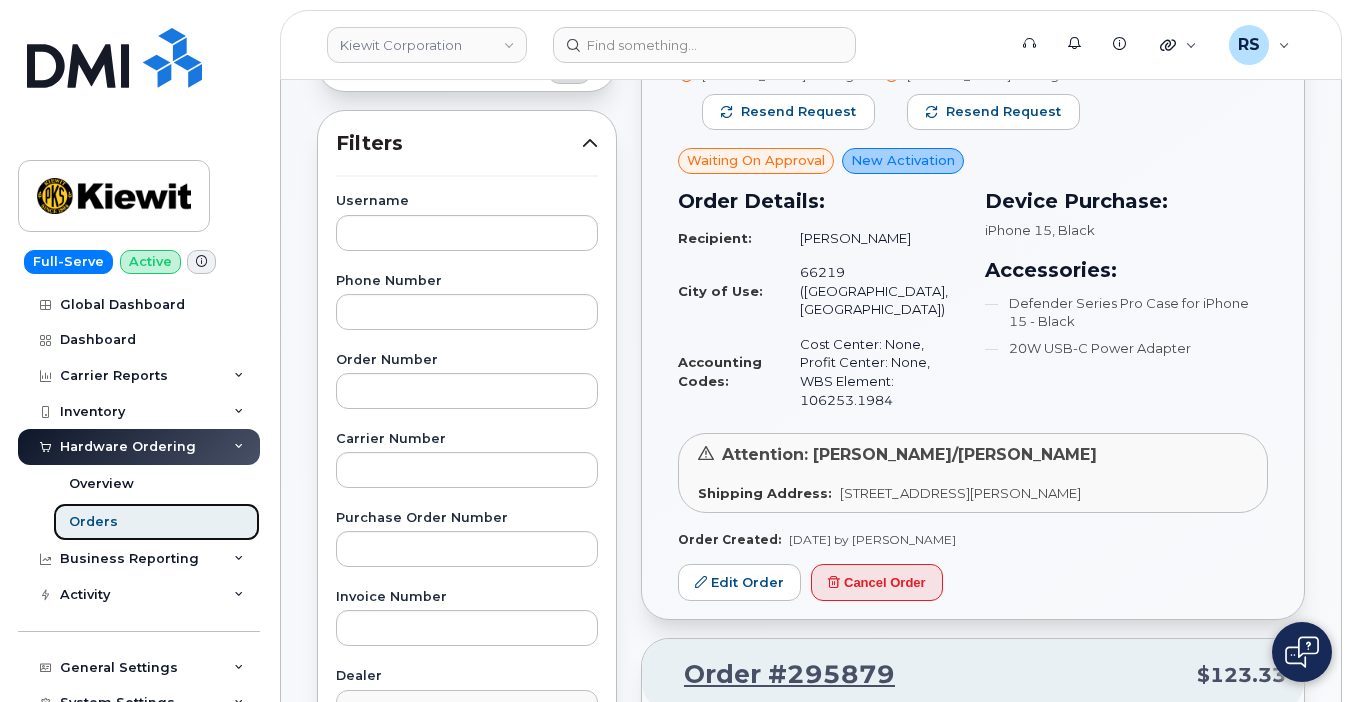 scroll, scrollTop: 333, scrollLeft: 0, axis: vertical 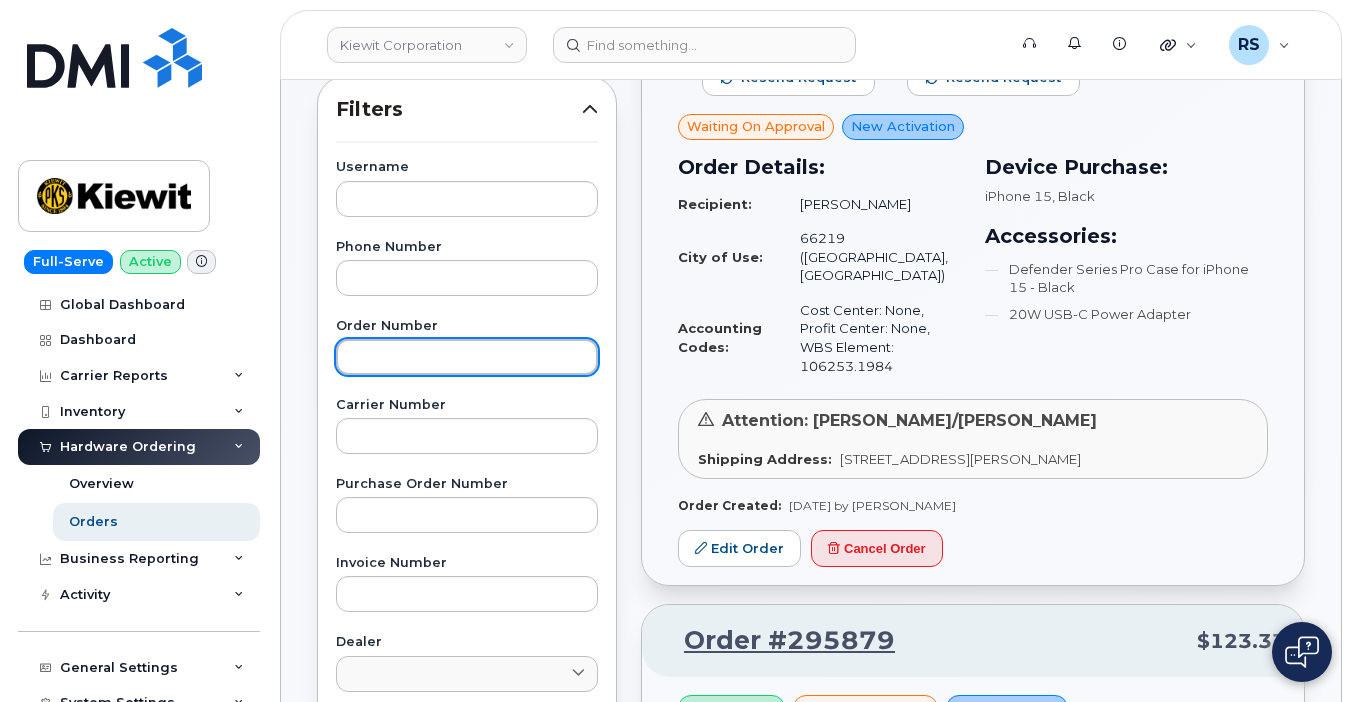 click at bounding box center (467, 357) 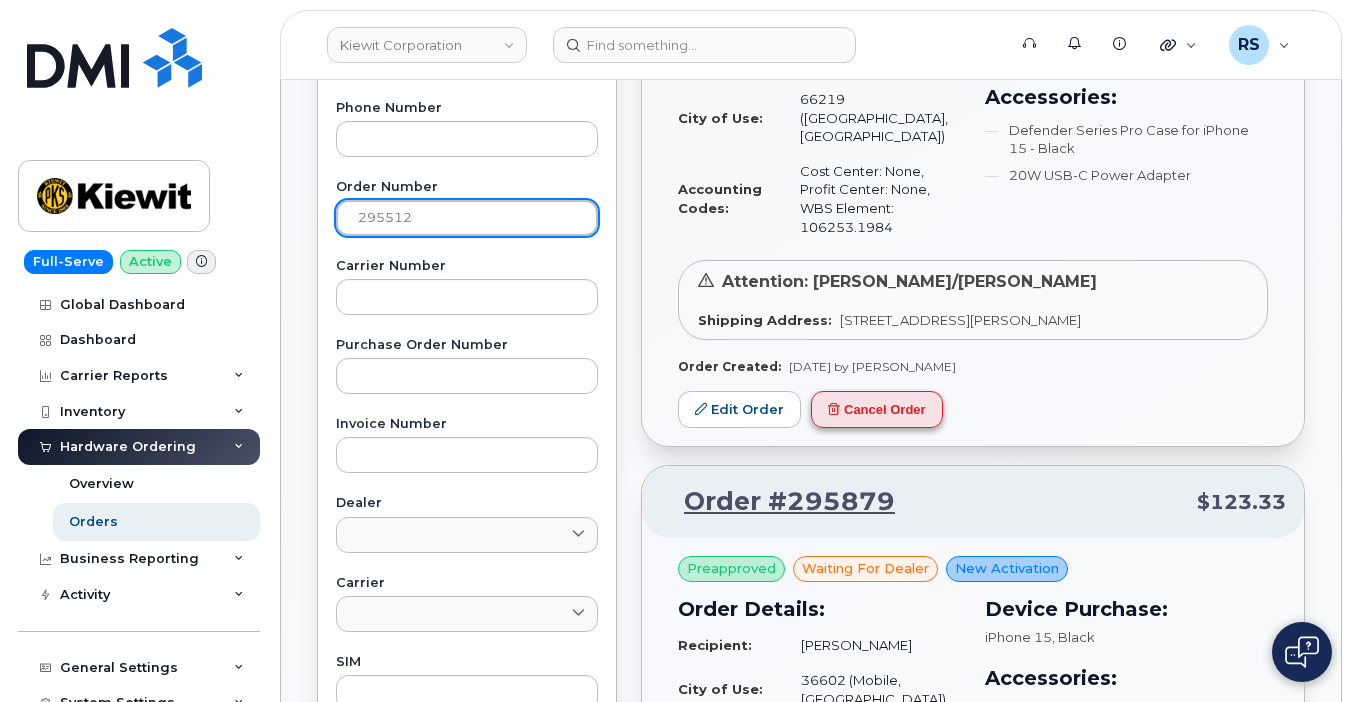 scroll, scrollTop: 733, scrollLeft: 0, axis: vertical 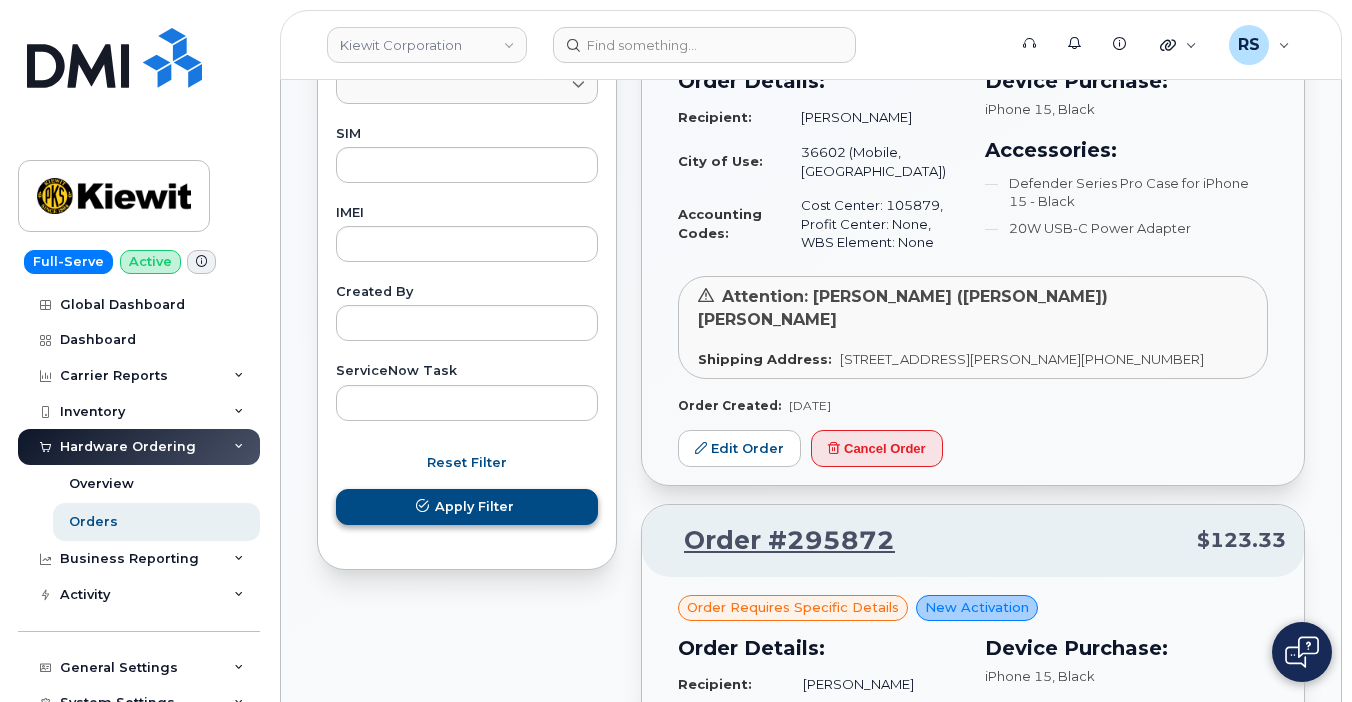 type on "295512" 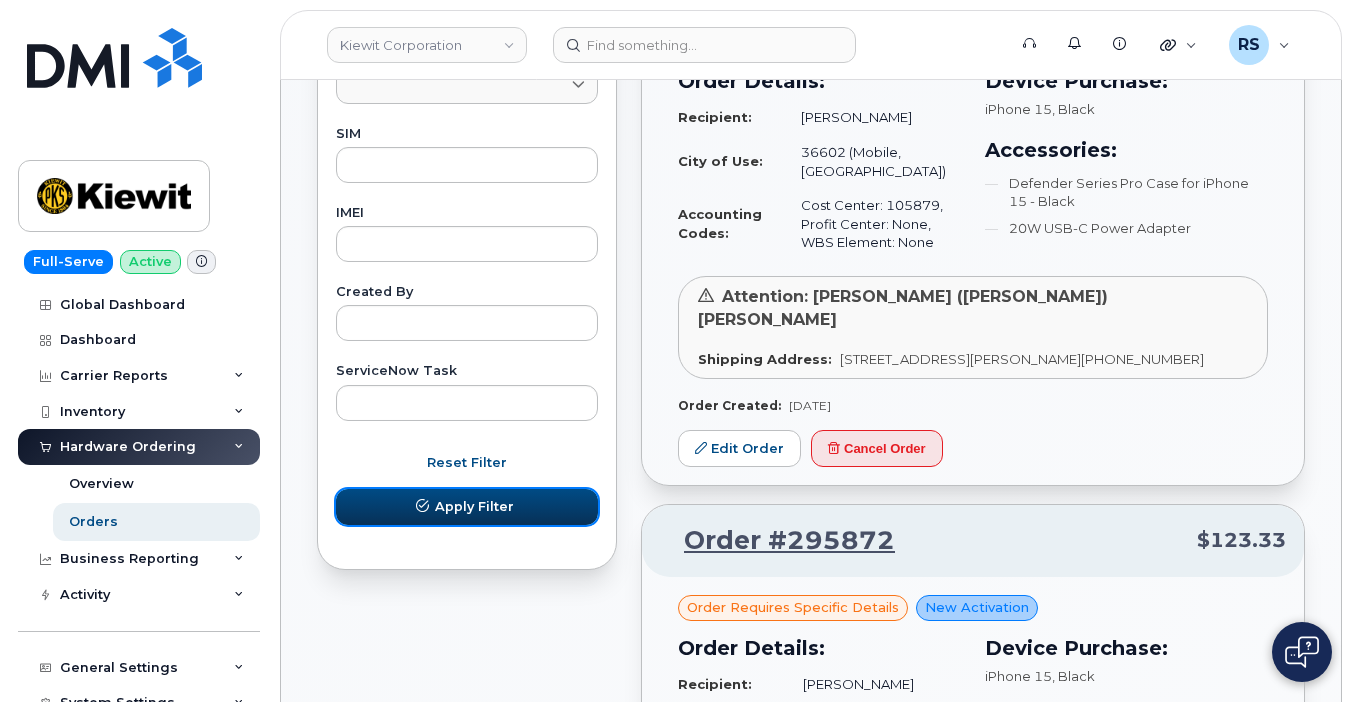 click on "Apply Filter" at bounding box center (467, 507) 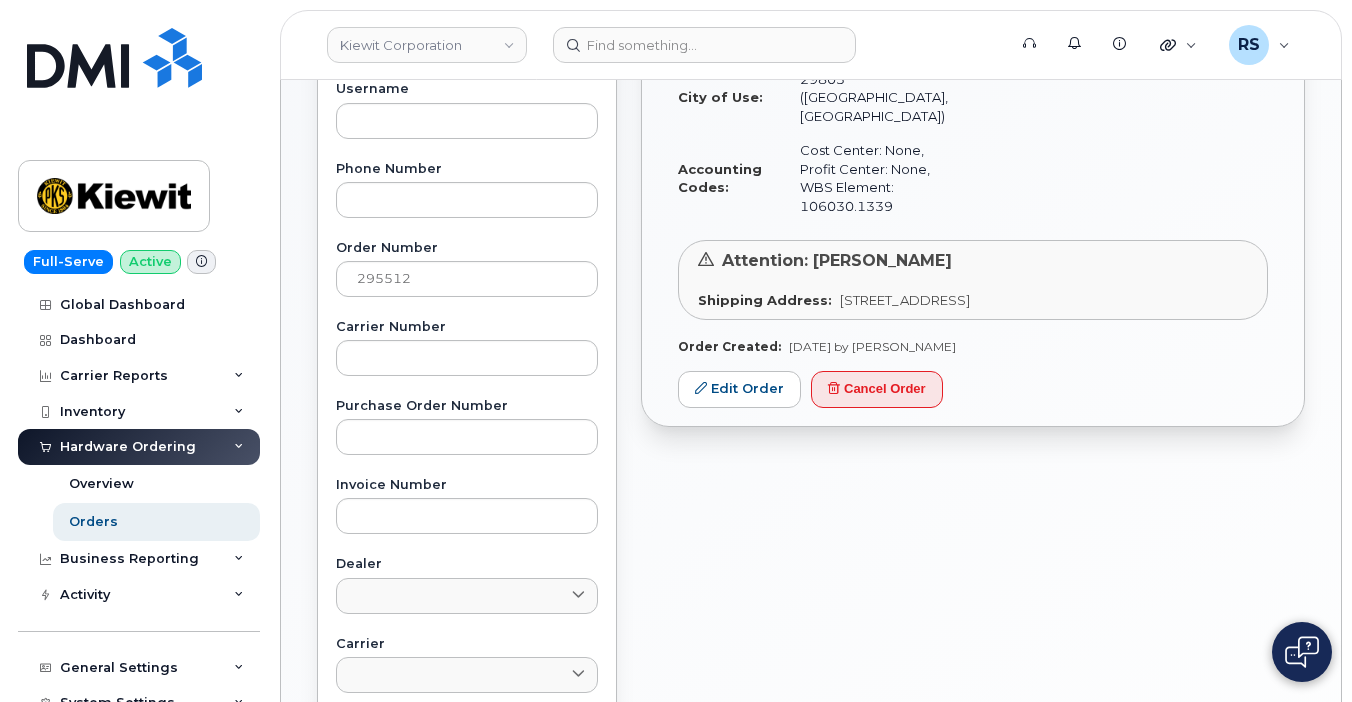 scroll, scrollTop: 168, scrollLeft: 0, axis: vertical 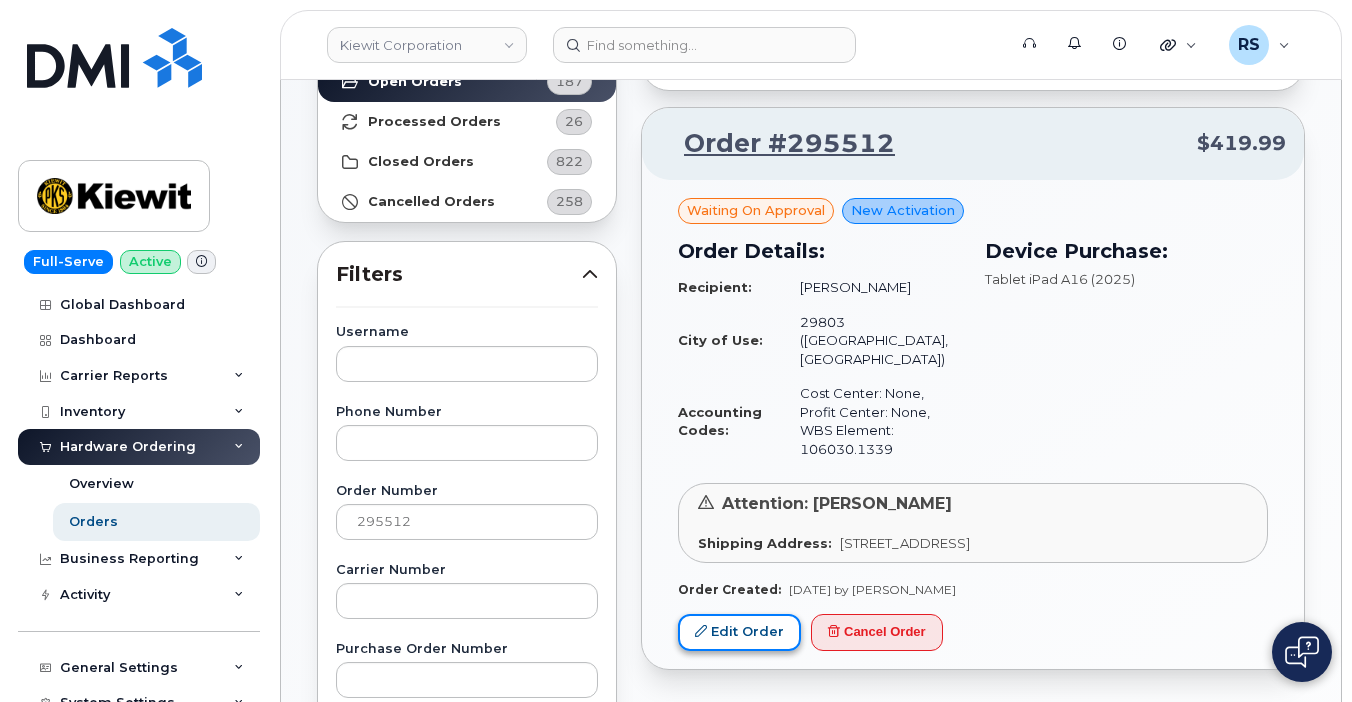 click on "Edit Order" at bounding box center (739, 632) 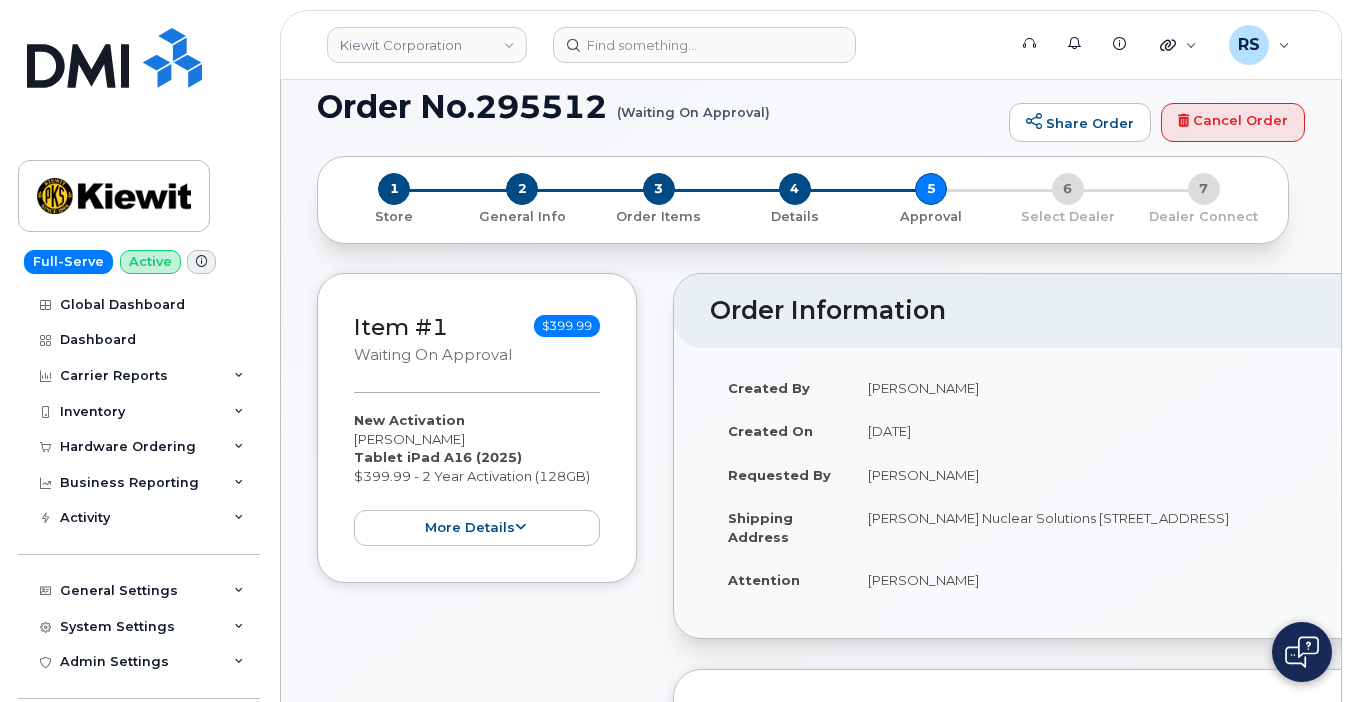 scroll, scrollTop: 0, scrollLeft: 0, axis: both 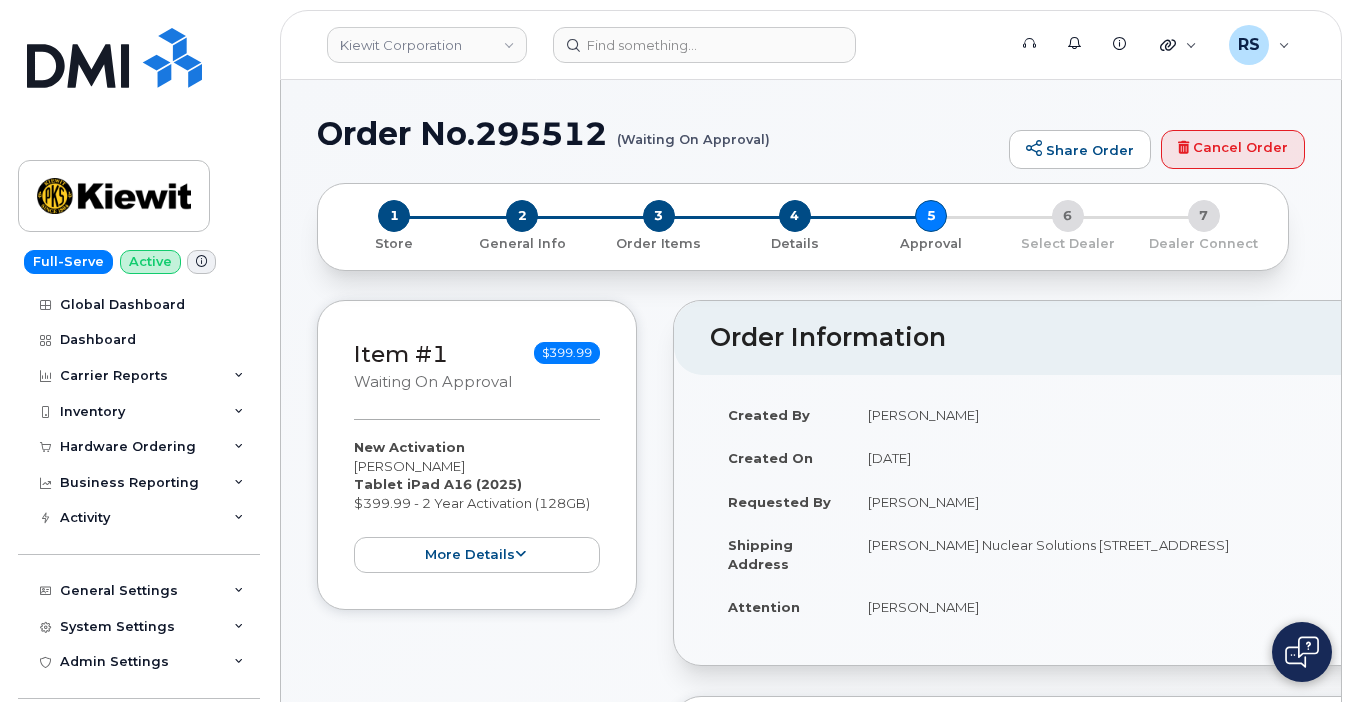 drag, startPoint x: 868, startPoint y: 548, endPoint x: 992, endPoint y: 570, distance: 125.93649 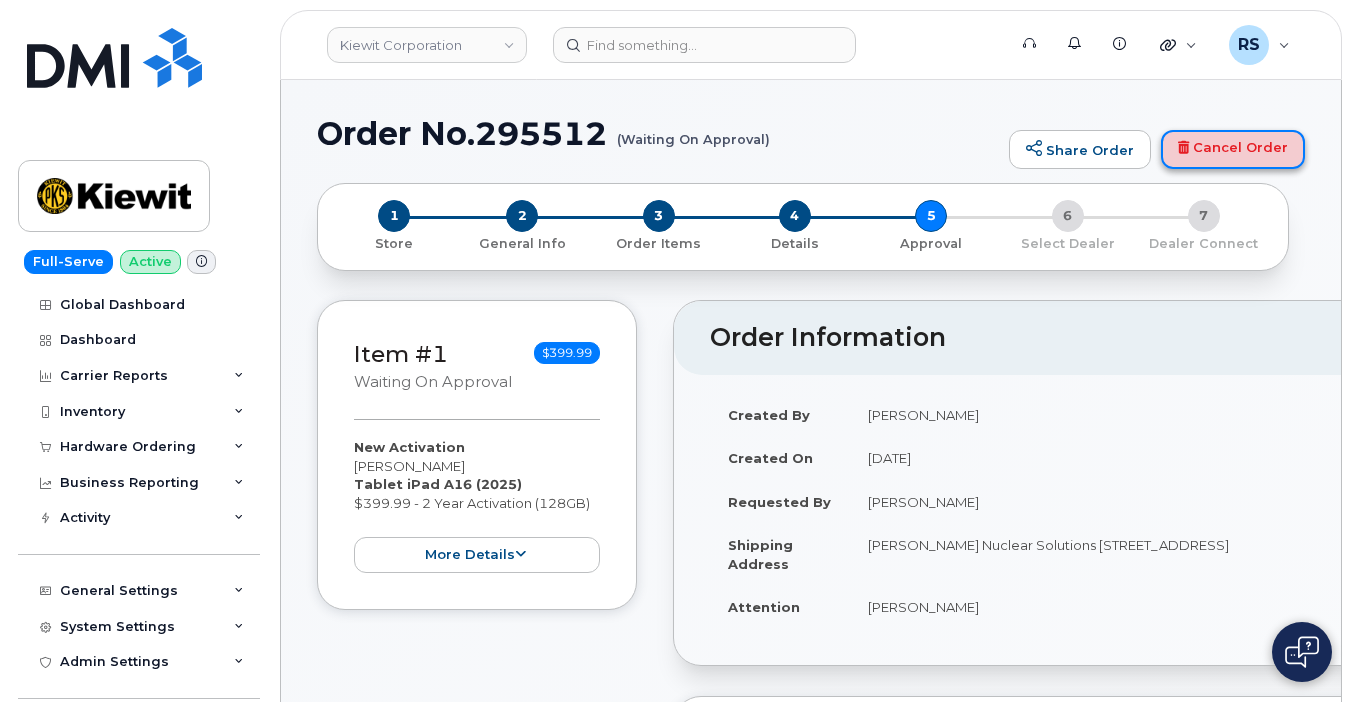 click on "Cancel Order" at bounding box center (1233, 150) 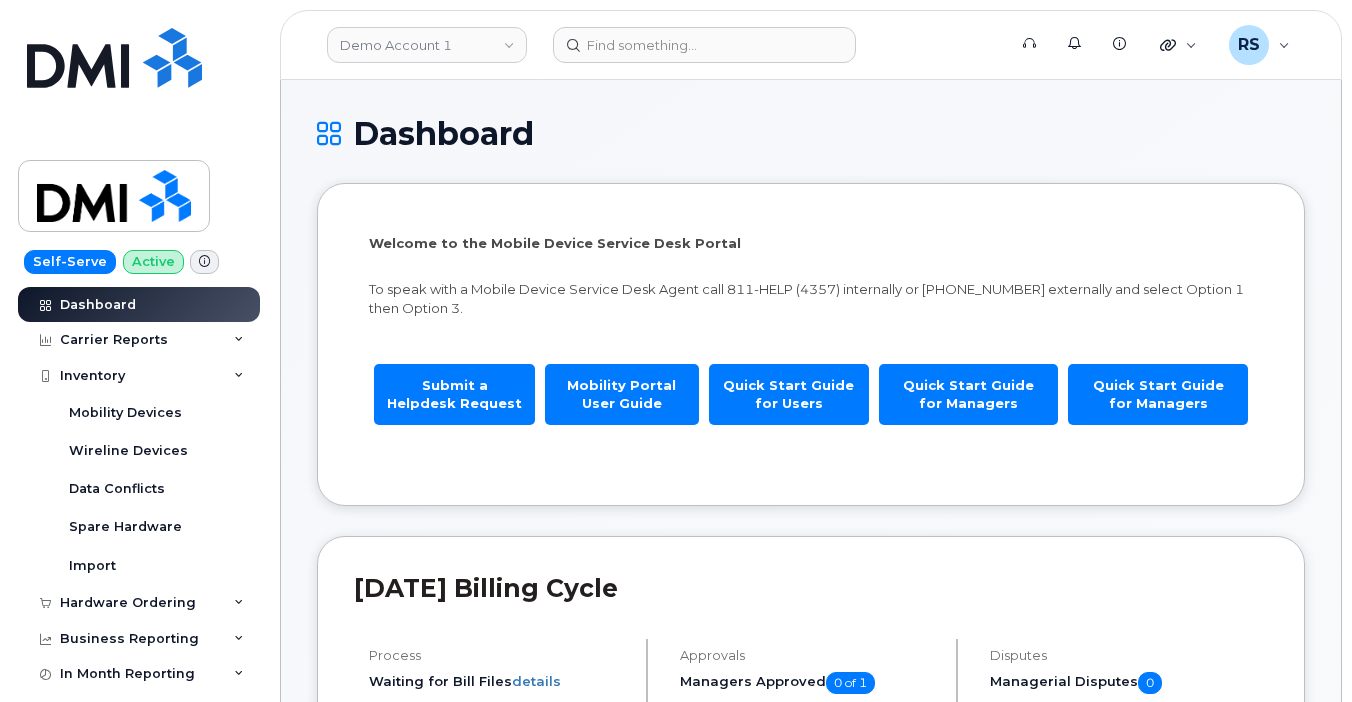 scroll, scrollTop: 0, scrollLeft: 0, axis: both 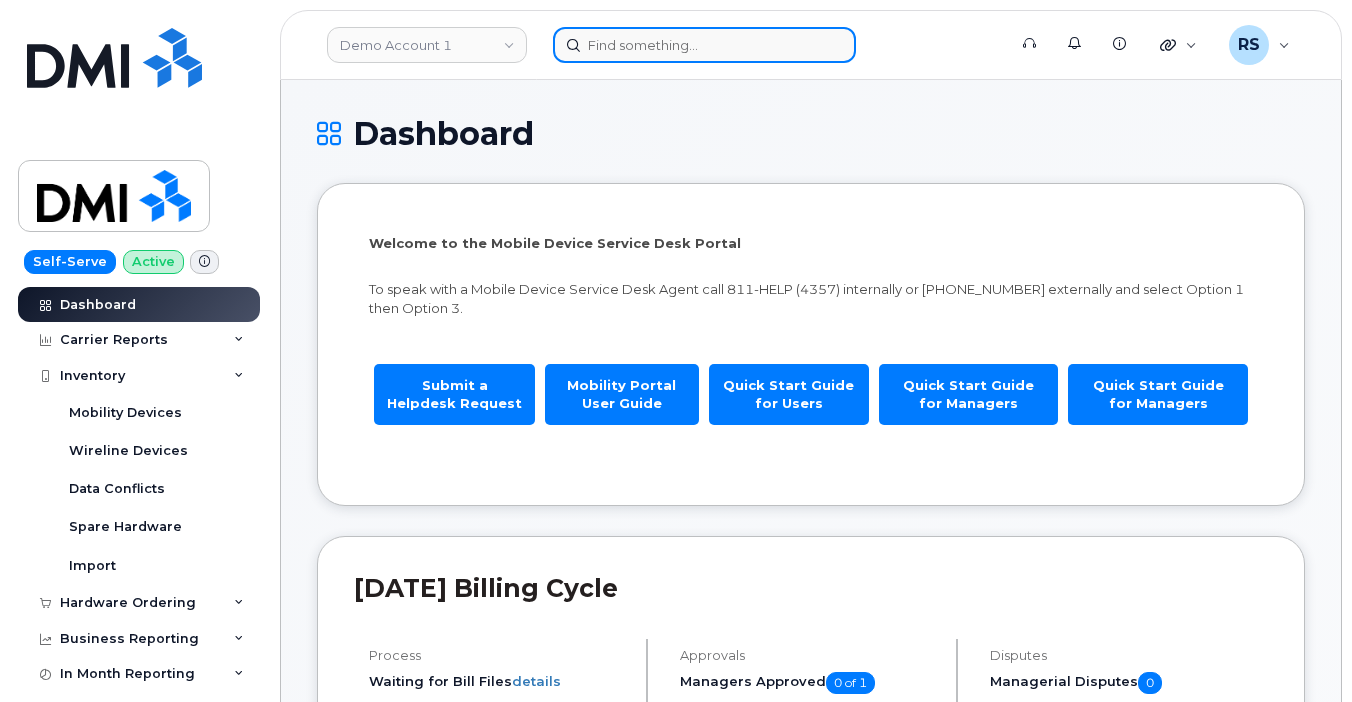 click at bounding box center (704, 45) 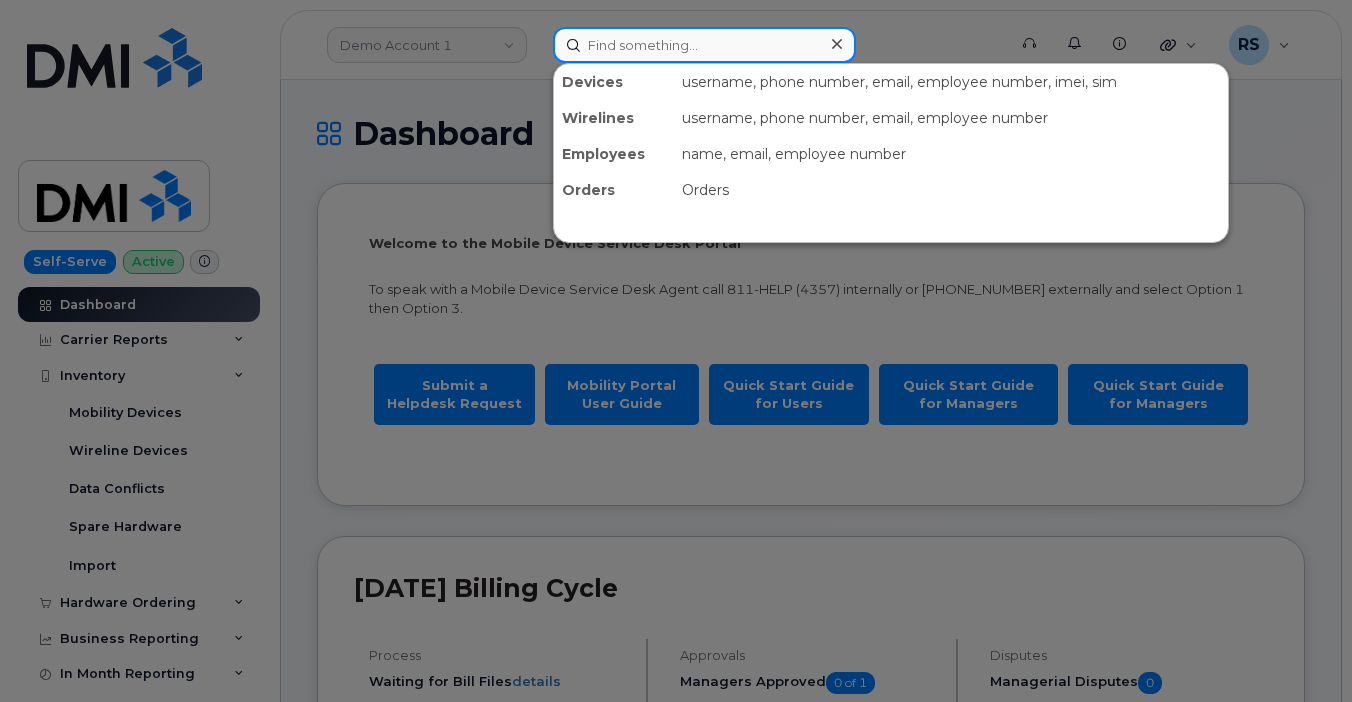 click at bounding box center (704, 45) 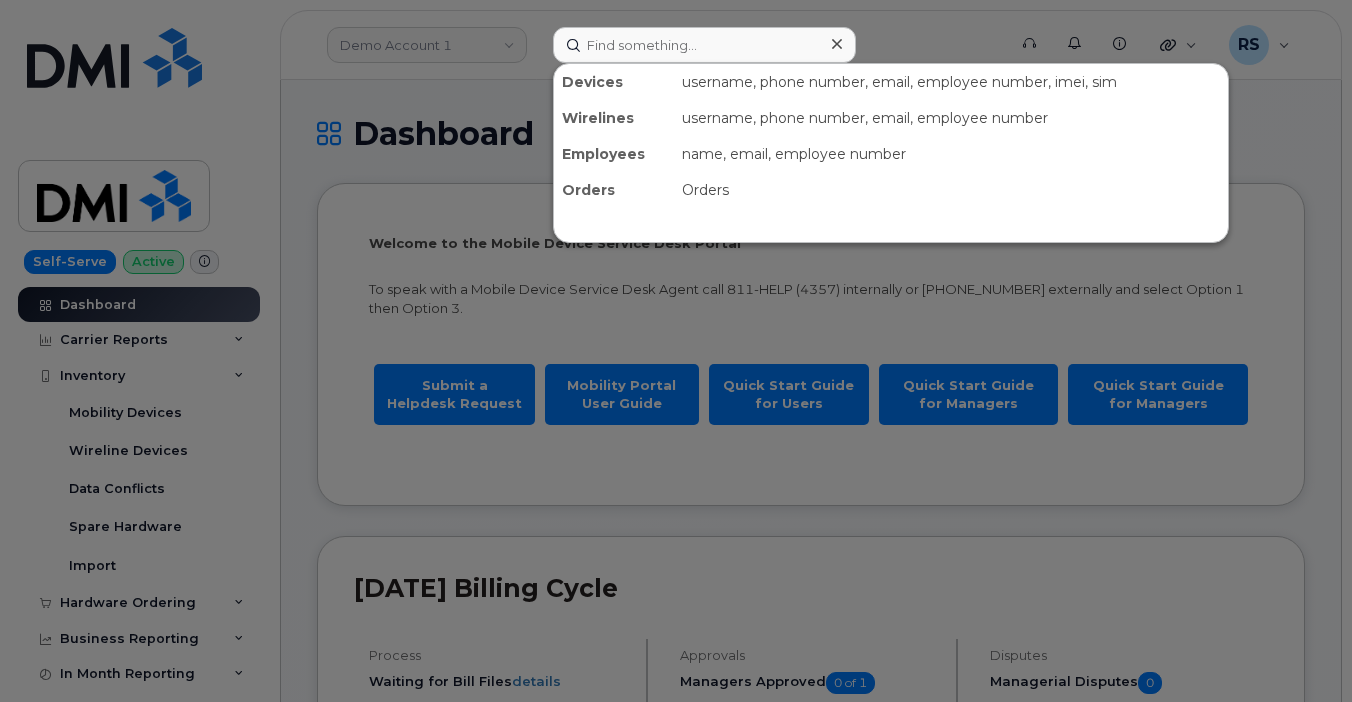 click at bounding box center (676, 351) 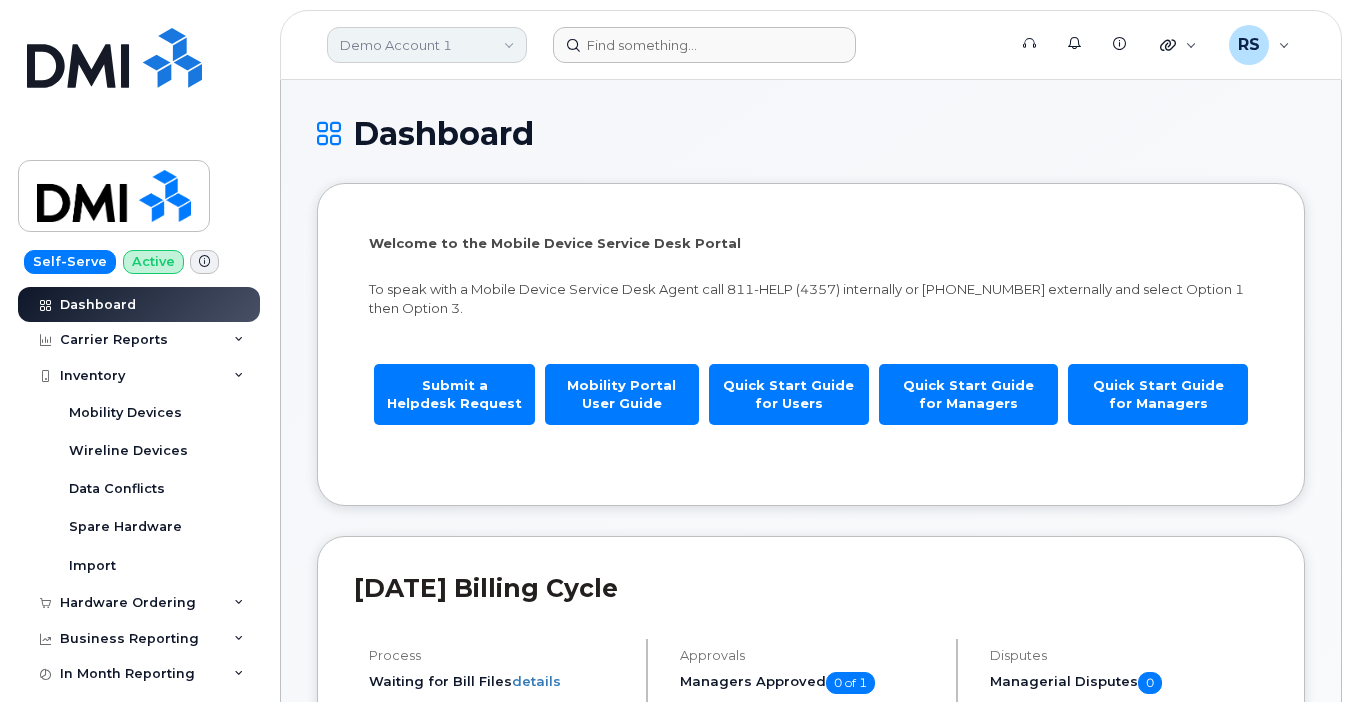click on "Demo Account 1" at bounding box center (427, 45) 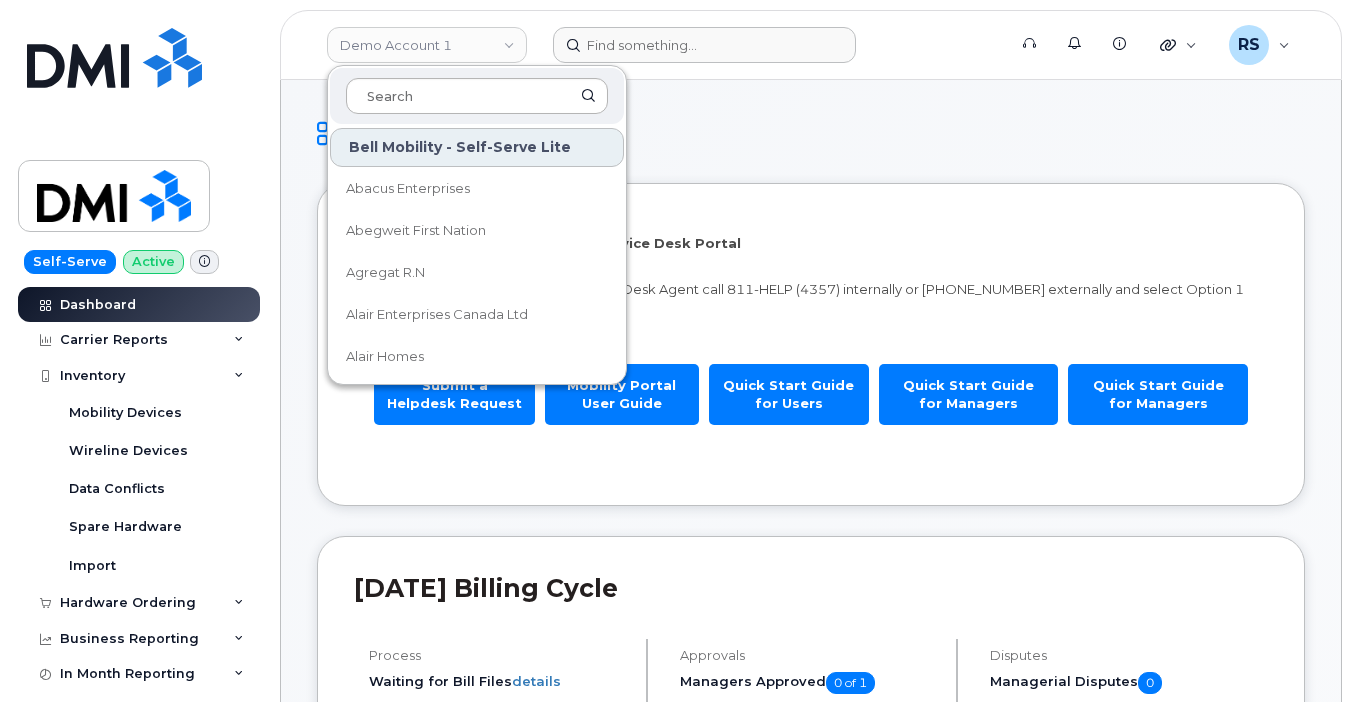 click at bounding box center [477, 96] 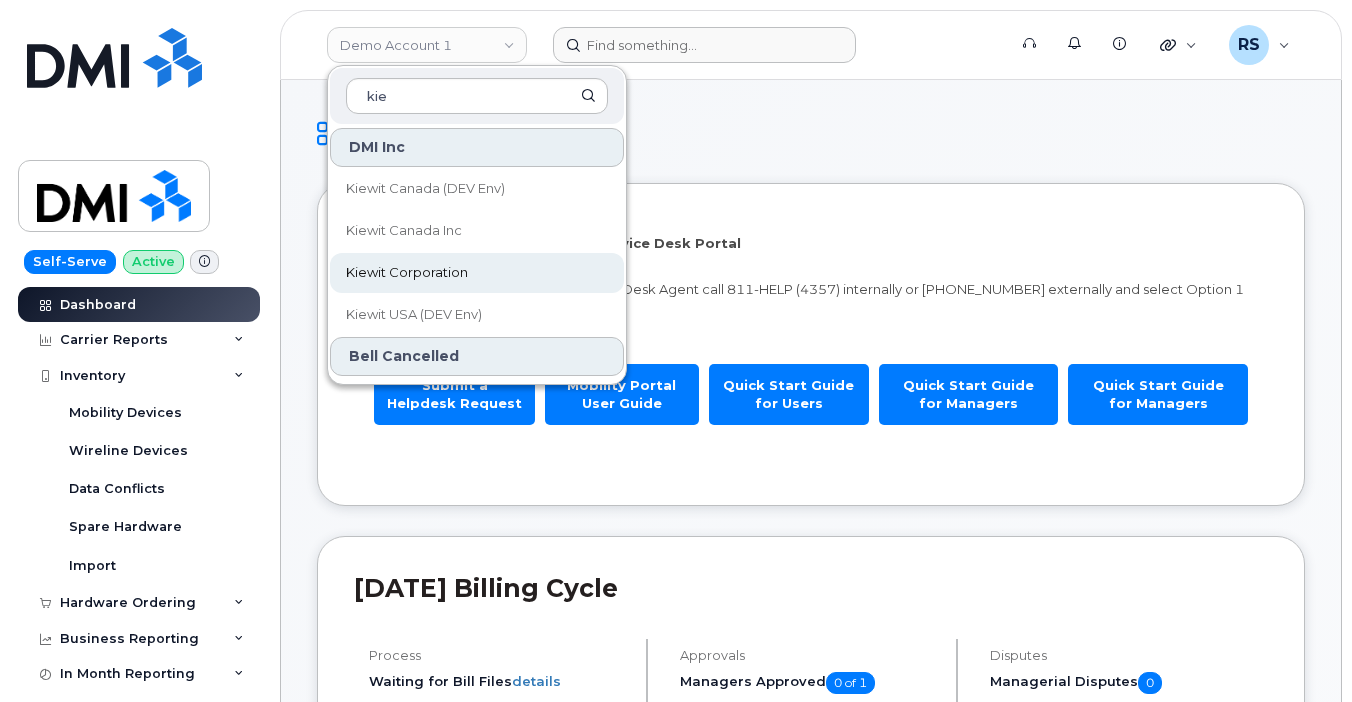 type on "kie" 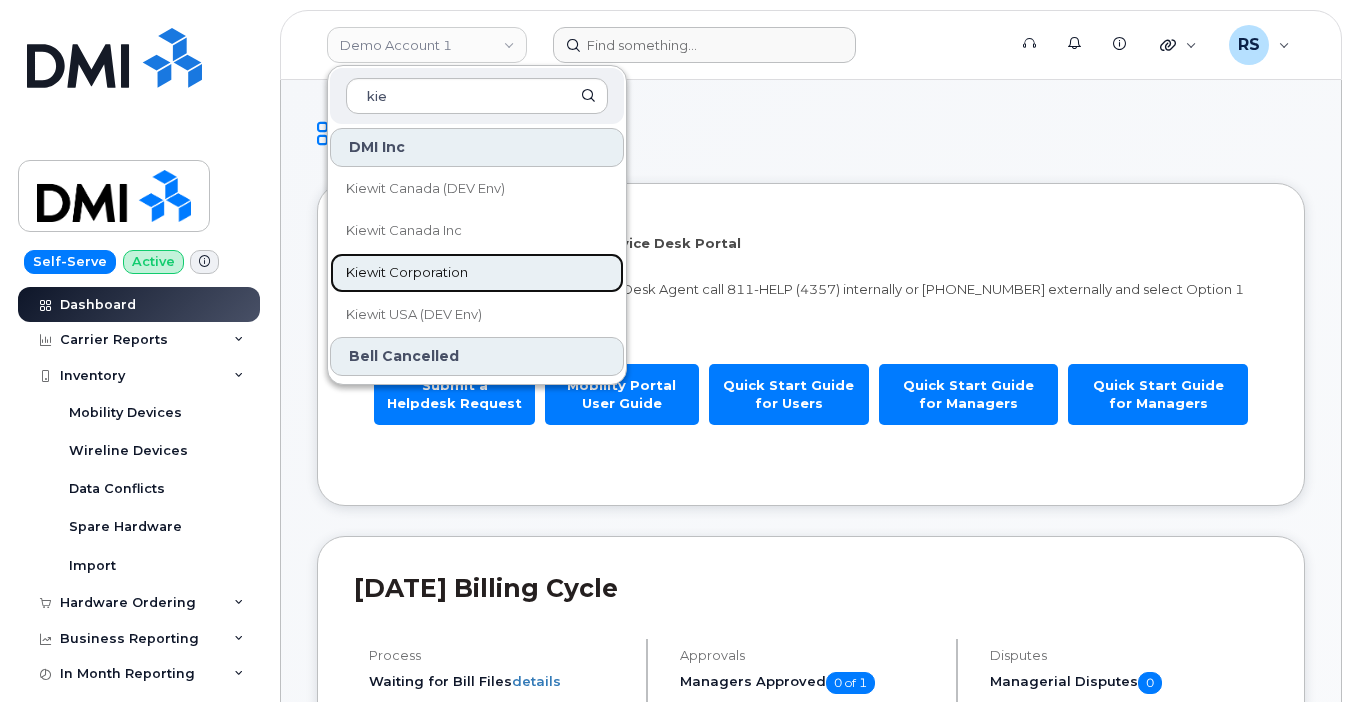 click on "Kiewit Corporation" at bounding box center (407, 273) 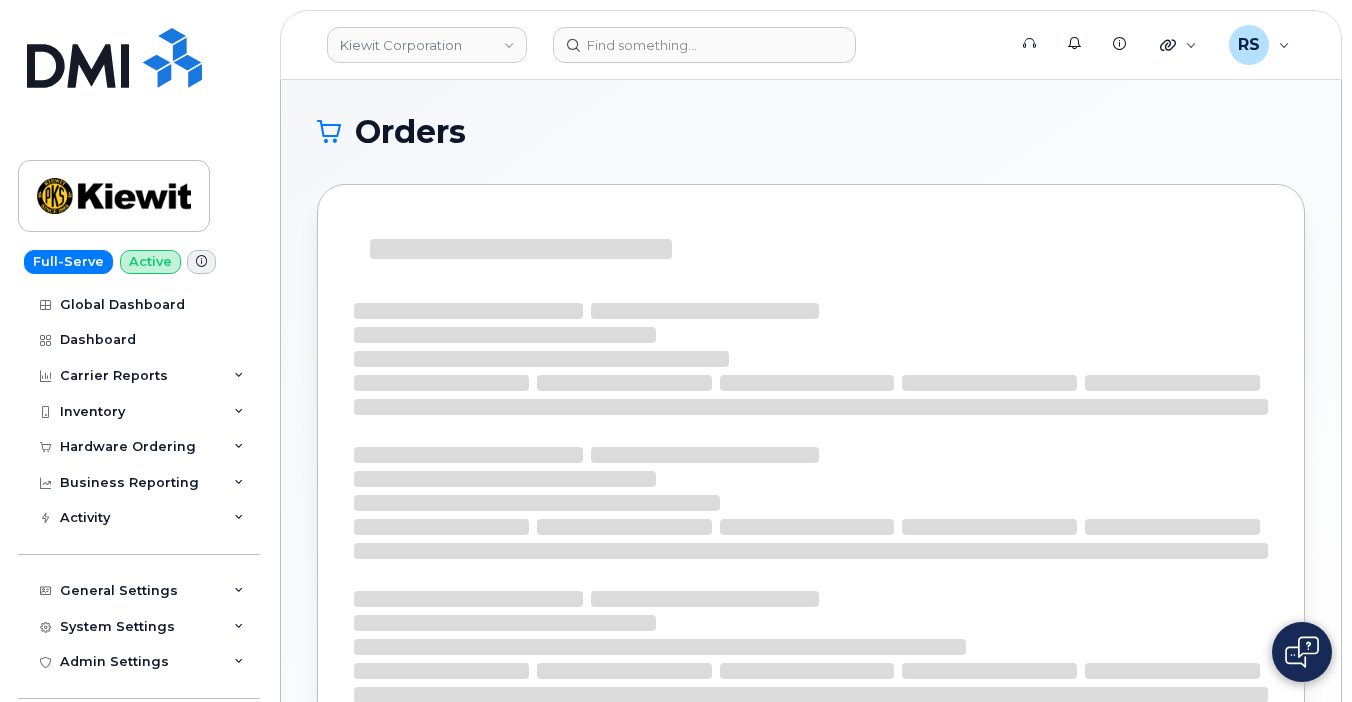 scroll, scrollTop: 0, scrollLeft: 0, axis: both 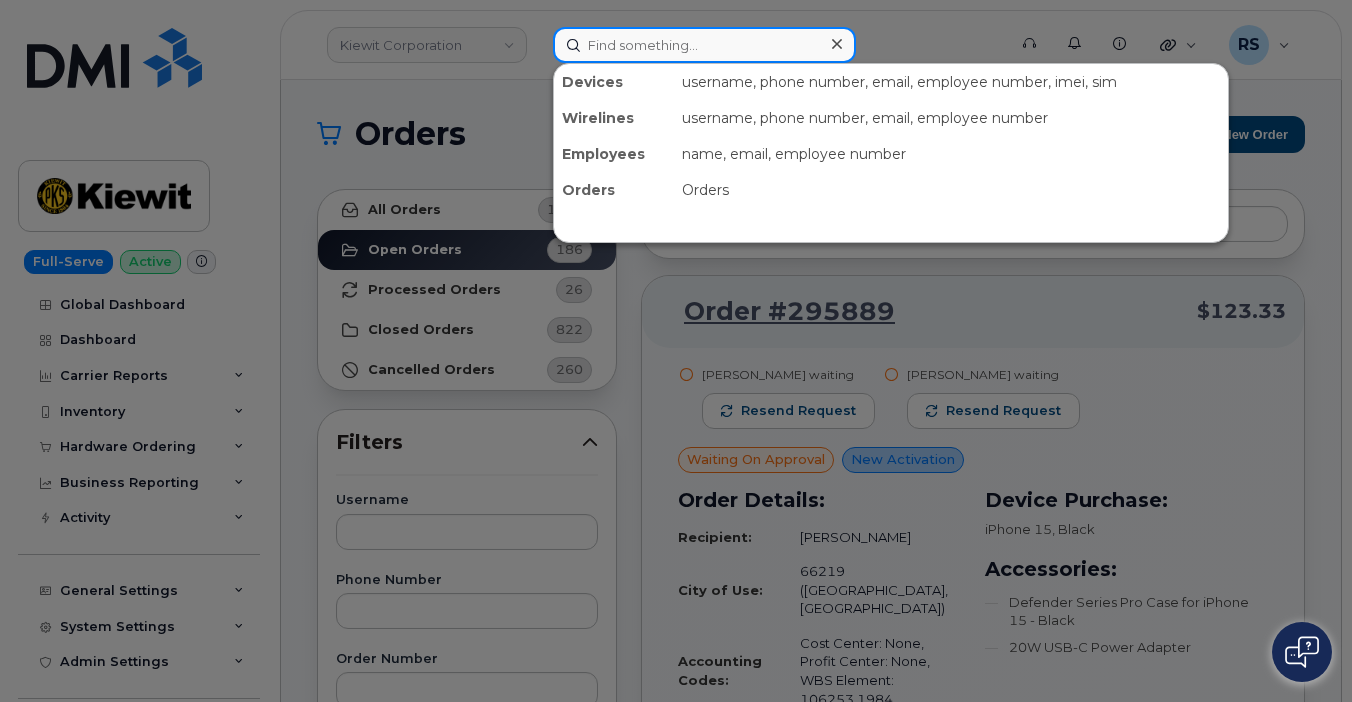 click at bounding box center (704, 45) 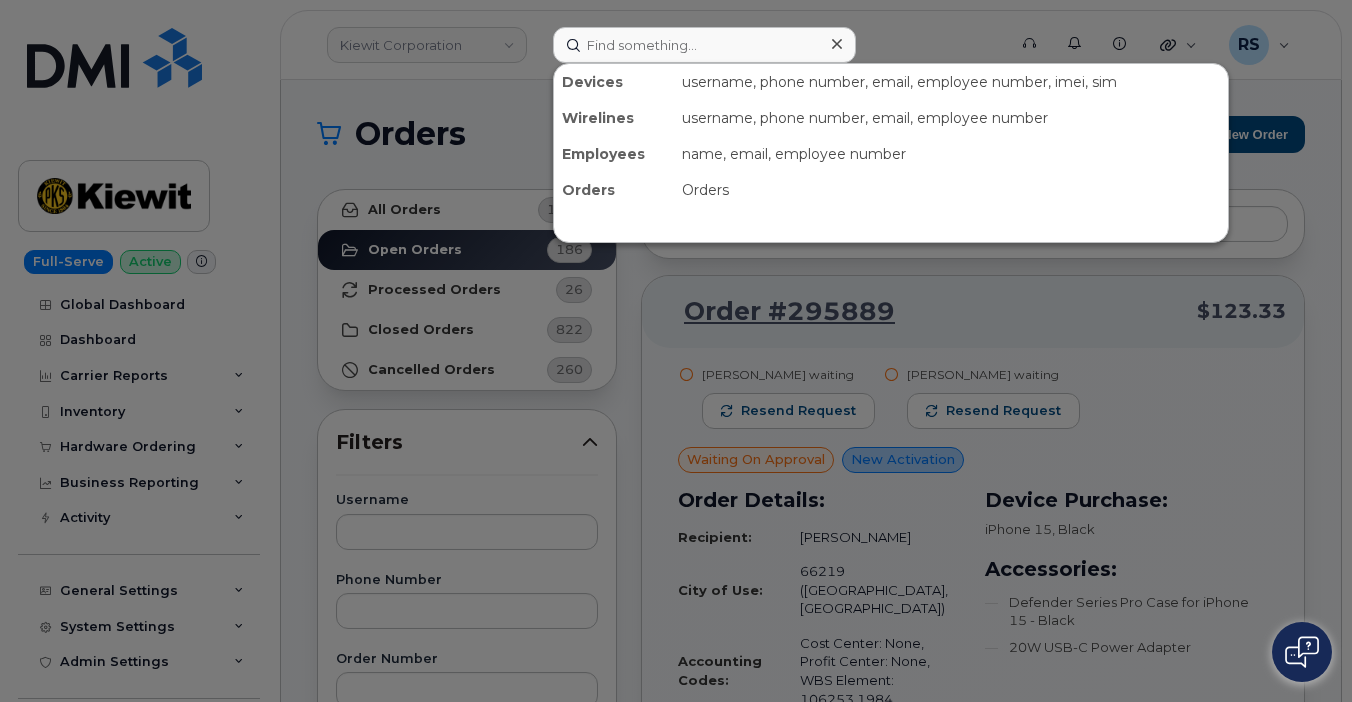 drag, startPoint x: 608, startPoint y: 41, endPoint x: 292, endPoint y: 96, distance: 320.75067 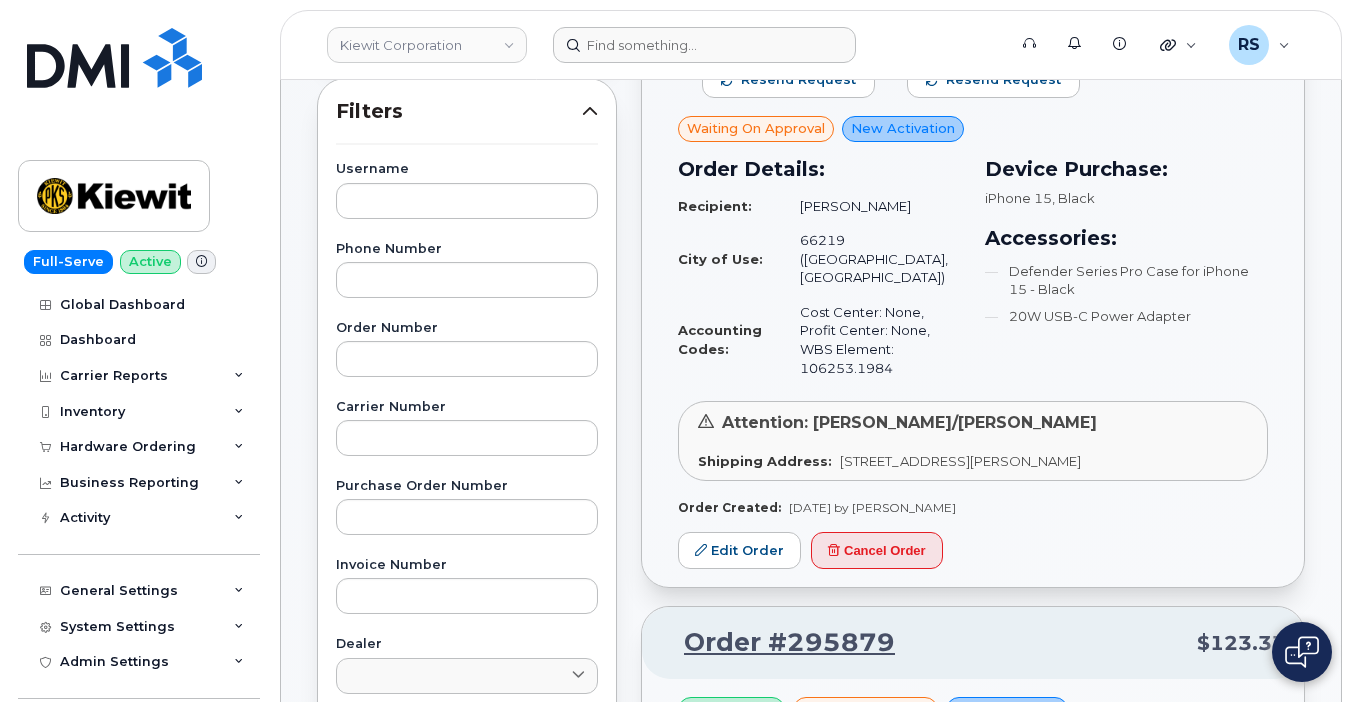 scroll, scrollTop: 333, scrollLeft: 0, axis: vertical 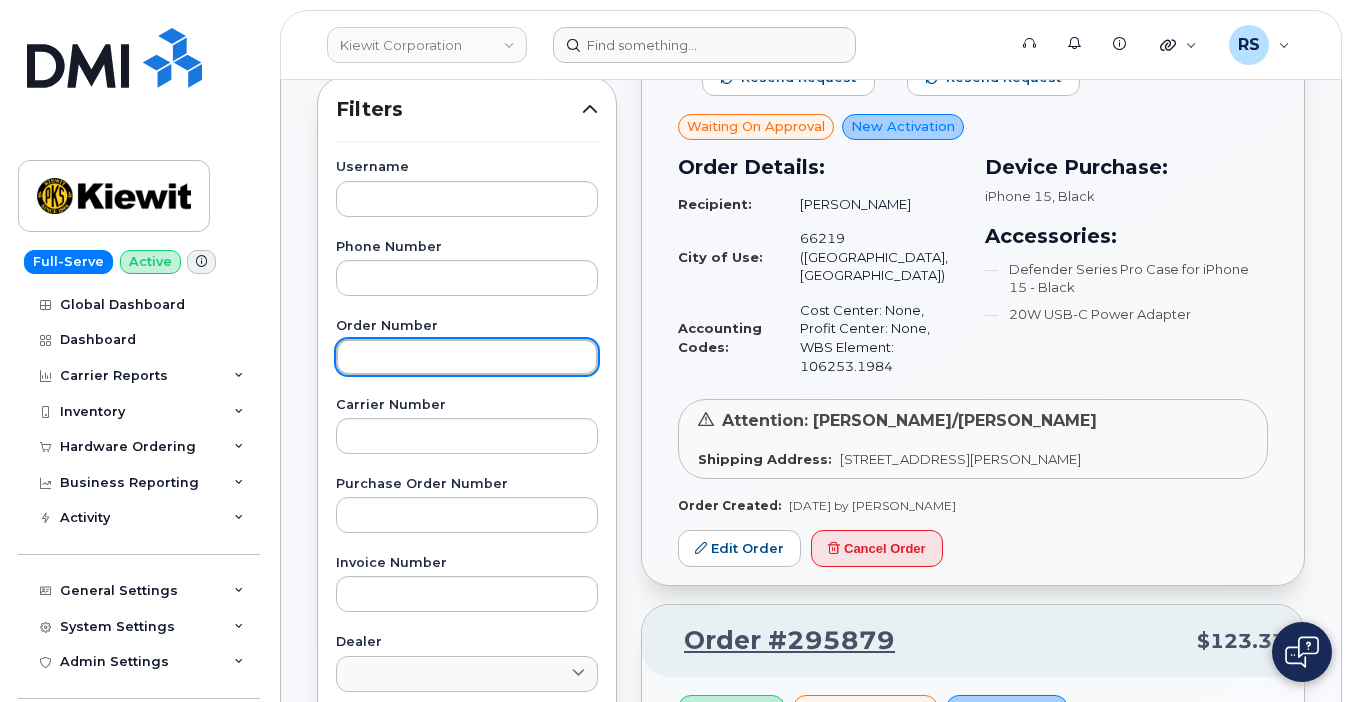 click at bounding box center [467, 357] 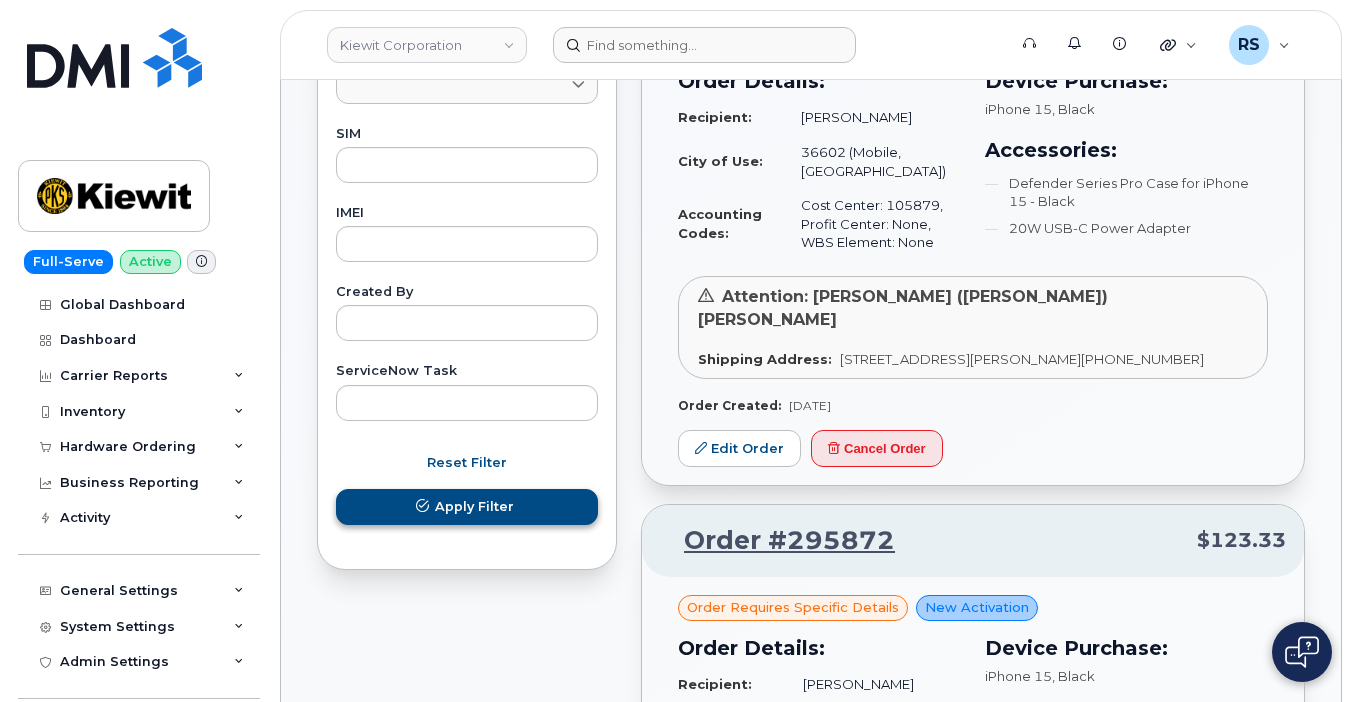 type on "295512" 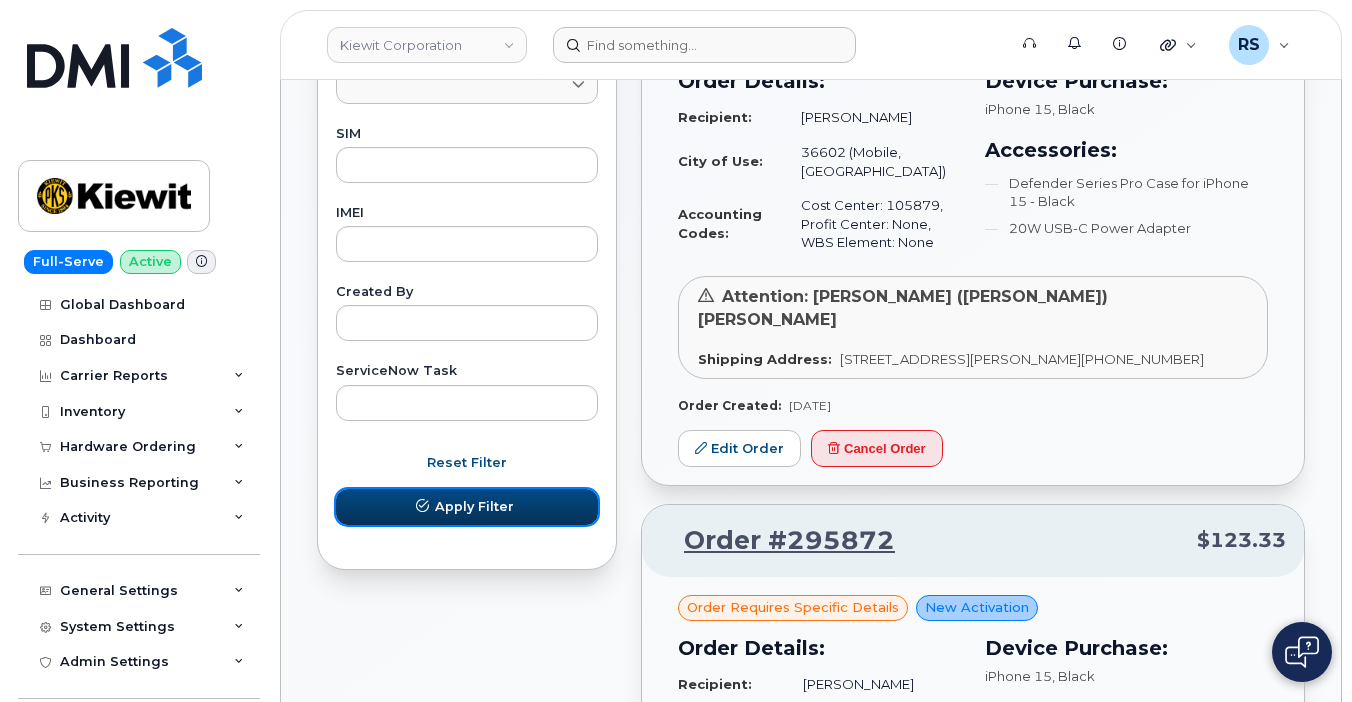 click on "Apply Filter" at bounding box center [474, 506] 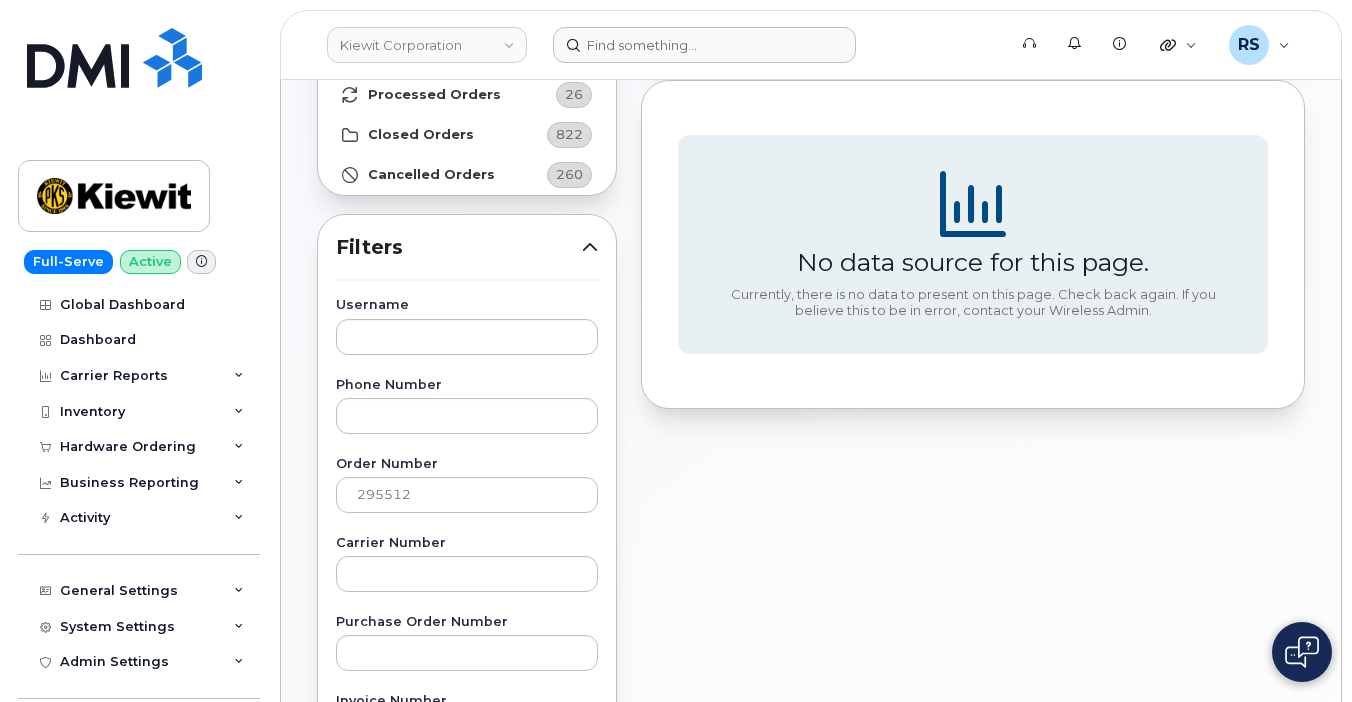 scroll, scrollTop: 235, scrollLeft: 0, axis: vertical 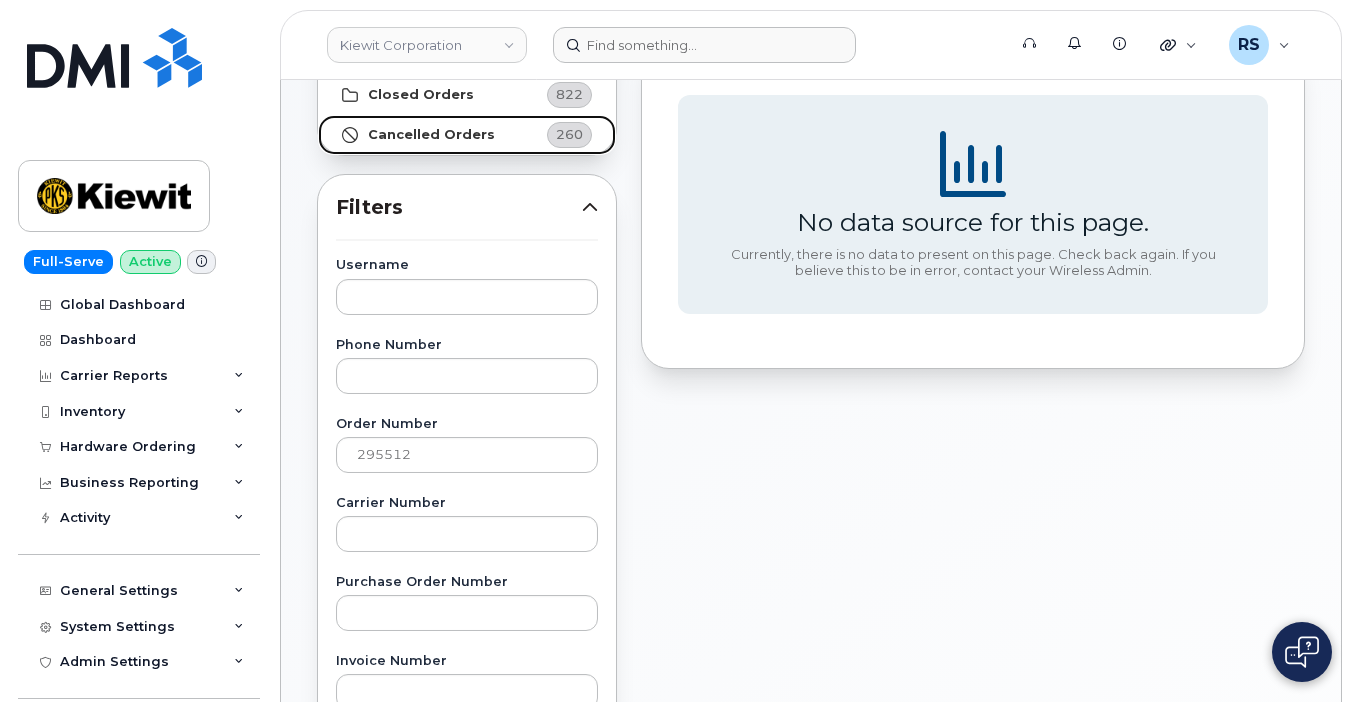 click on "Cancelled Orders" at bounding box center [431, 135] 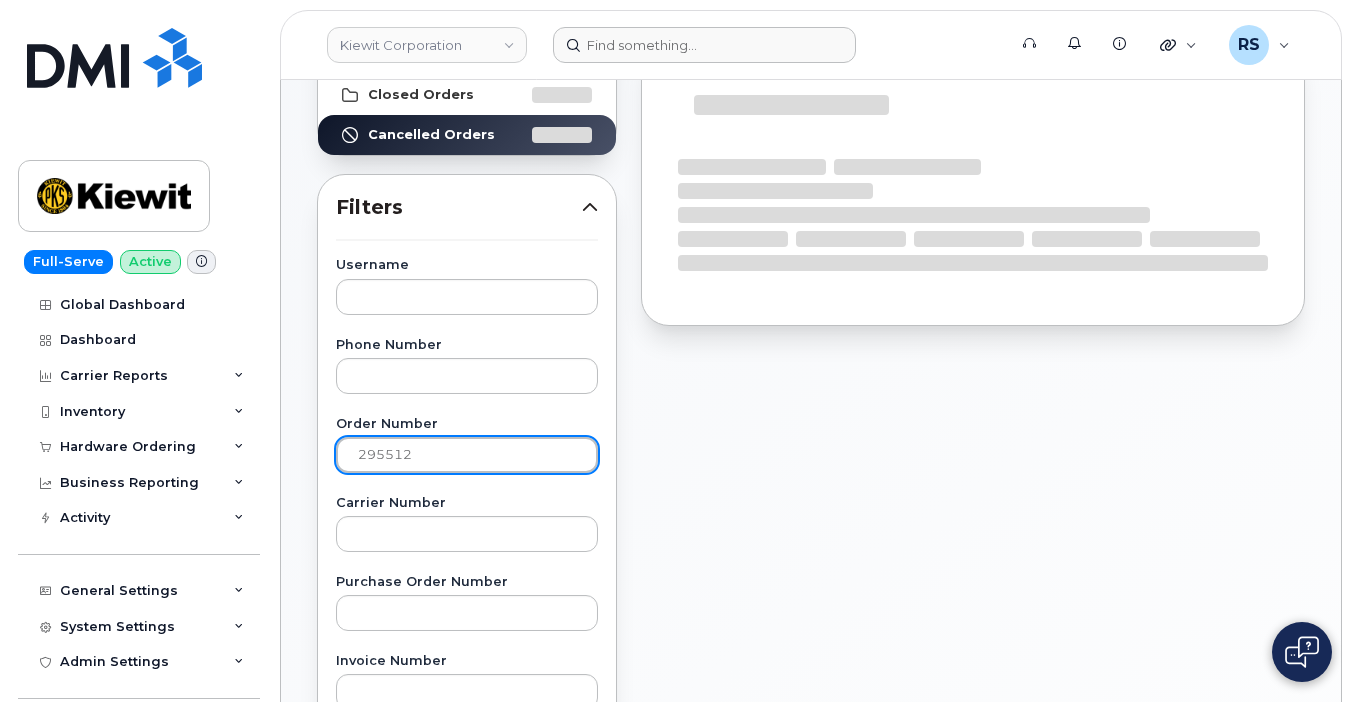 click on "295512" at bounding box center [467, 455] 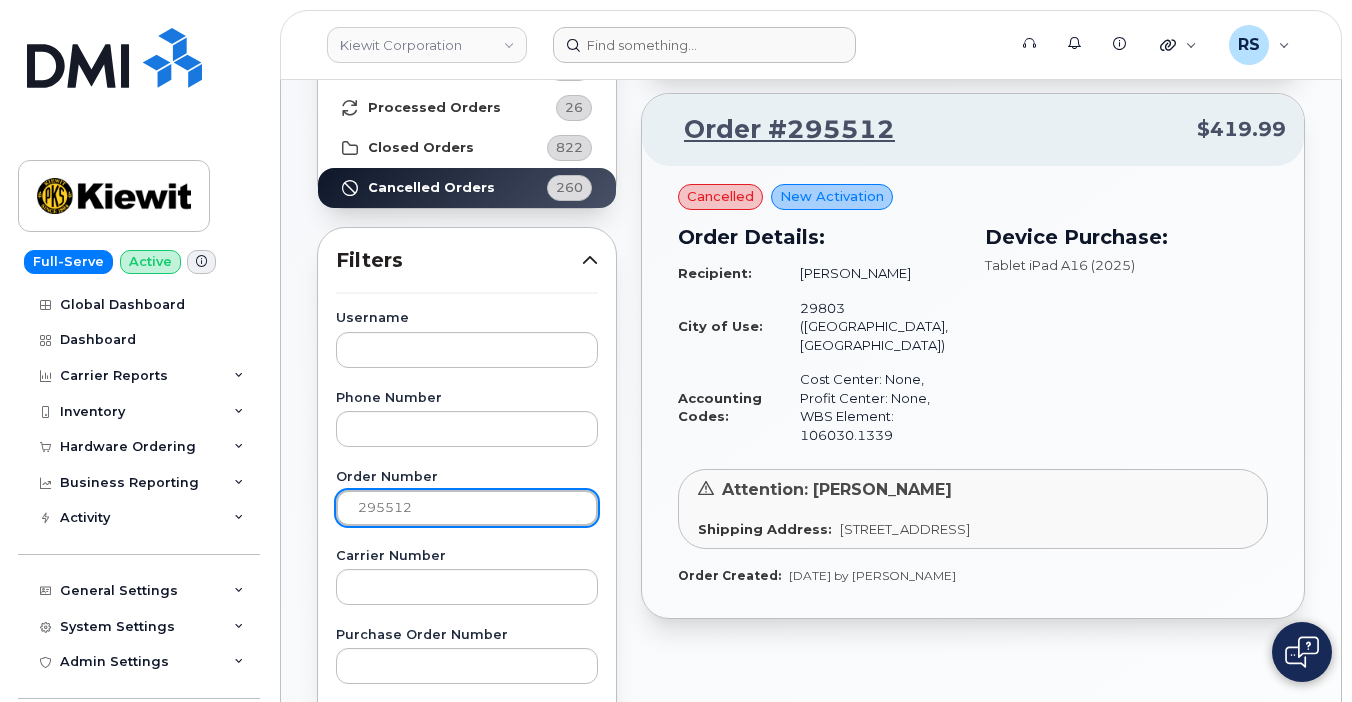 scroll, scrollTop: 67, scrollLeft: 0, axis: vertical 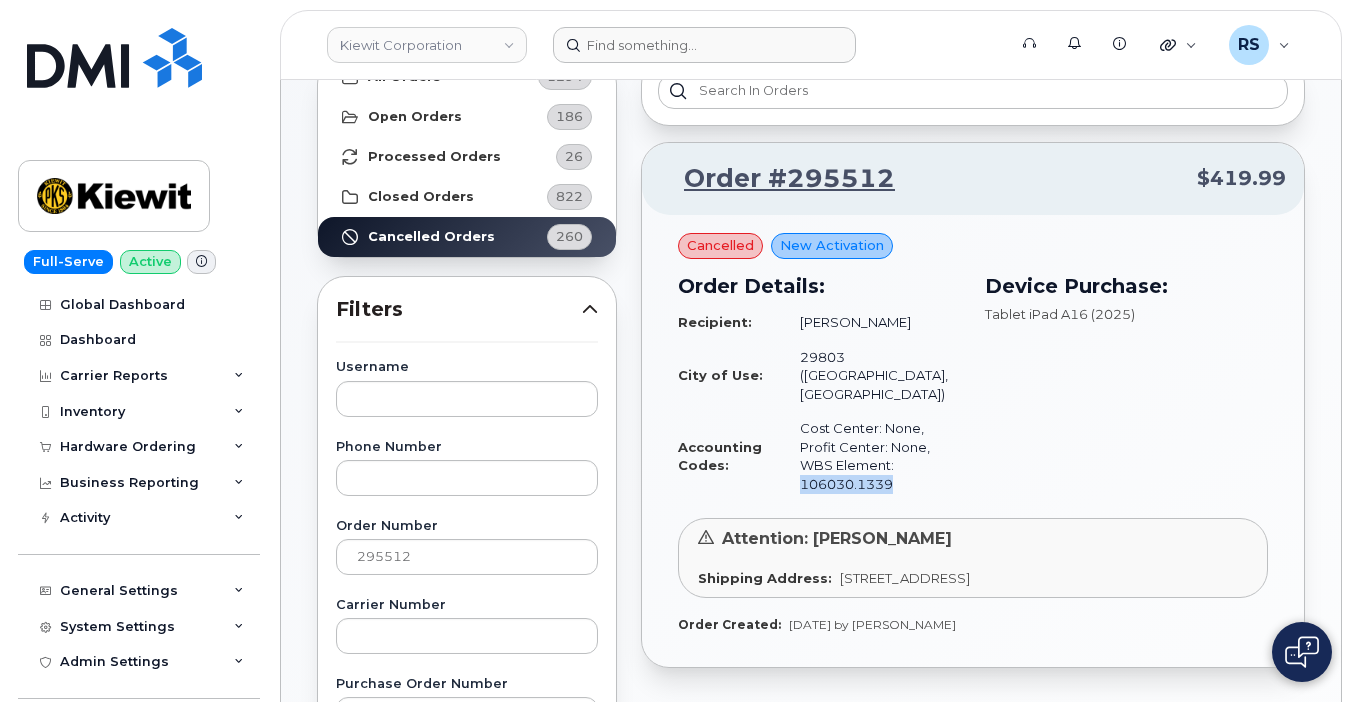 drag, startPoint x: 804, startPoint y: 449, endPoint x: 911, endPoint y: 450, distance: 107.00467 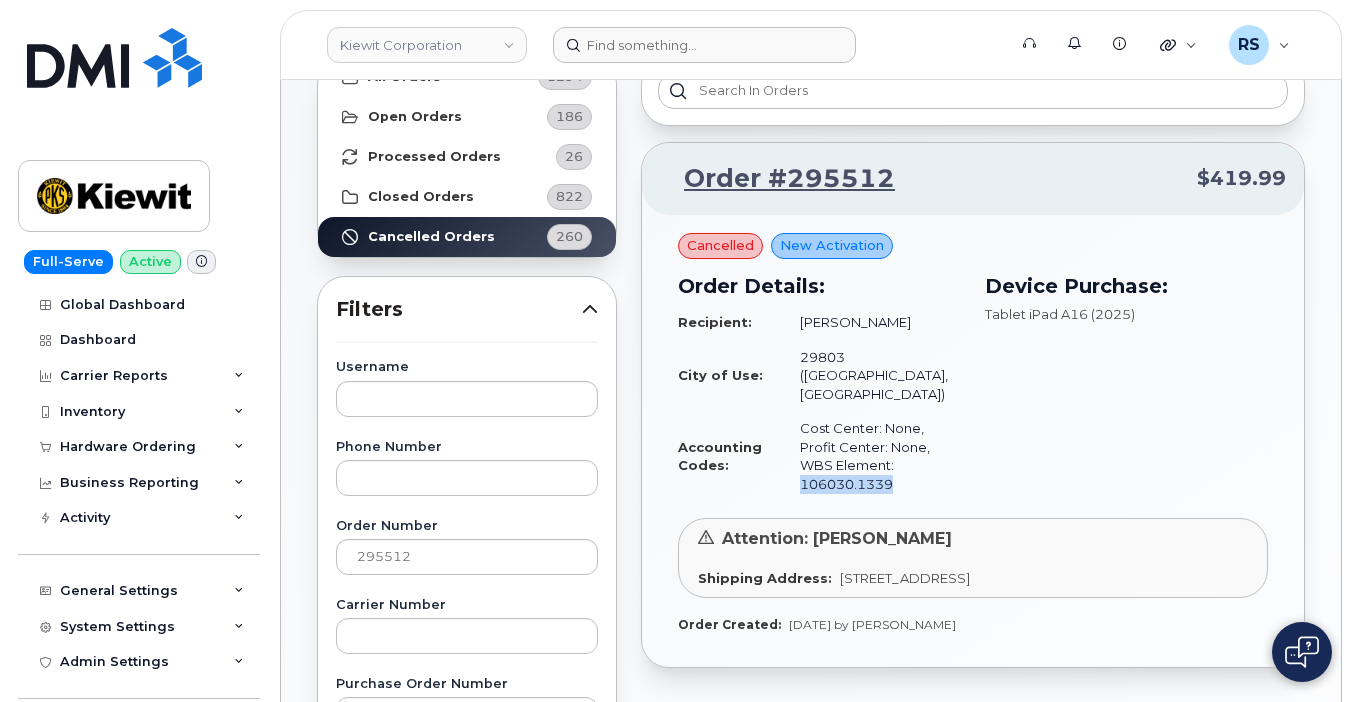 copy on "106030.1339" 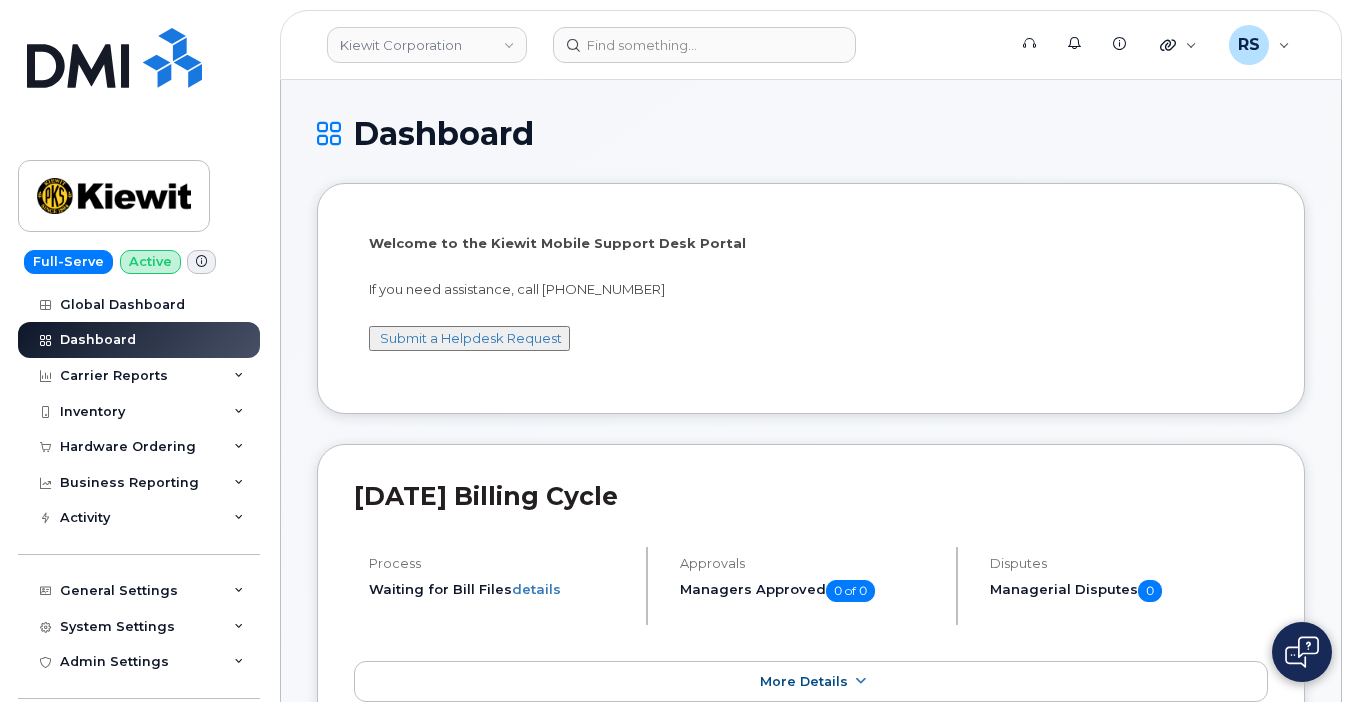scroll, scrollTop: 0, scrollLeft: 0, axis: both 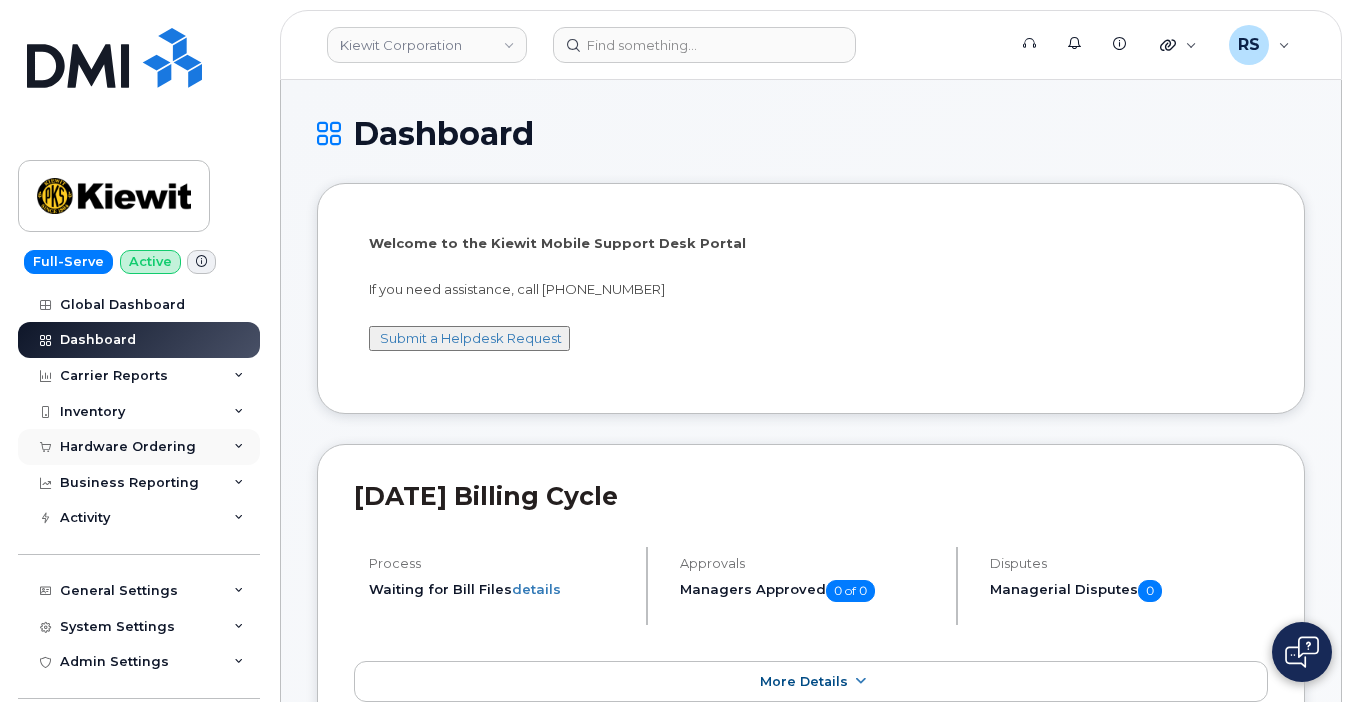 click on "Hardware Ordering" at bounding box center (128, 447) 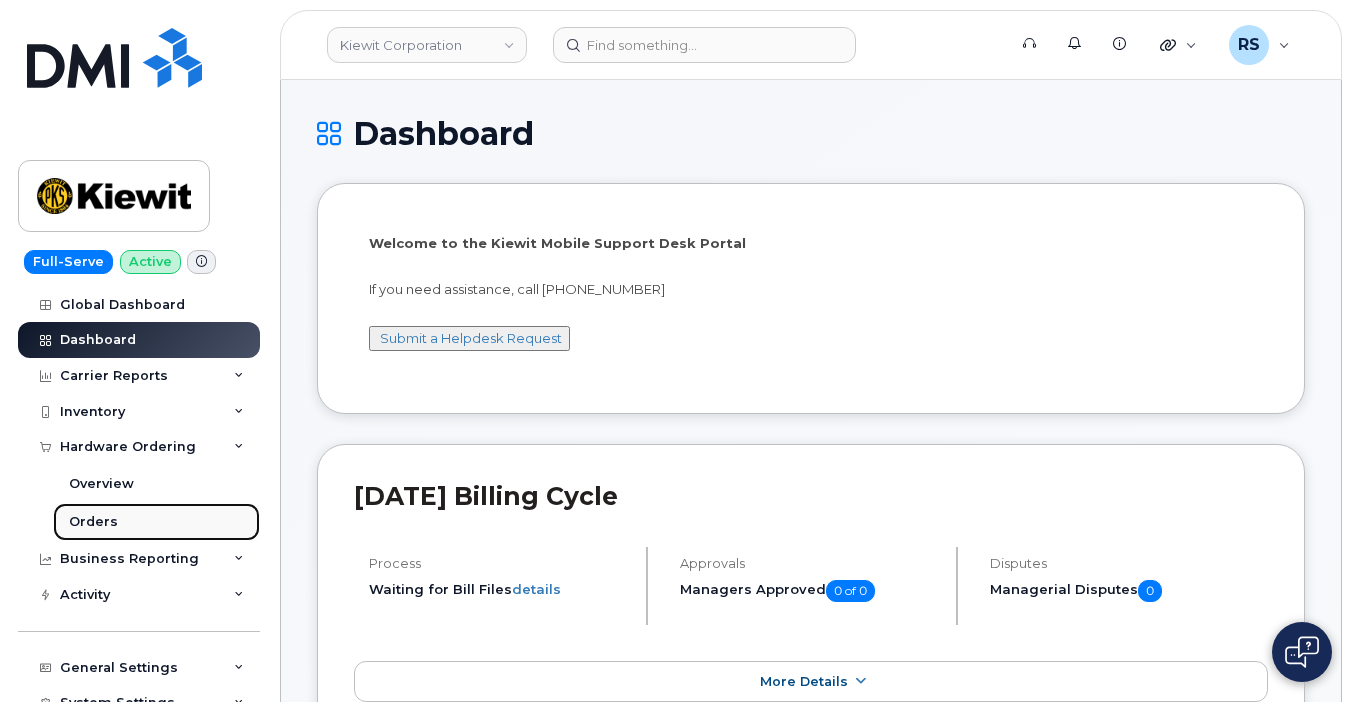click on "Orders" at bounding box center (93, 522) 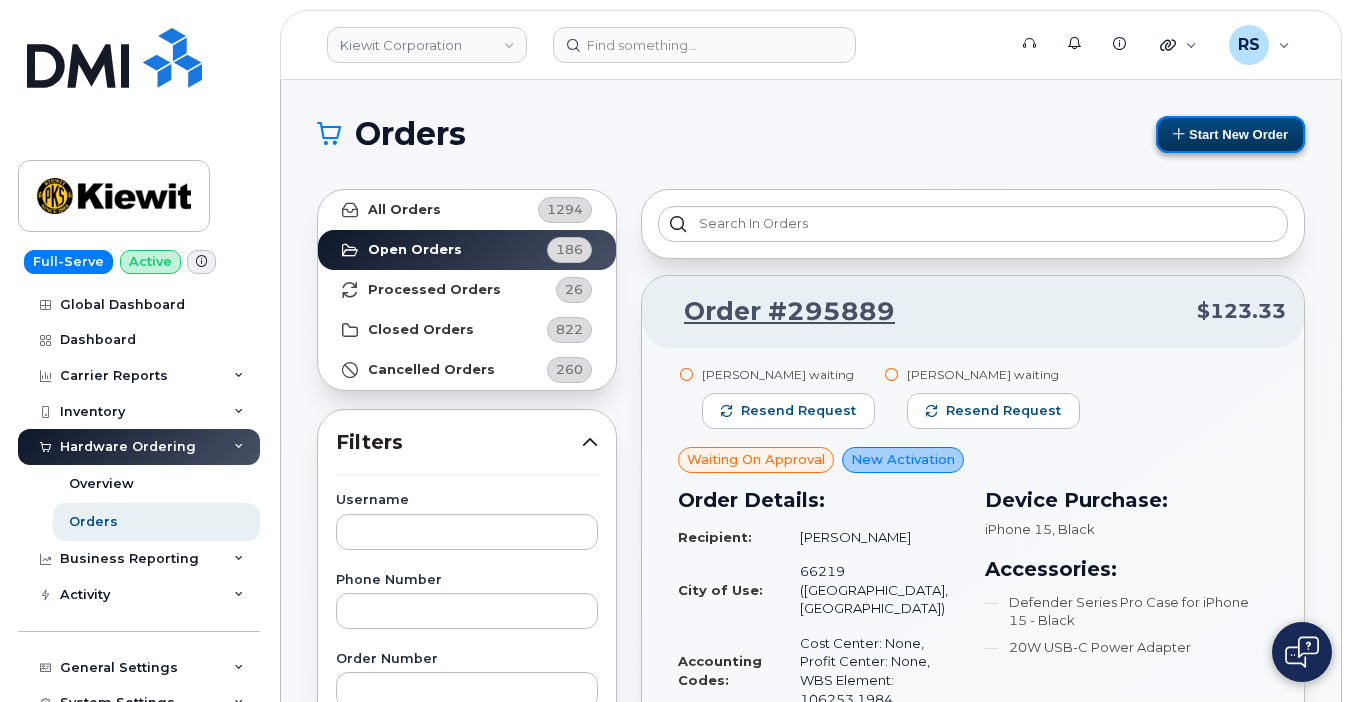 click on "Start New Order" at bounding box center (1230, 134) 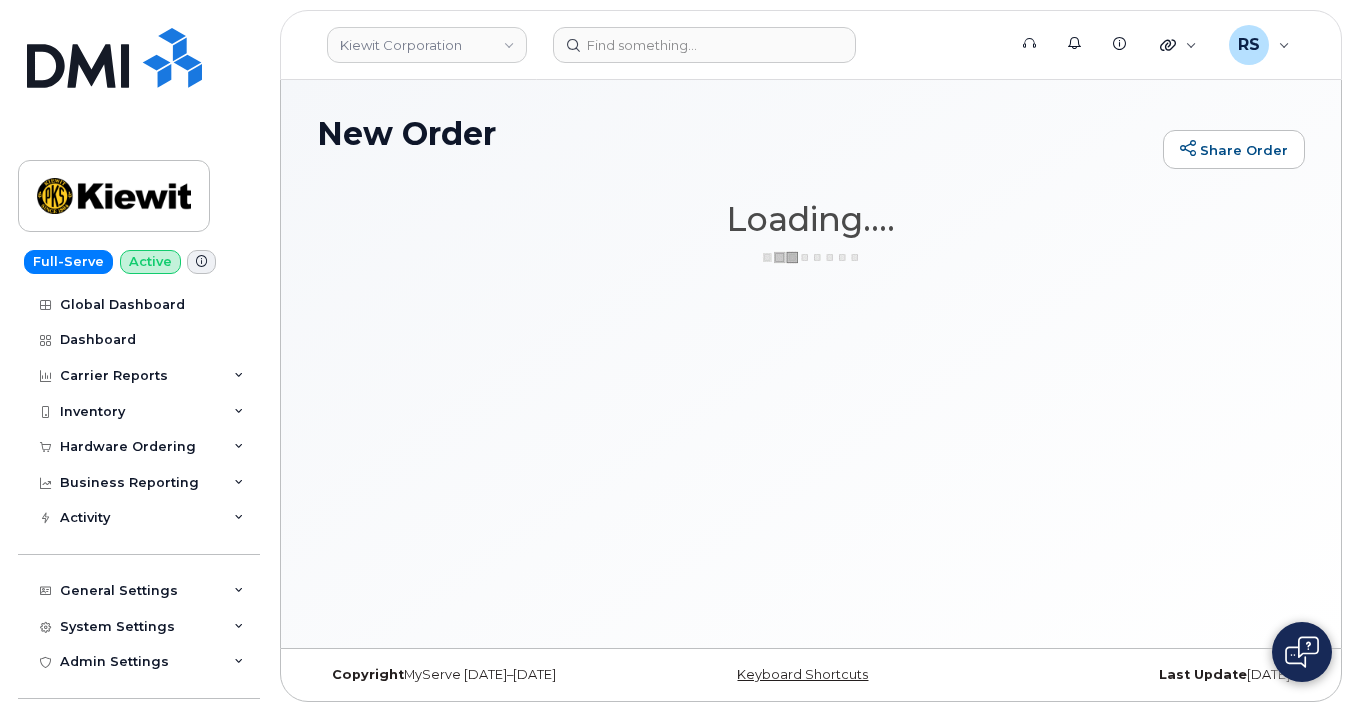scroll, scrollTop: 0, scrollLeft: 0, axis: both 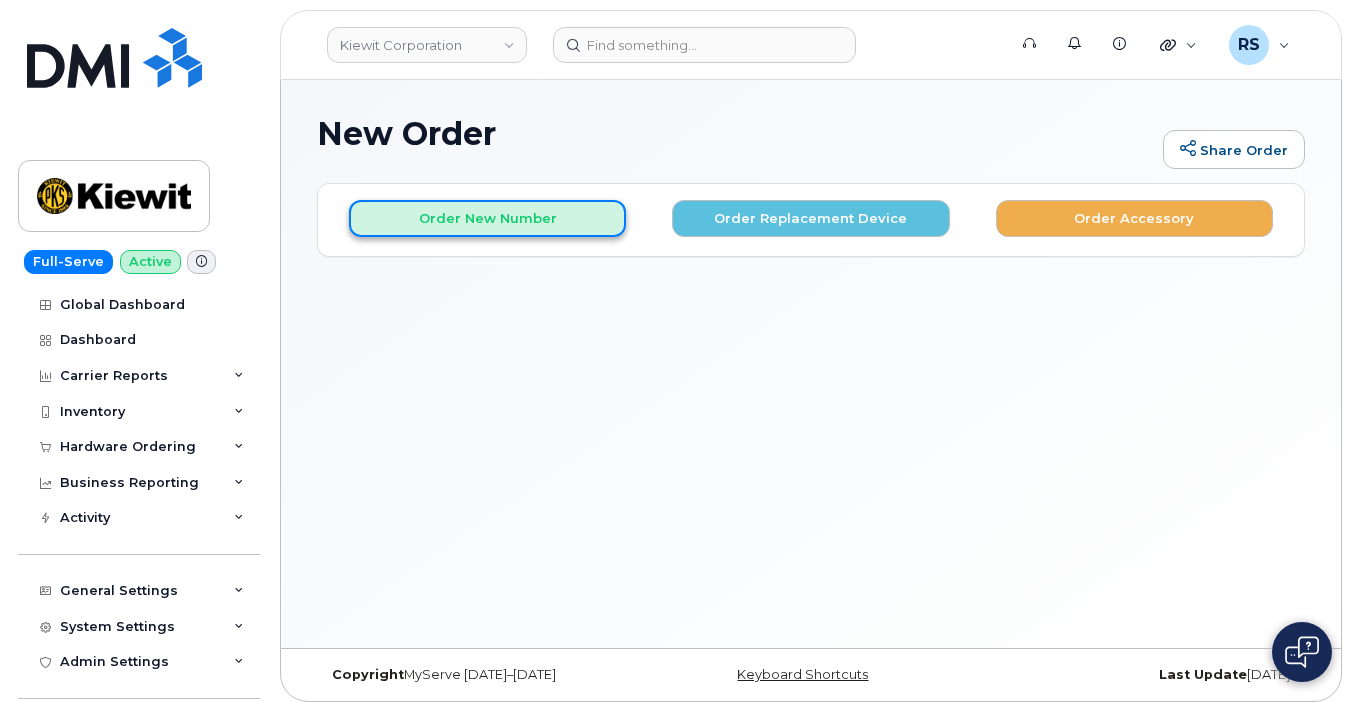 click on "Order New Number" at bounding box center [487, 218] 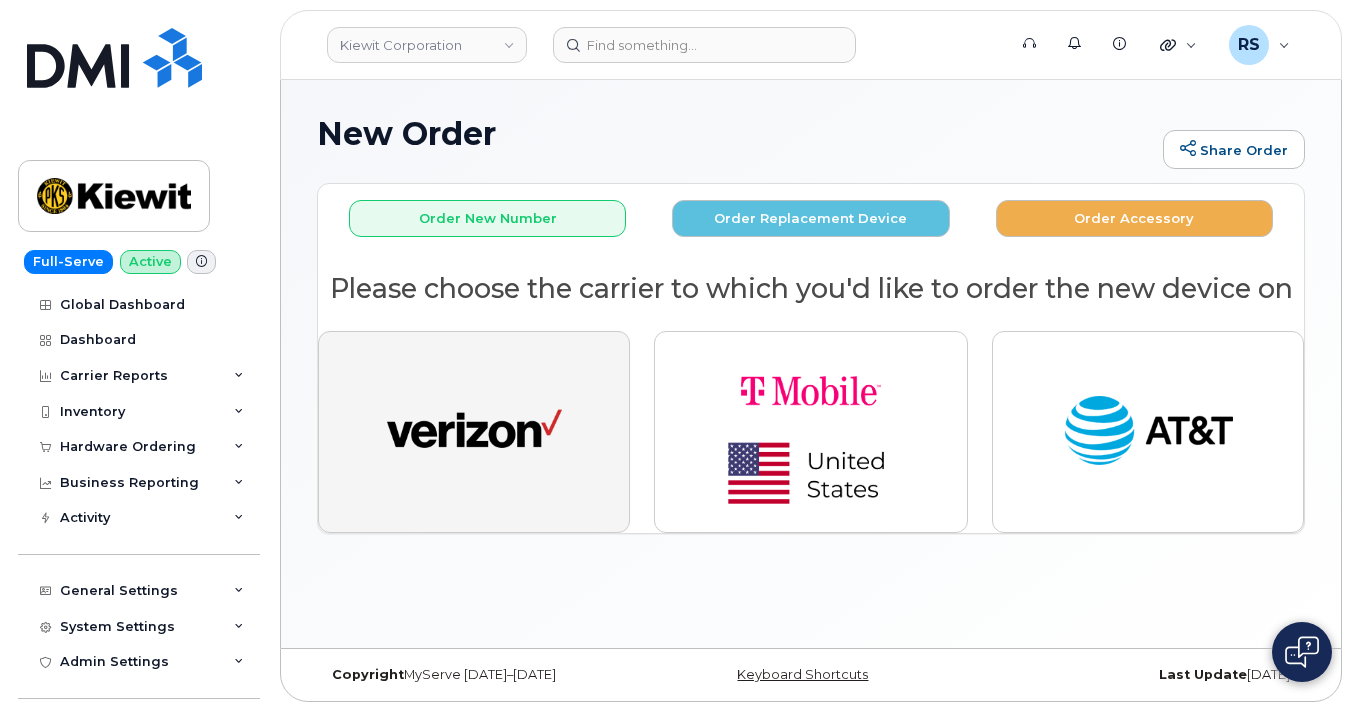click at bounding box center (474, 432) 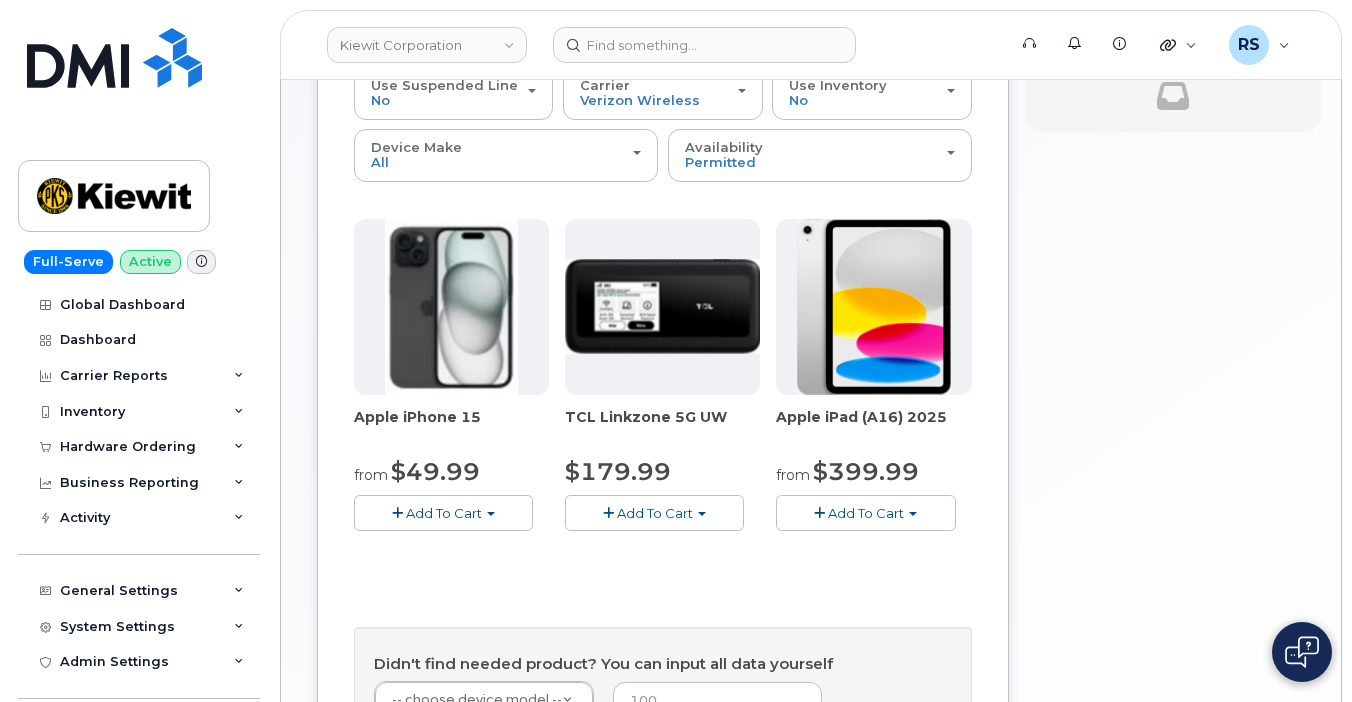 scroll, scrollTop: 267, scrollLeft: 0, axis: vertical 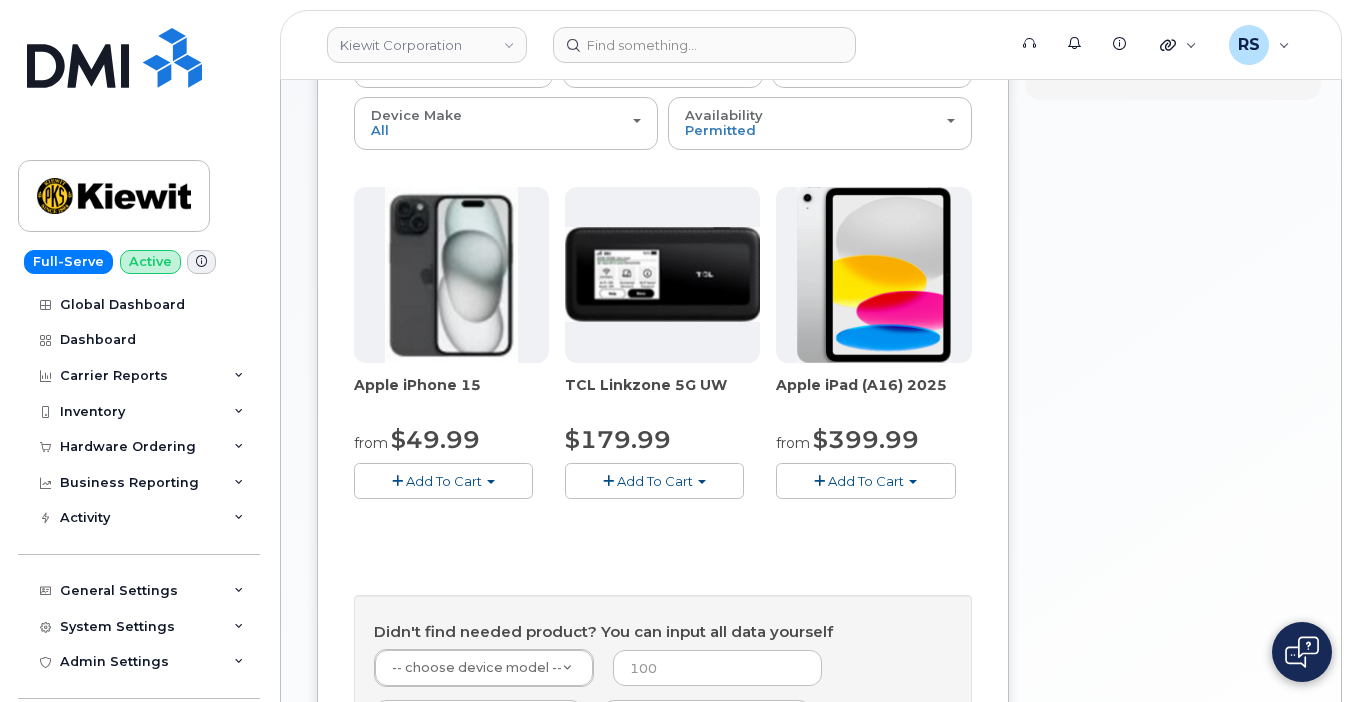 click on "Add To Cart" at bounding box center (866, 481) 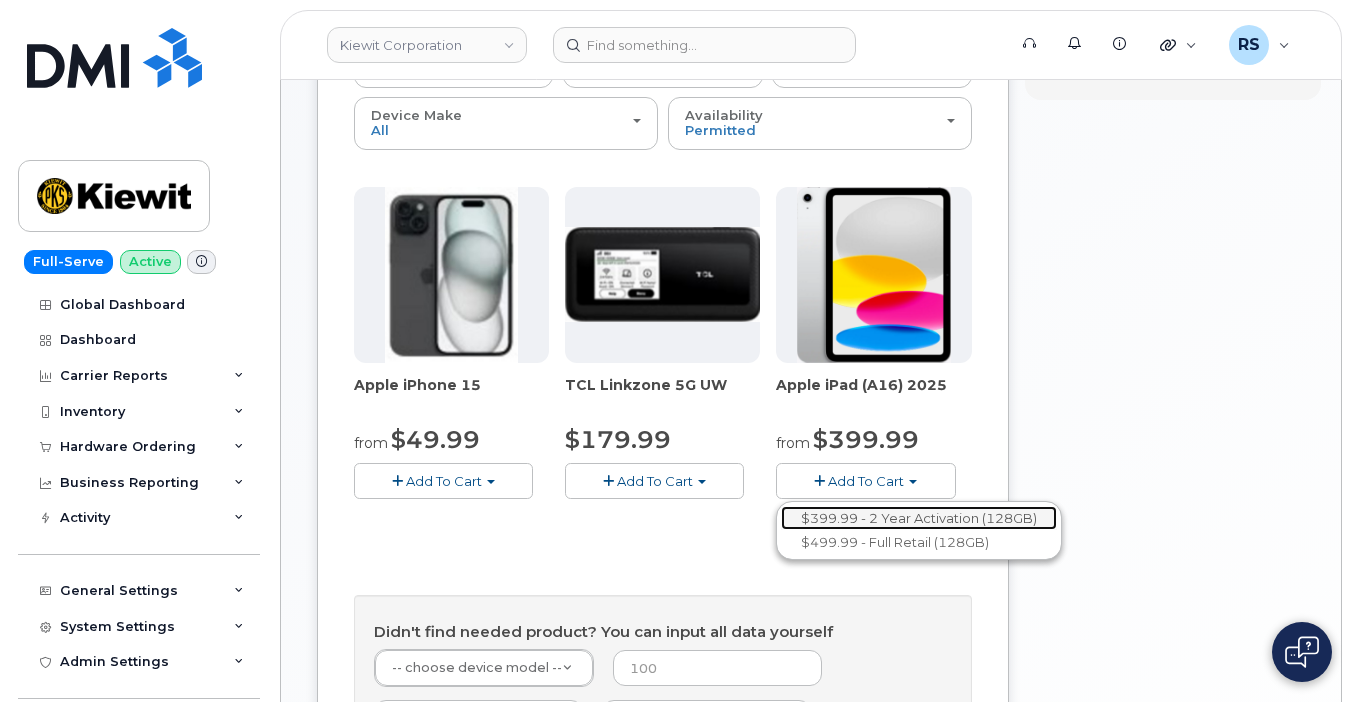 click on "$399.99 - 2 Year Activation (128GB)" at bounding box center (919, 518) 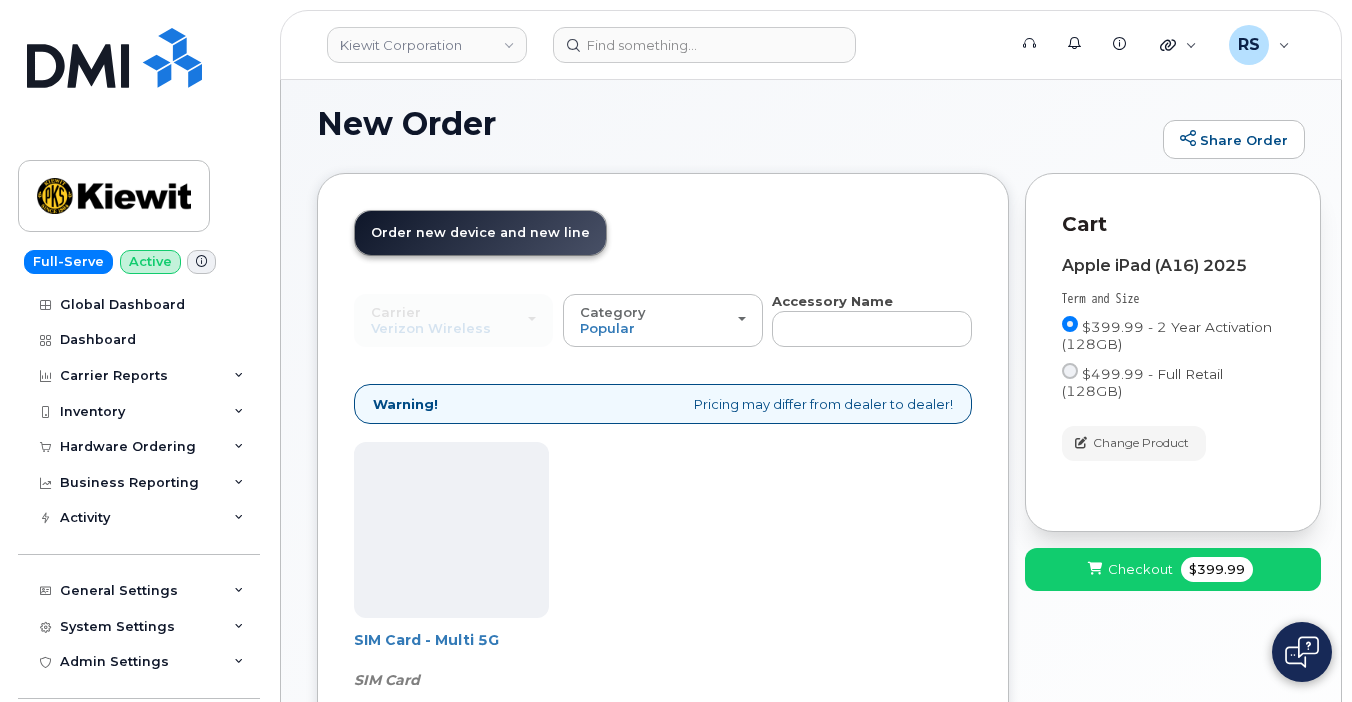 scroll, scrollTop: 267, scrollLeft: 0, axis: vertical 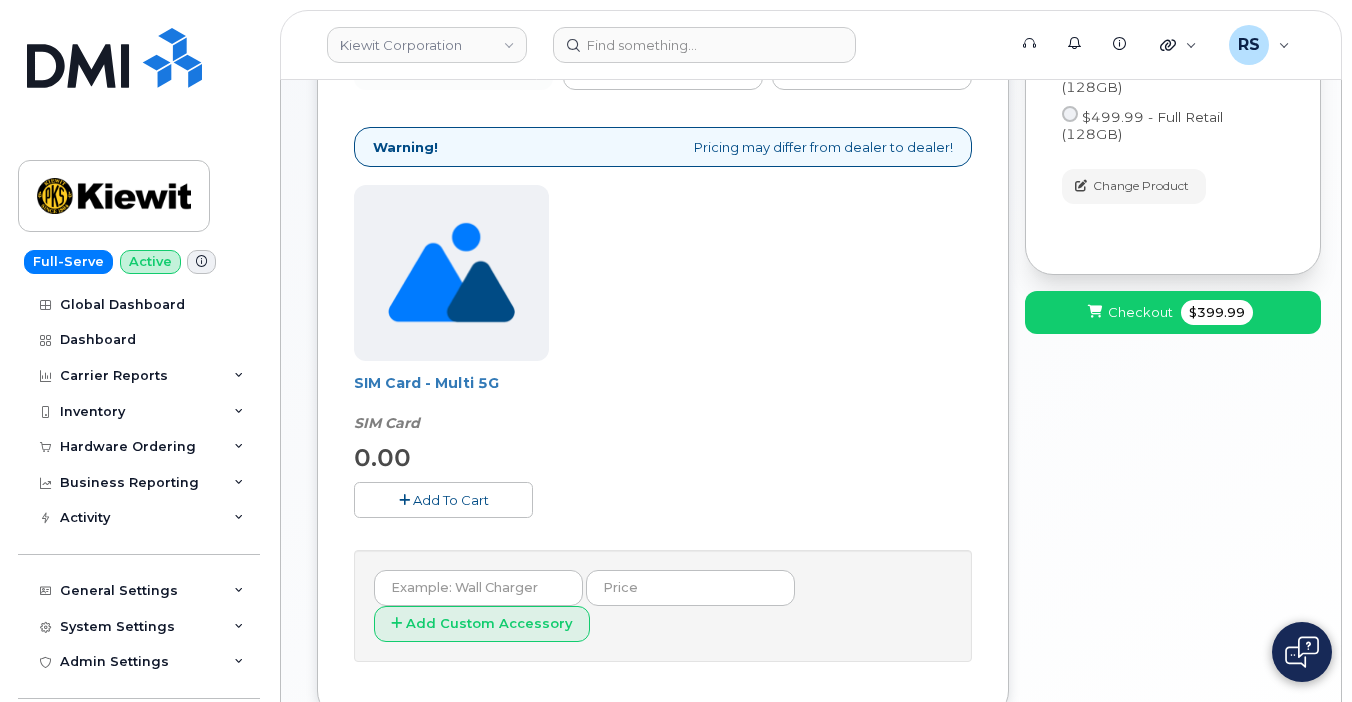 click on "SIM Card - Multi 5G
SIM Card
0.00
Add To Cart" at bounding box center (663, 367) 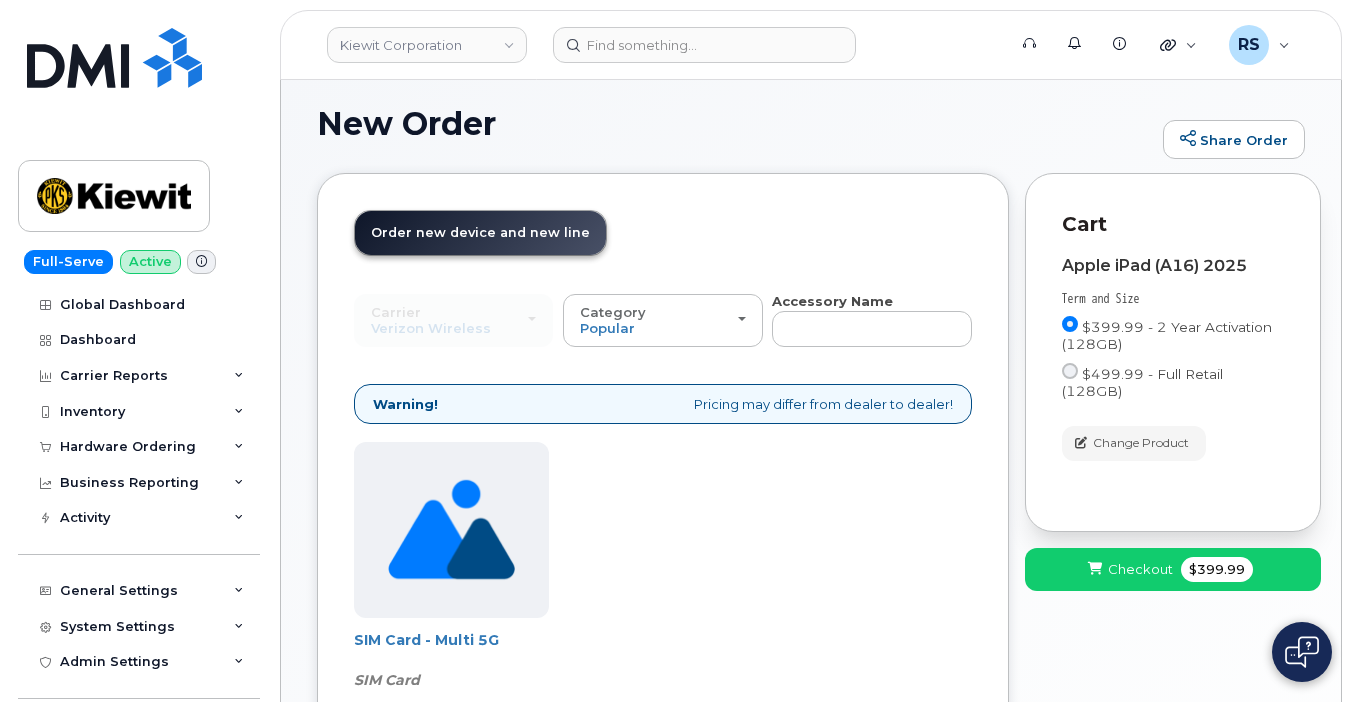 scroll, scrollTop: 0, scrollLeft: 0, axis: both 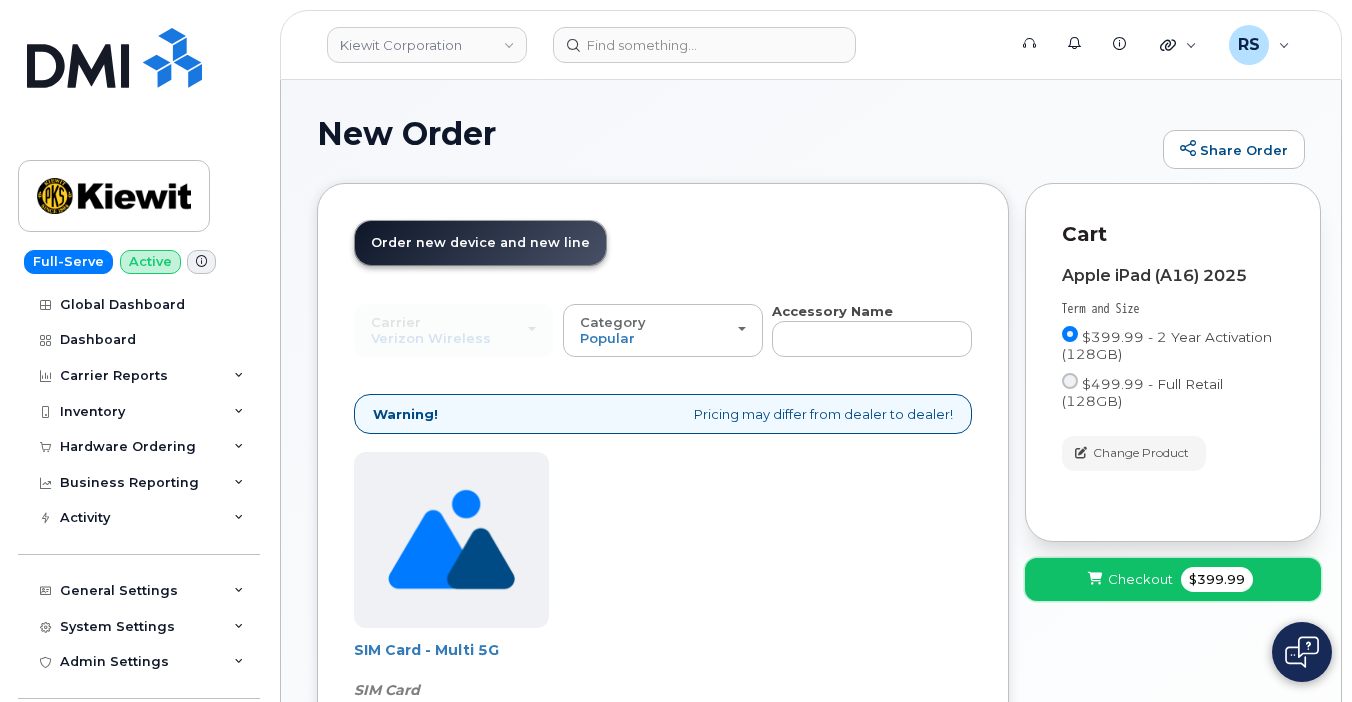 click on "Checkout" at bounding box center (1140, 579) 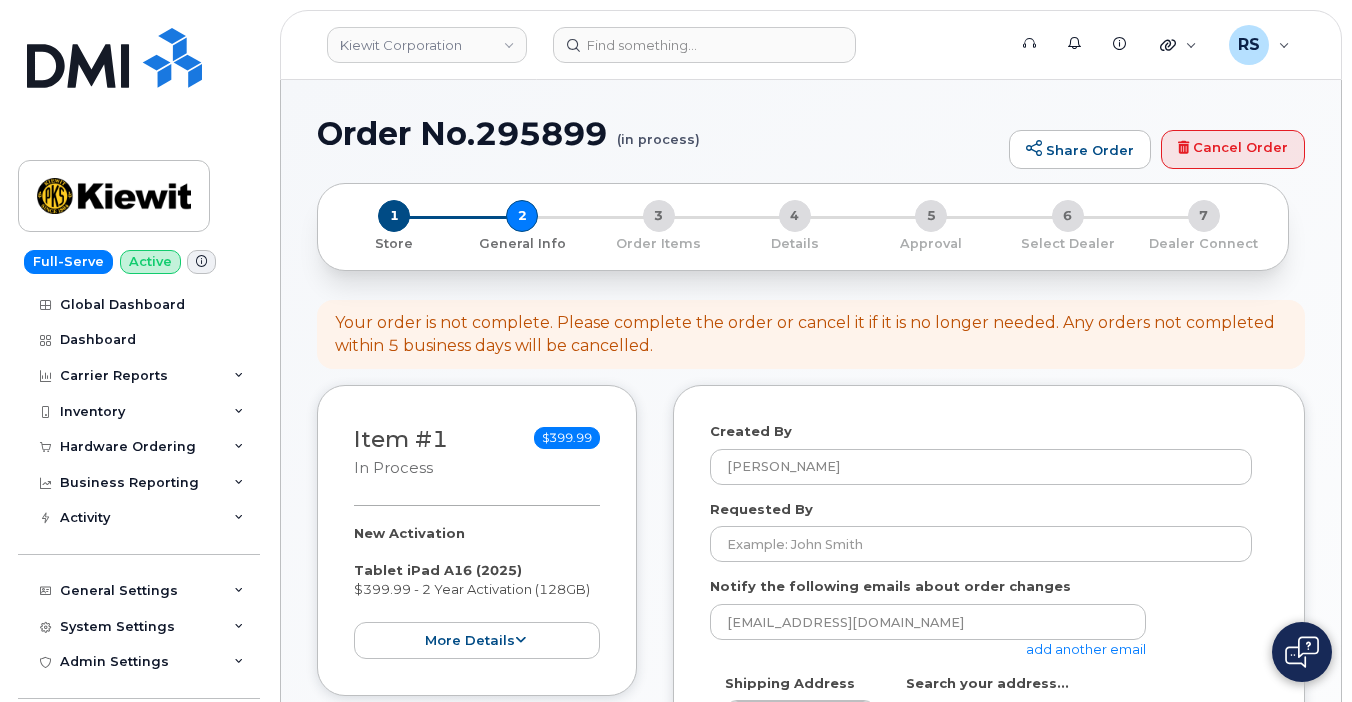 select 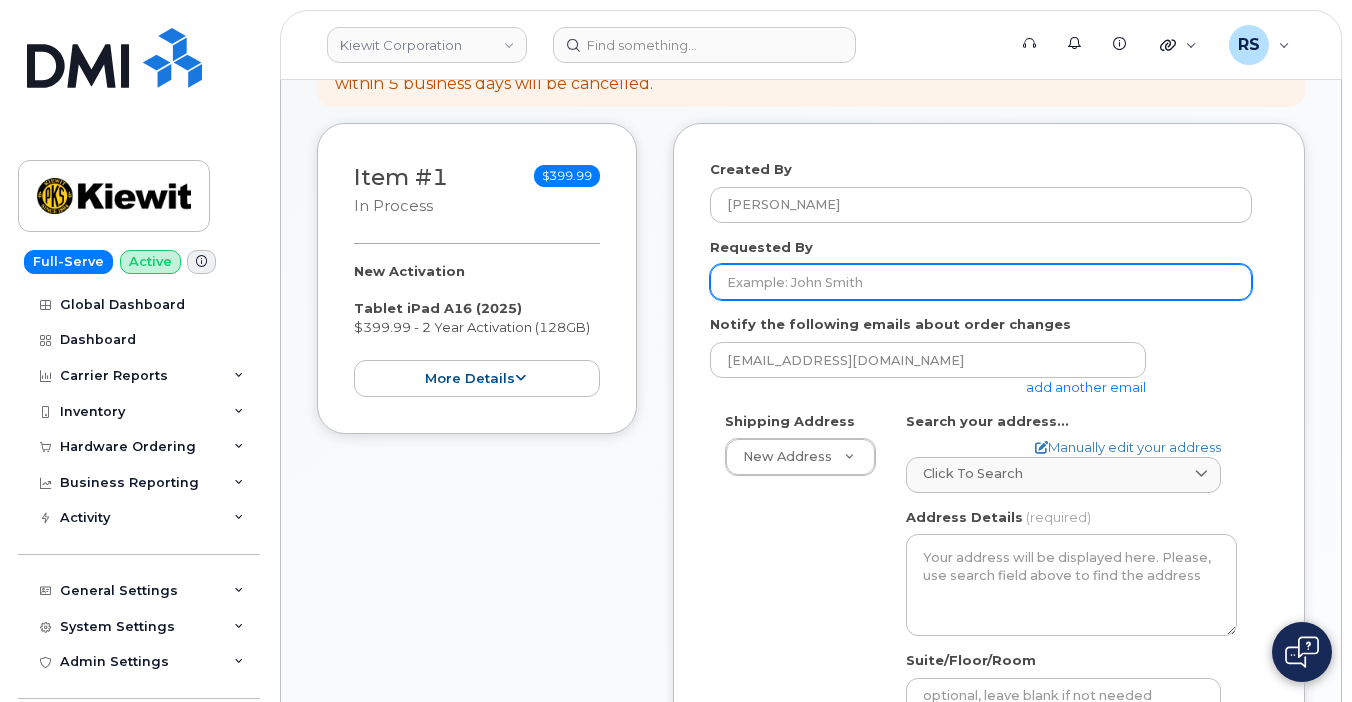 scroll, scrollTop: 267, scrollLeft: 0, axis: vertical 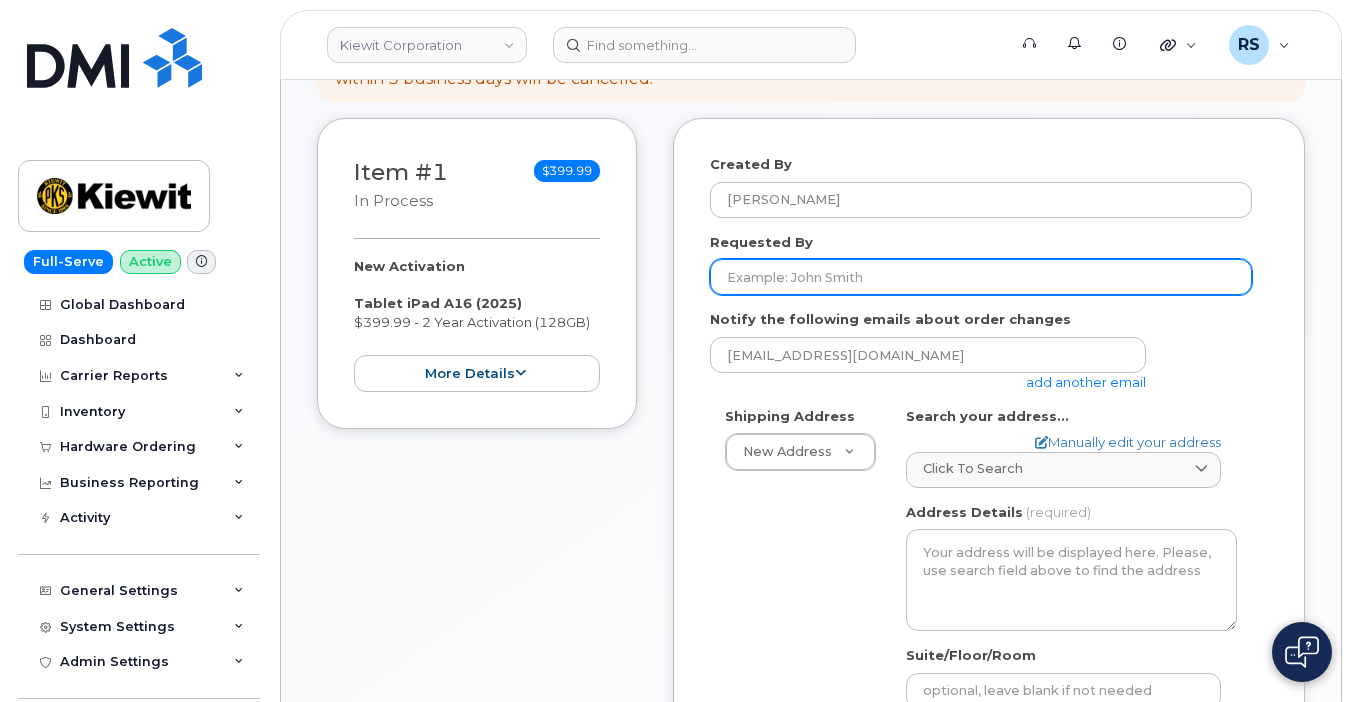 click on "Requested By" at bounding box center [981, 277] 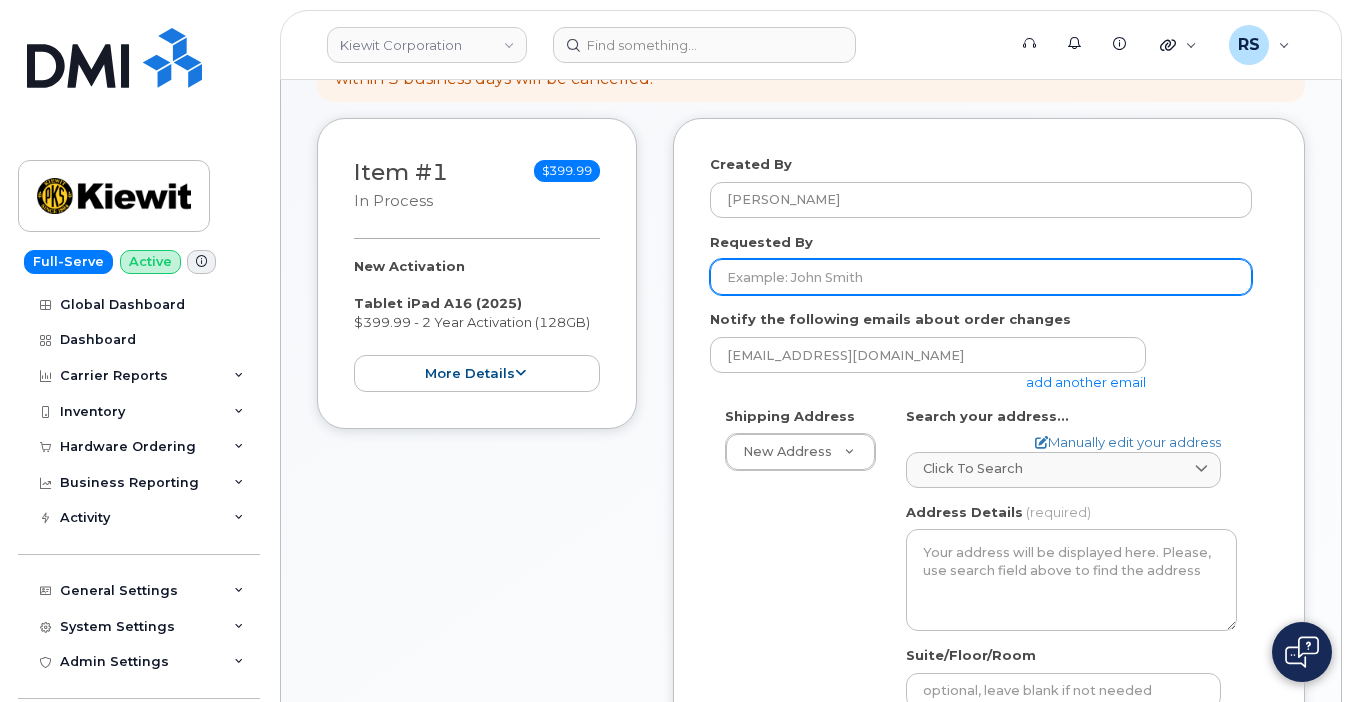 click on "Requested By" at bounding box center [981, 277] 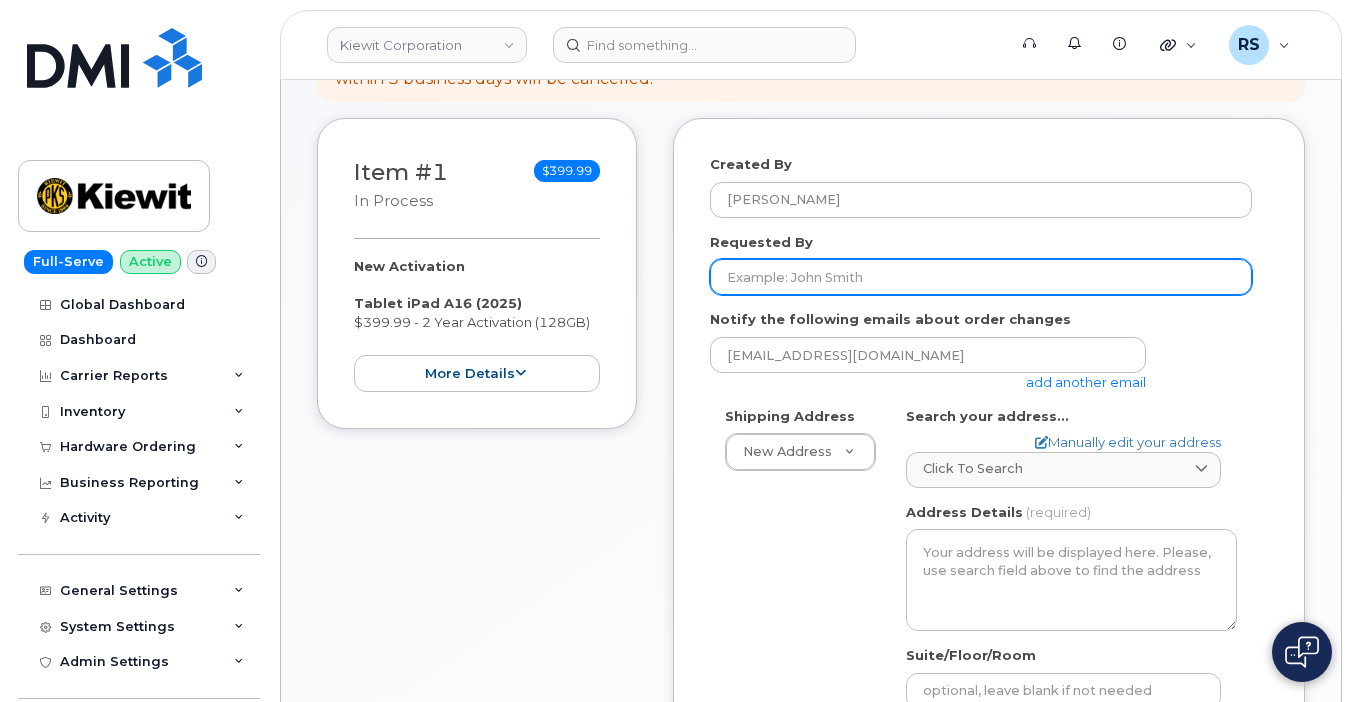 paste on "[PERSON_NAME]" 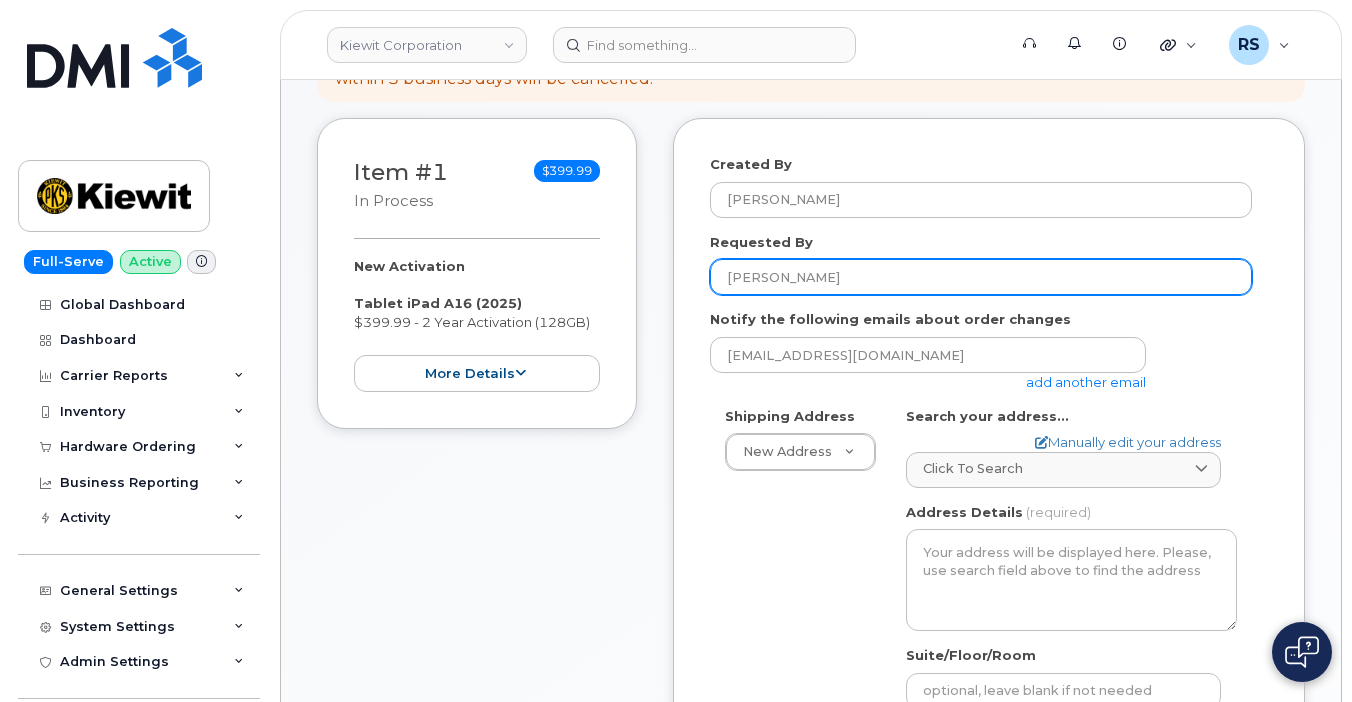 type on "[PERSON_NAME]" 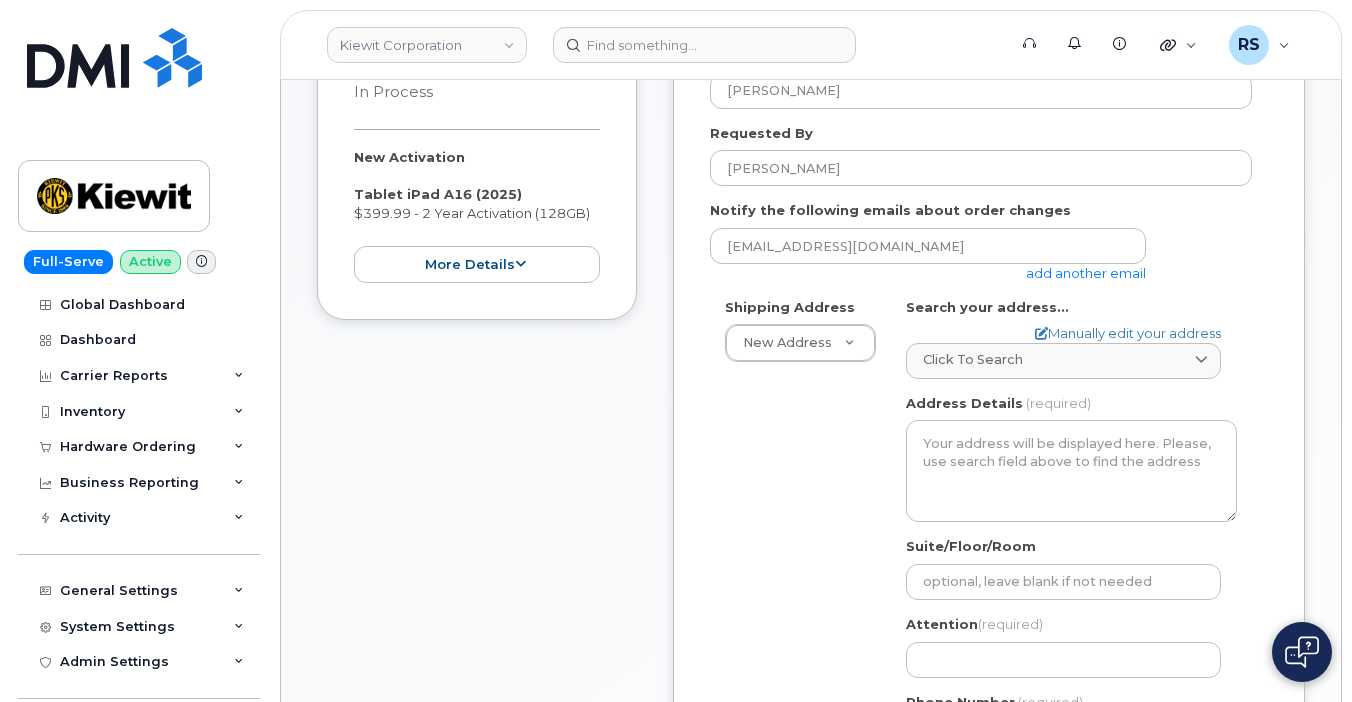 scroll, scrollTop: 400, scrollLeft: 0, axis: vertical 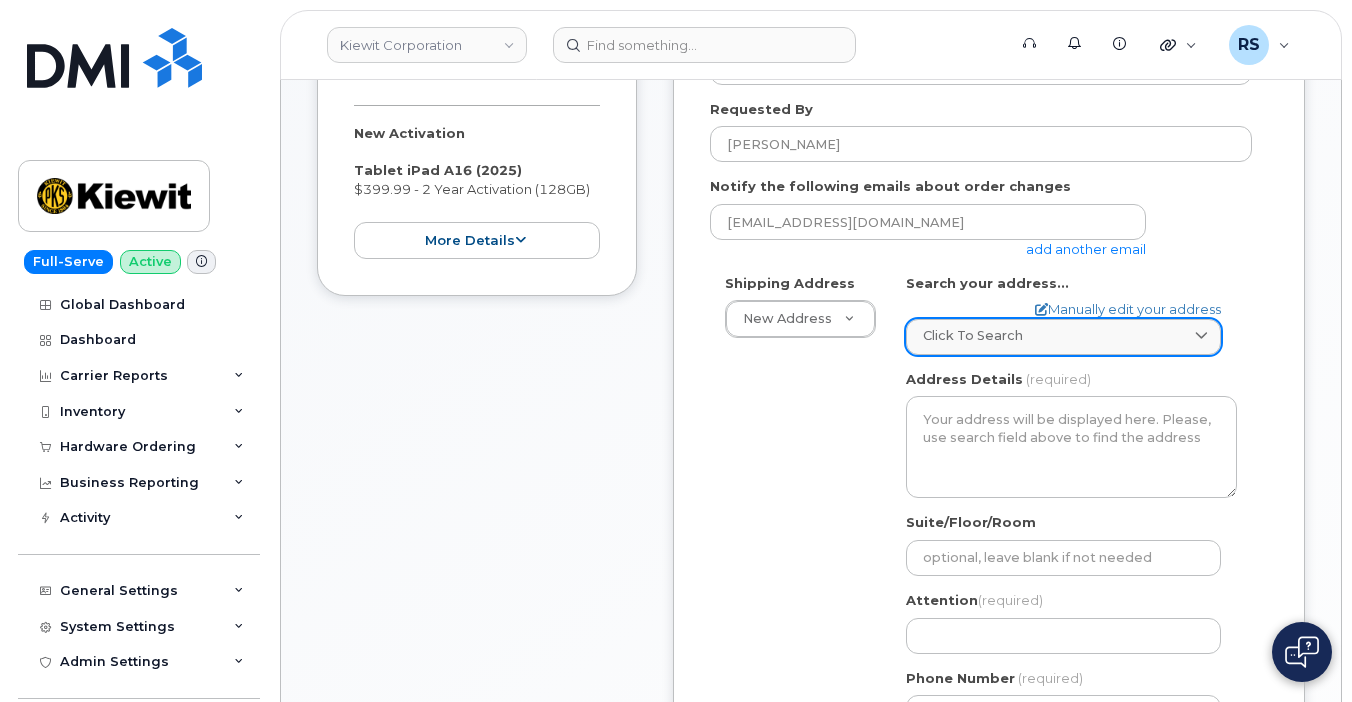 click on "Click to search" 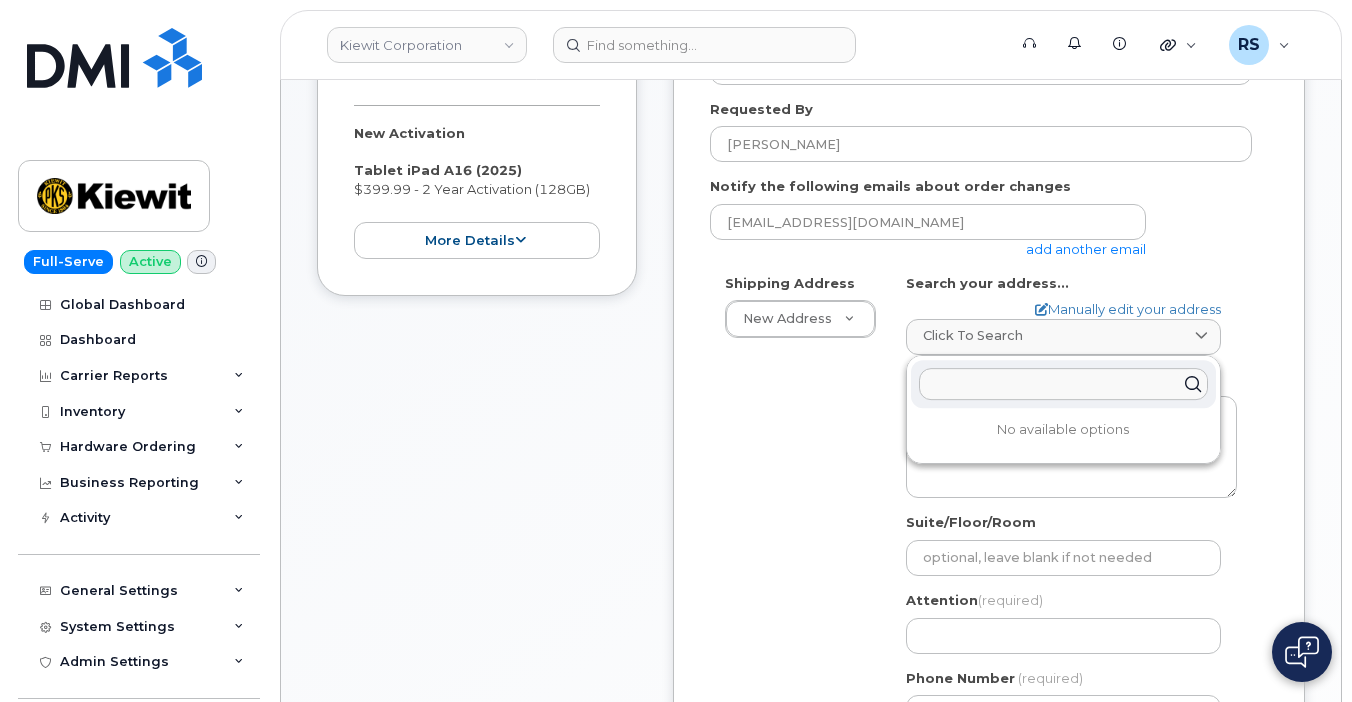 click at bounding box center (1063, 384) 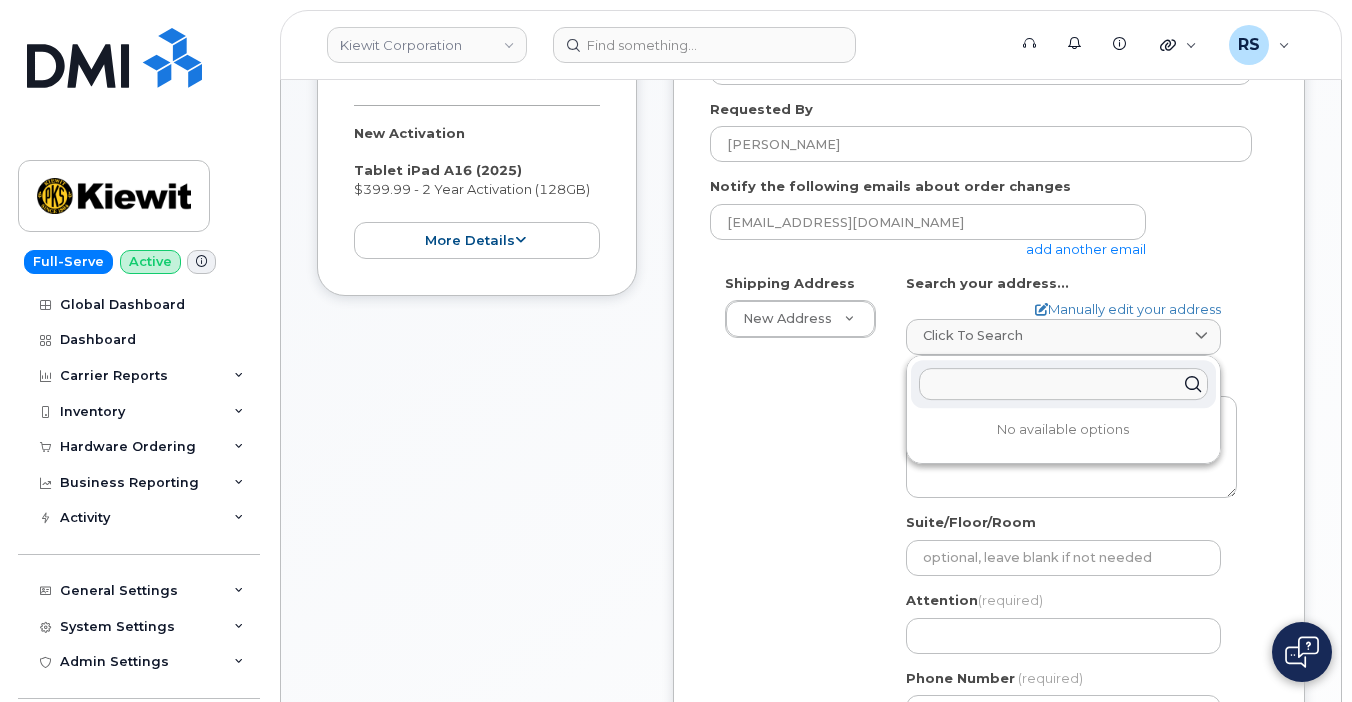 paste on "137 Old Market St., Aken, SC, 29803, USA" 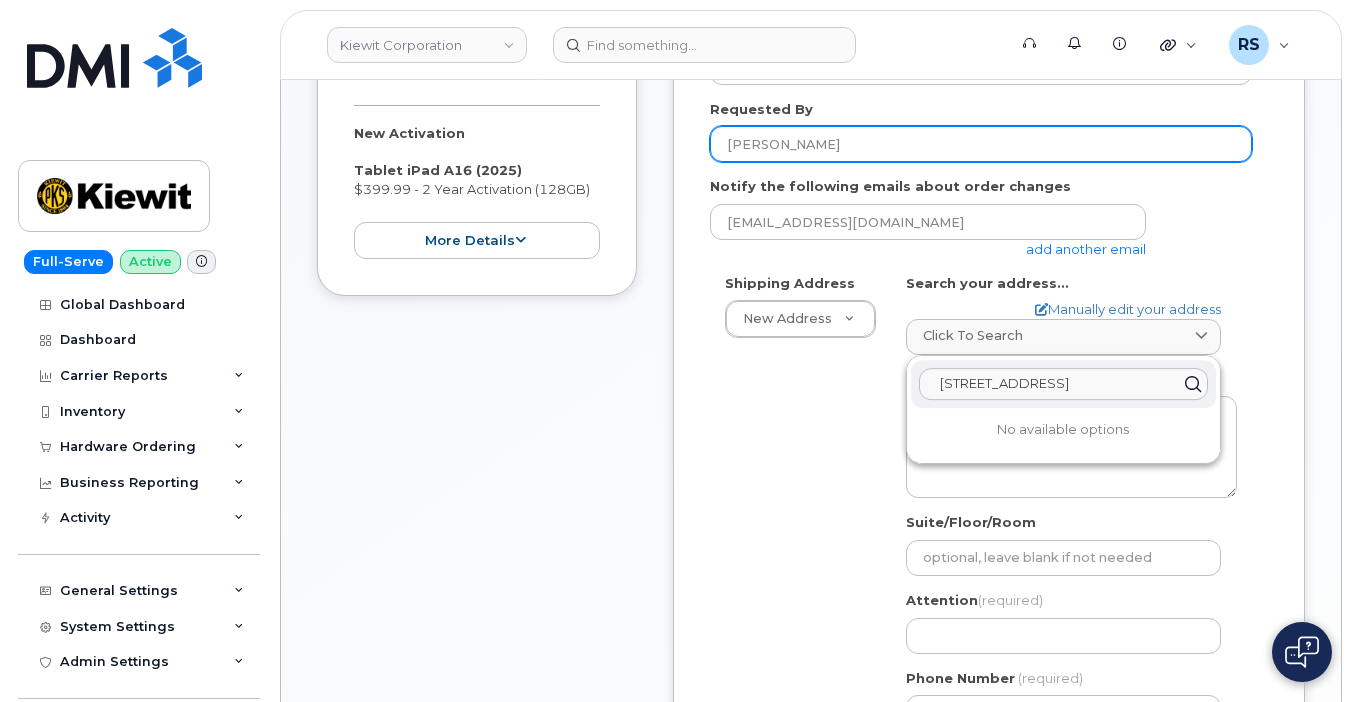 scroll, scrollTop: 0, scrollLeft: 20, axis: horizontal 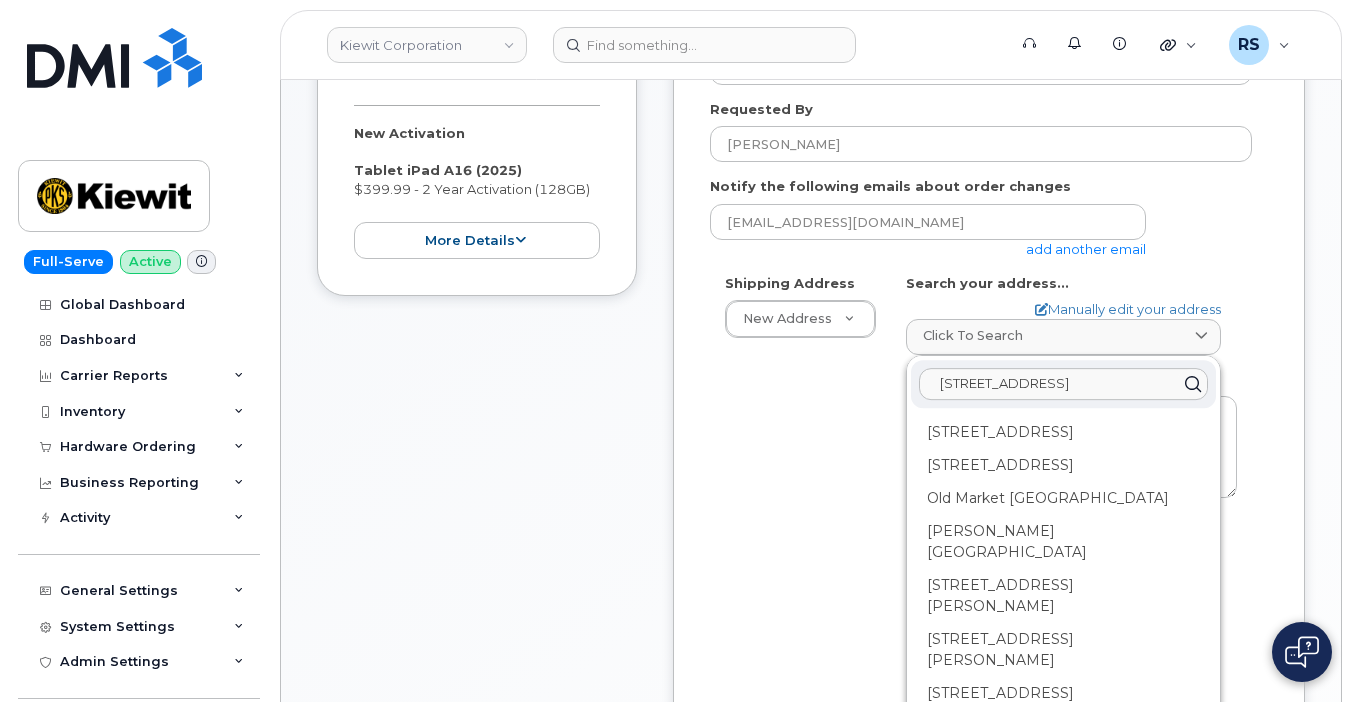 type on "137 Old Market St., Aken, SC, 29803, USA" 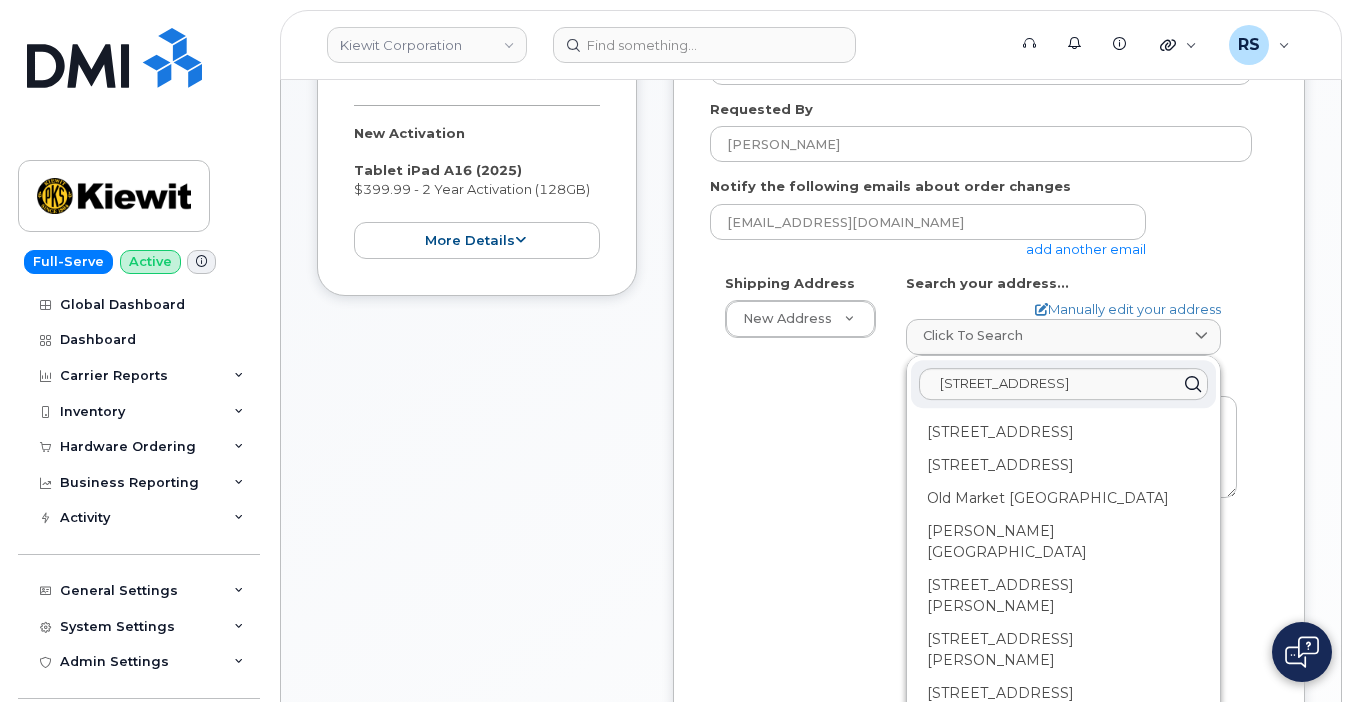 scroll, scrollTop: 0, scrollLeft: 0, axis: both 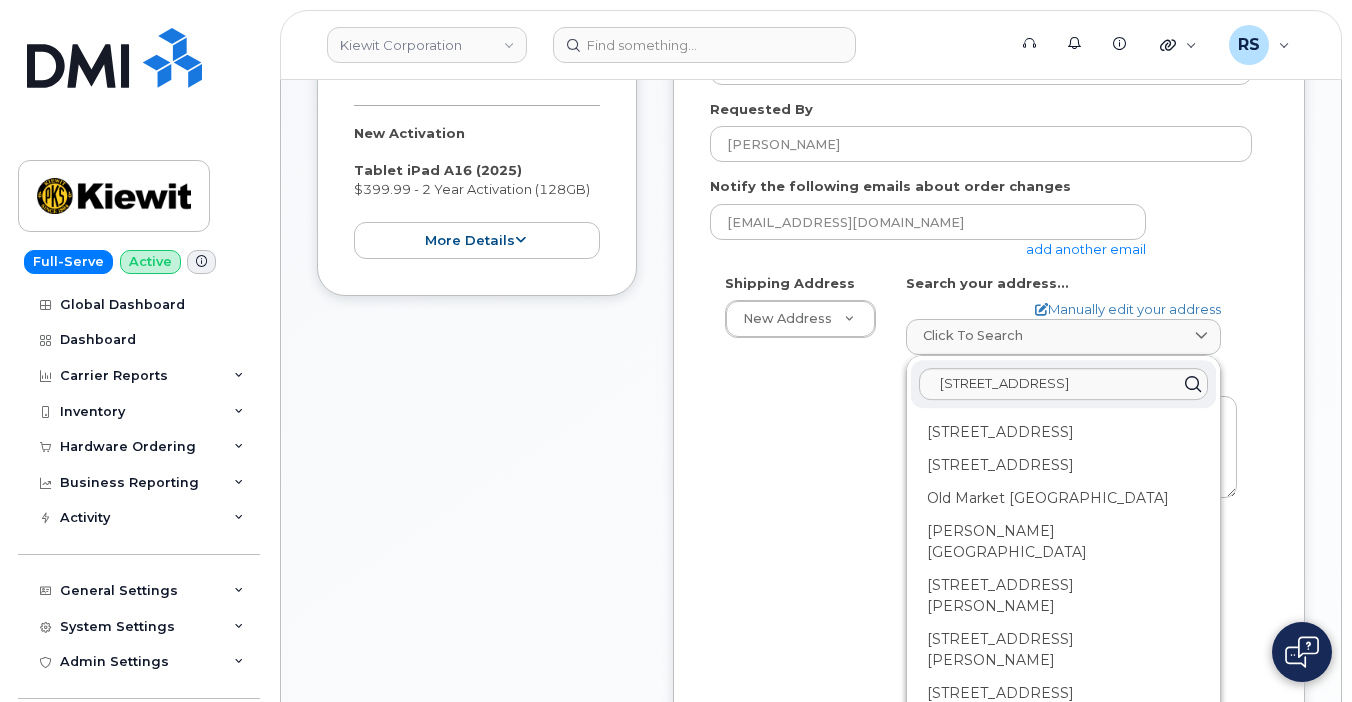click on "ssayres@dminc.com
add another email" at bounding box center (981, 231) 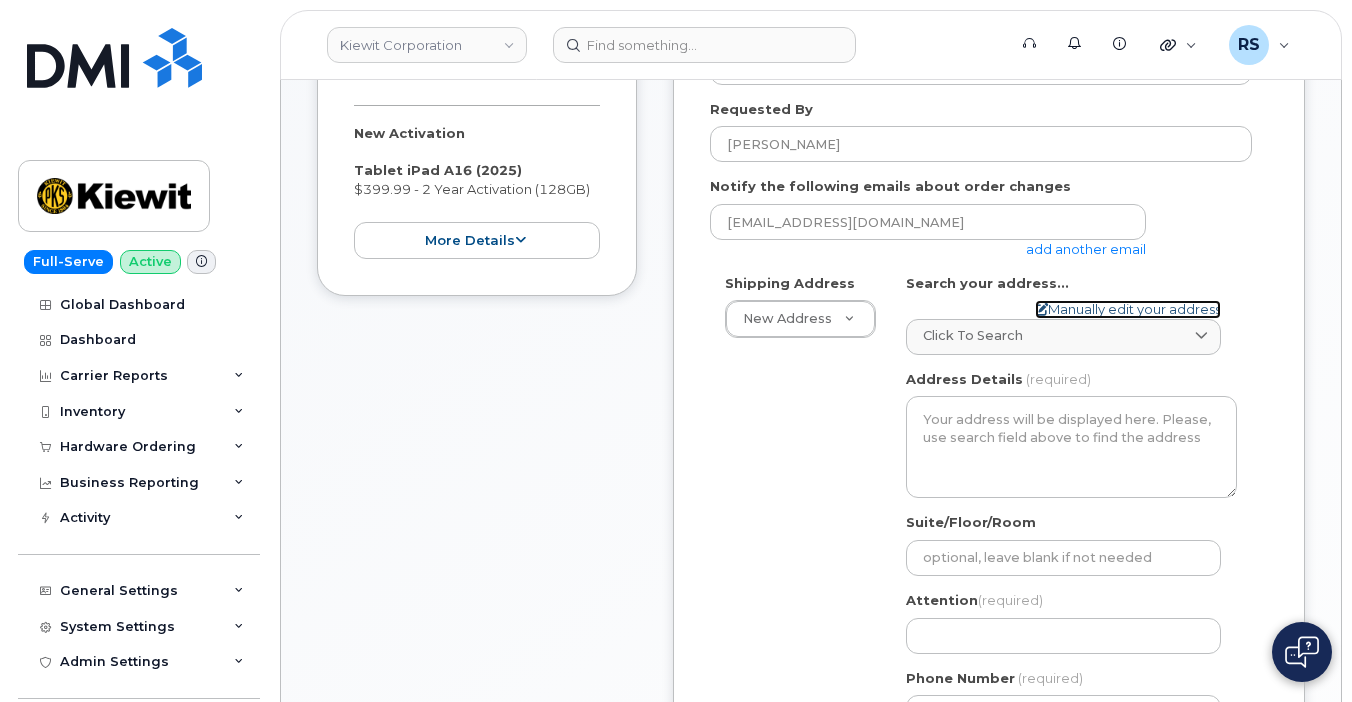 click at bounding box center (1041, 309) 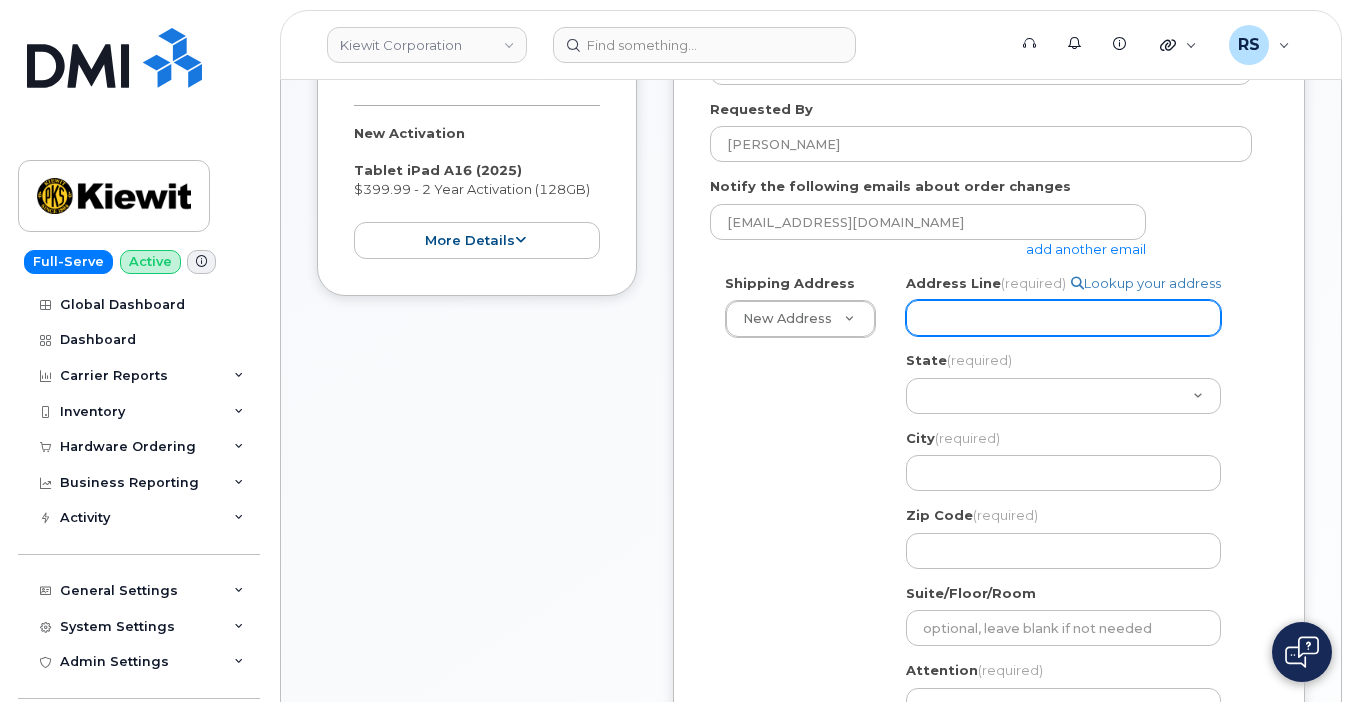 click on "Address Line
(required)" at bounding box center (1063, 318) 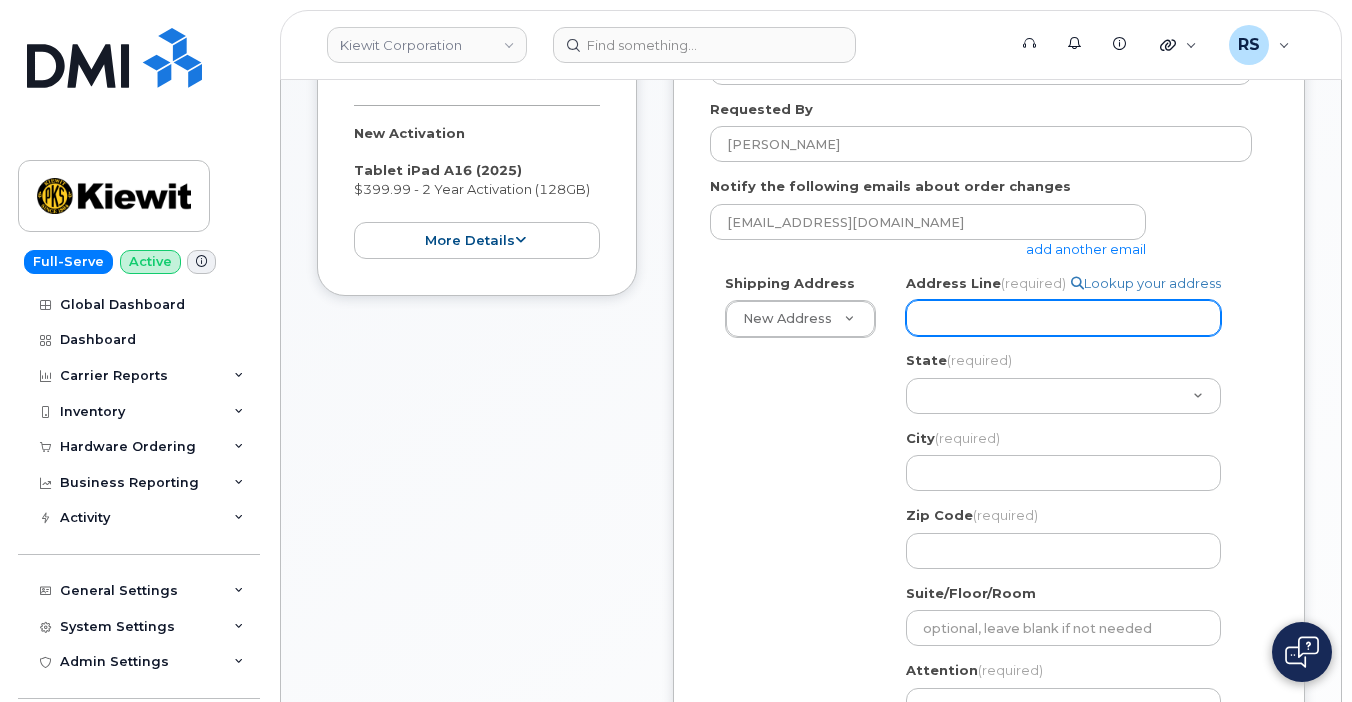 click on "Address Line
(required)" at bounding box center (1063, 318) 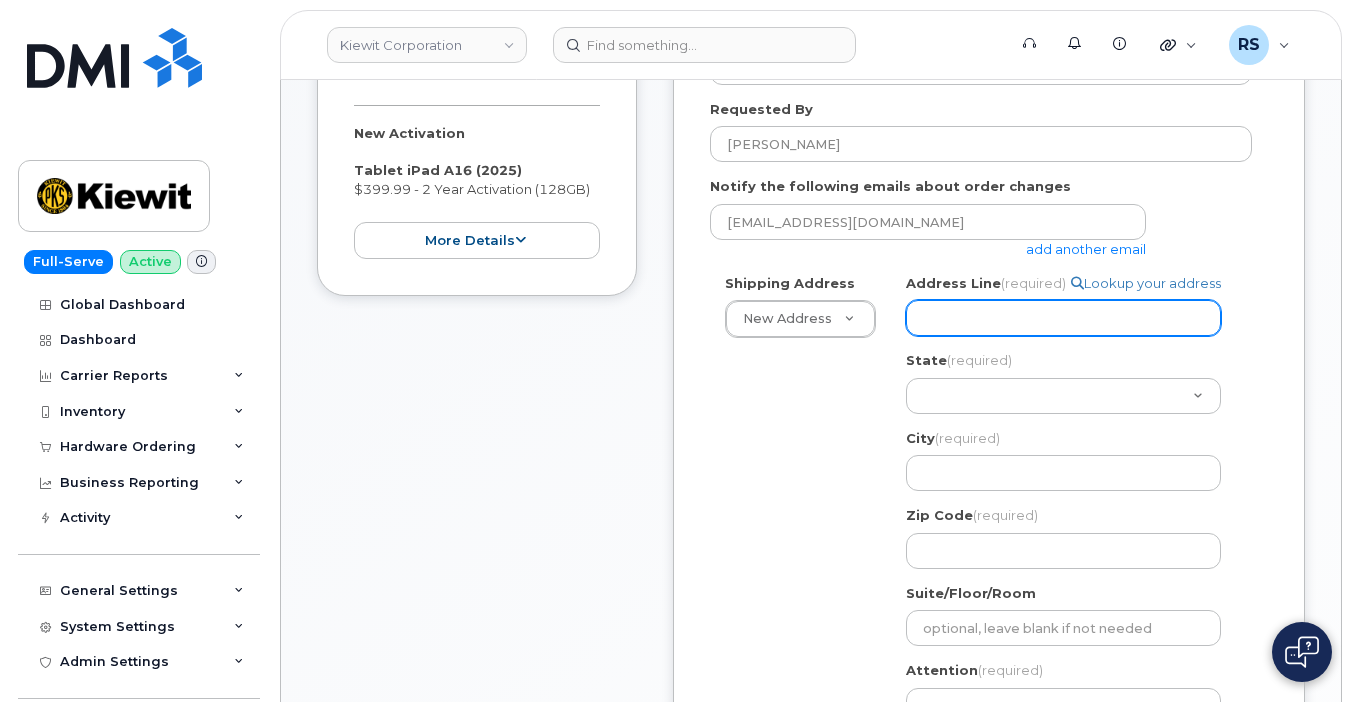 paste on "Kiewit Nuclear Solutions 137 Old Market St., Aken, SC, 29803, USA" 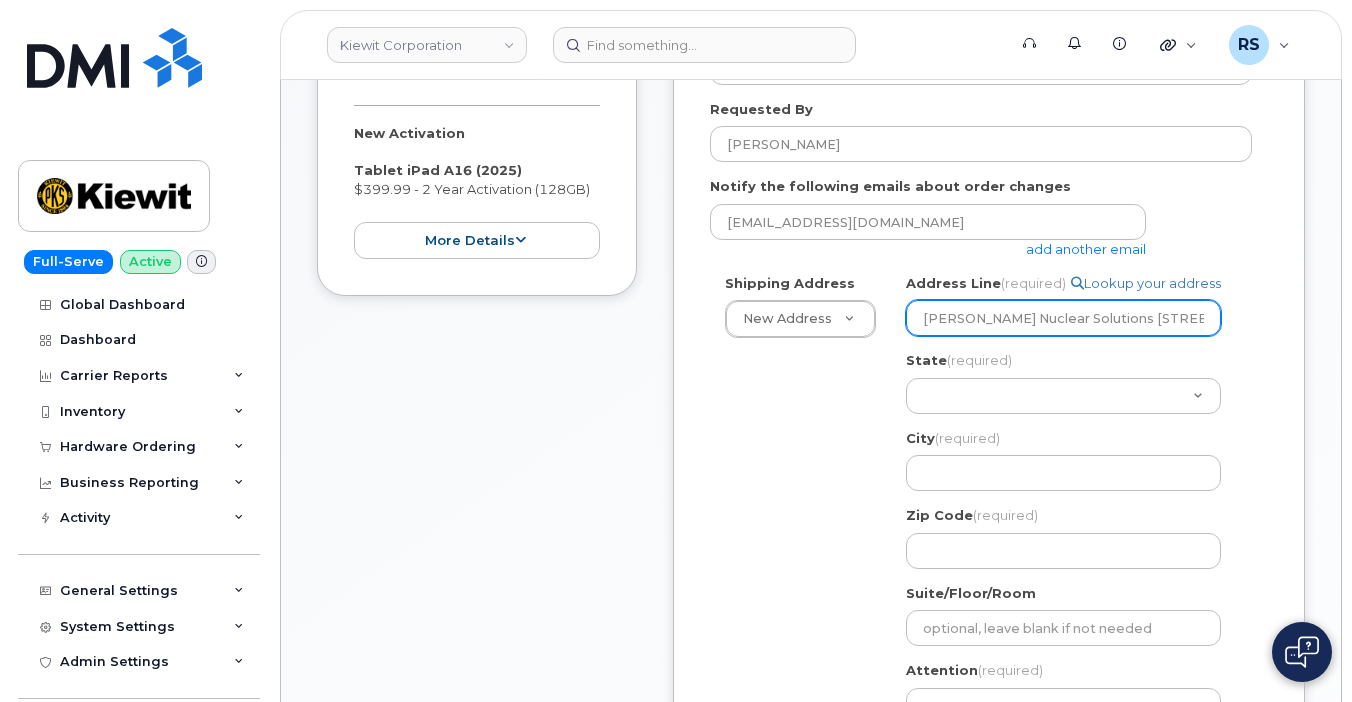 scroll, scrollTop: 0, scrollLeft: 151, axis: horizontal 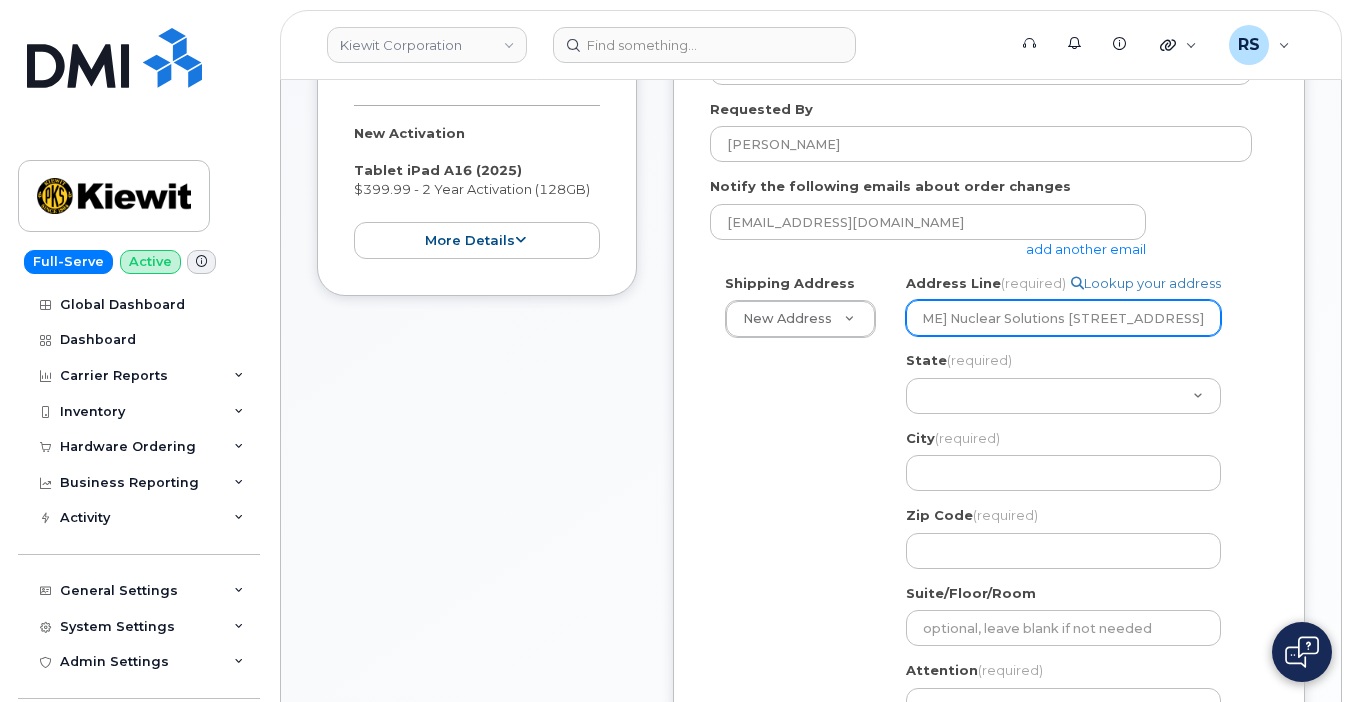 click on "Kiewit Nuclear Solutions 137 Old Market St., Aken, SC, 29803, USA" at bounding box center (1063, 318) 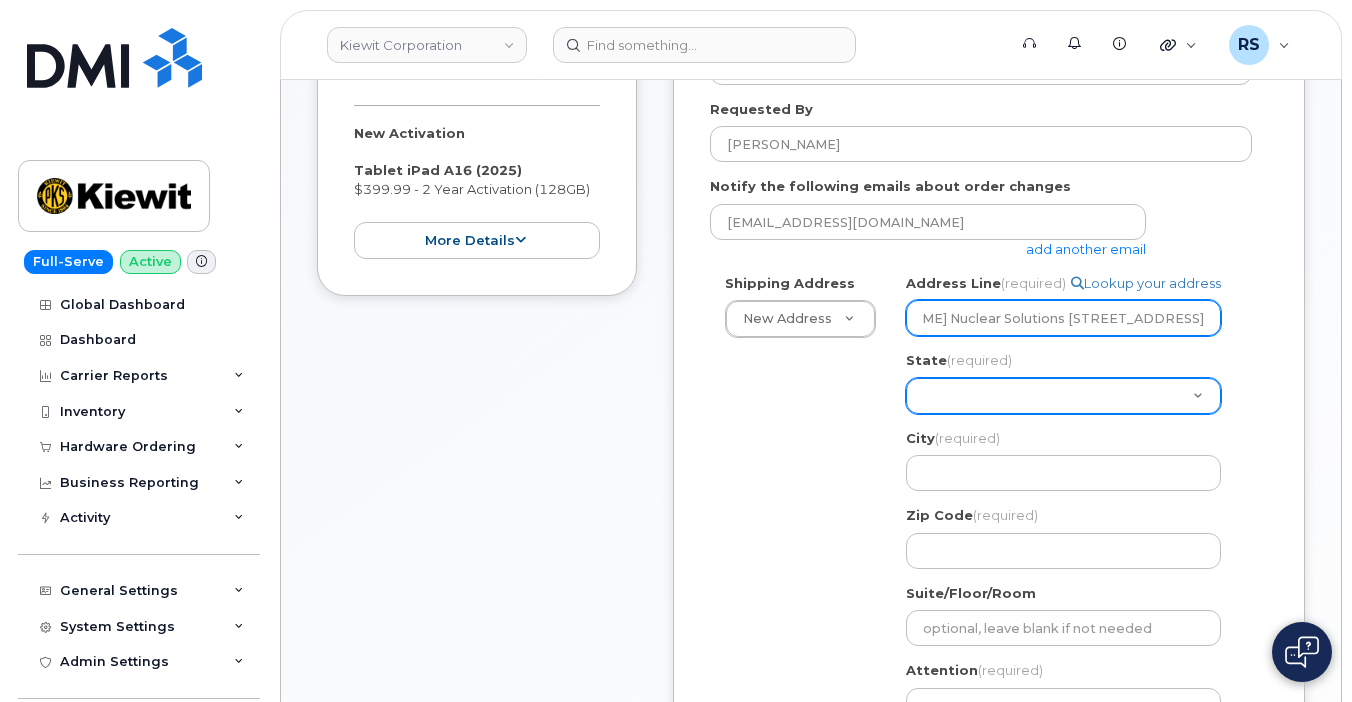 select 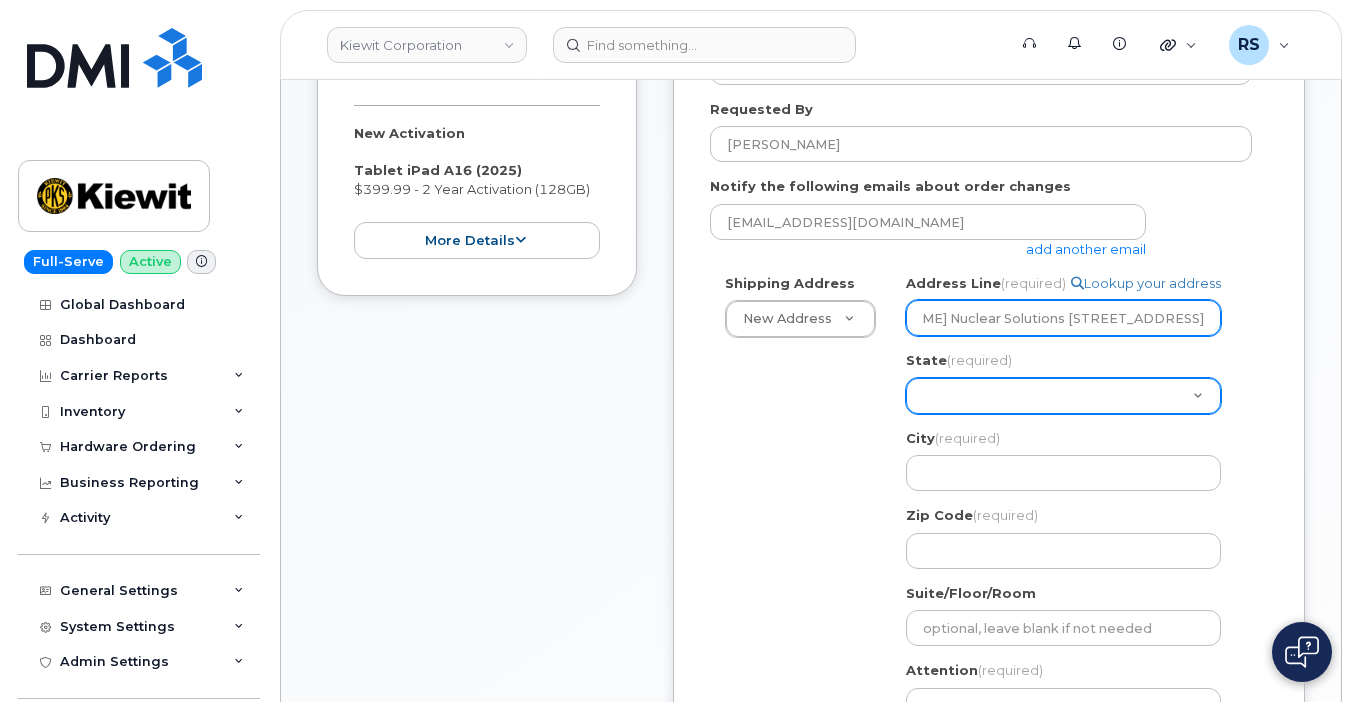 type on "Kiewit Nuclear Solutions 137 Old Market St.,S Aken, SC, 29803, USA" 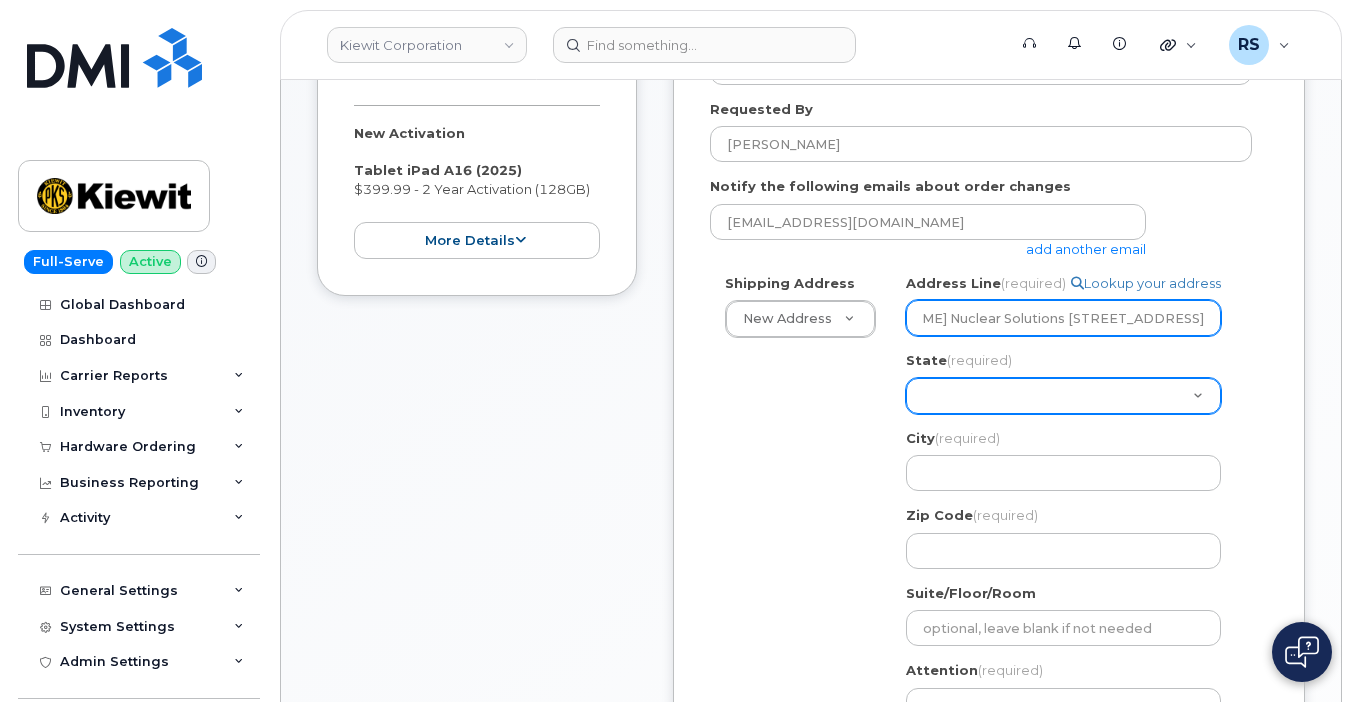 select 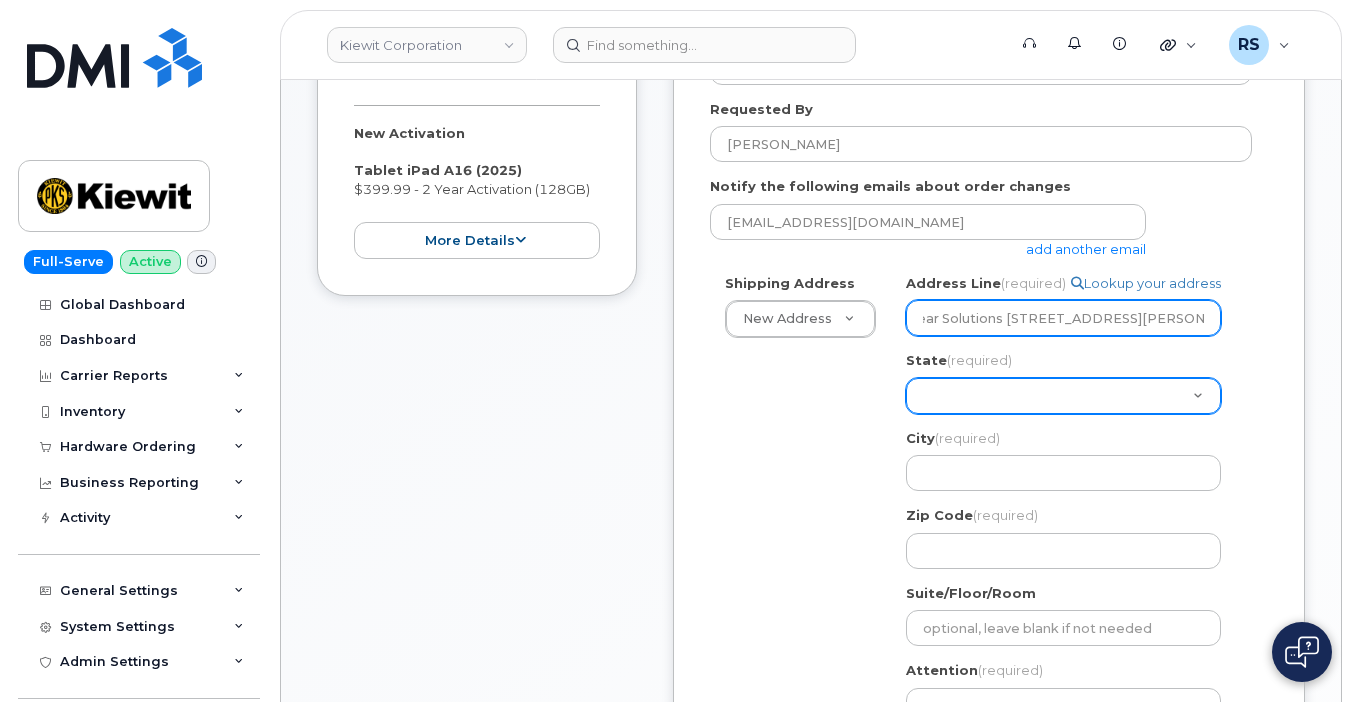 select 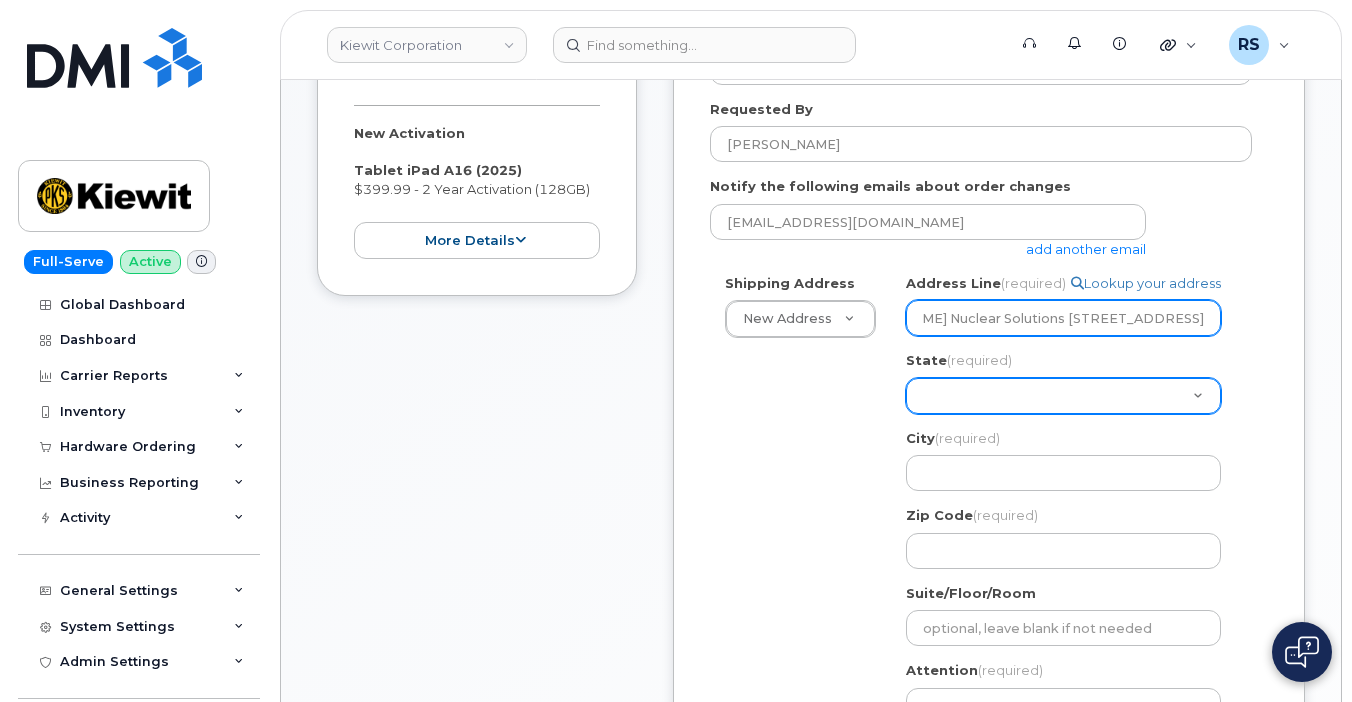 select 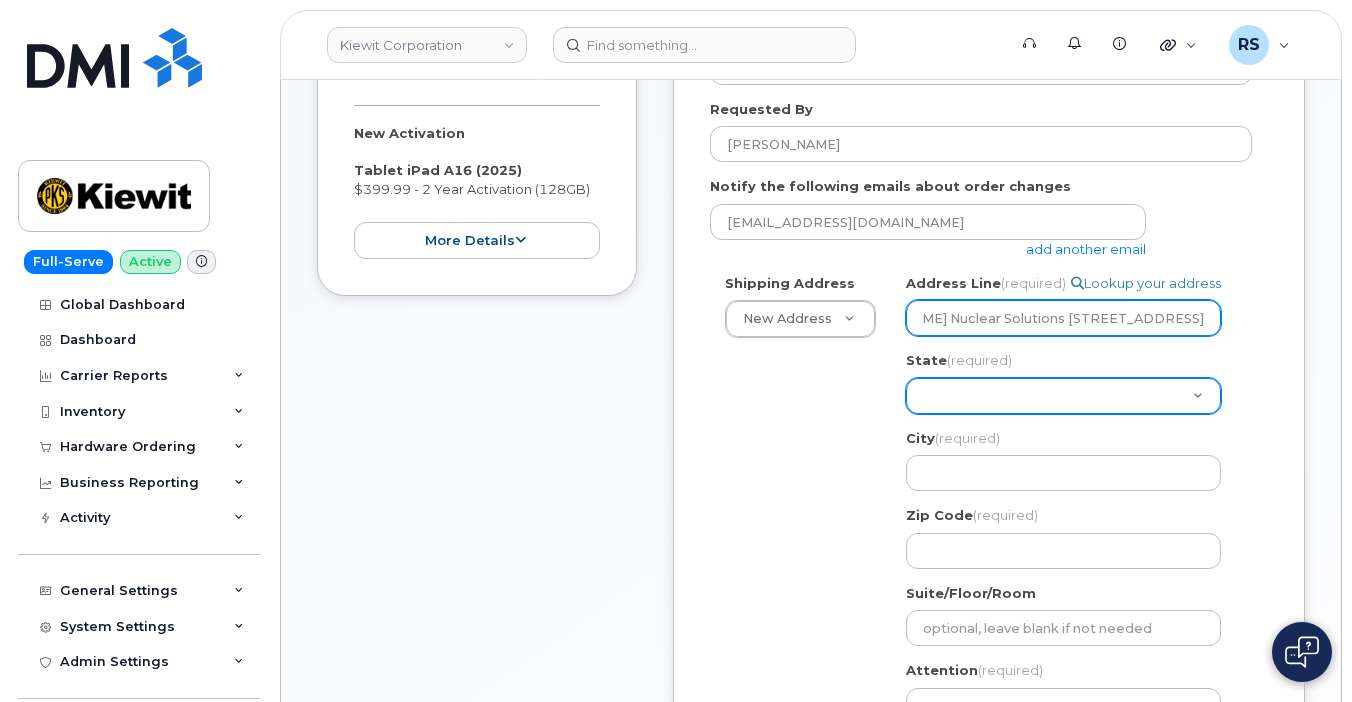 select 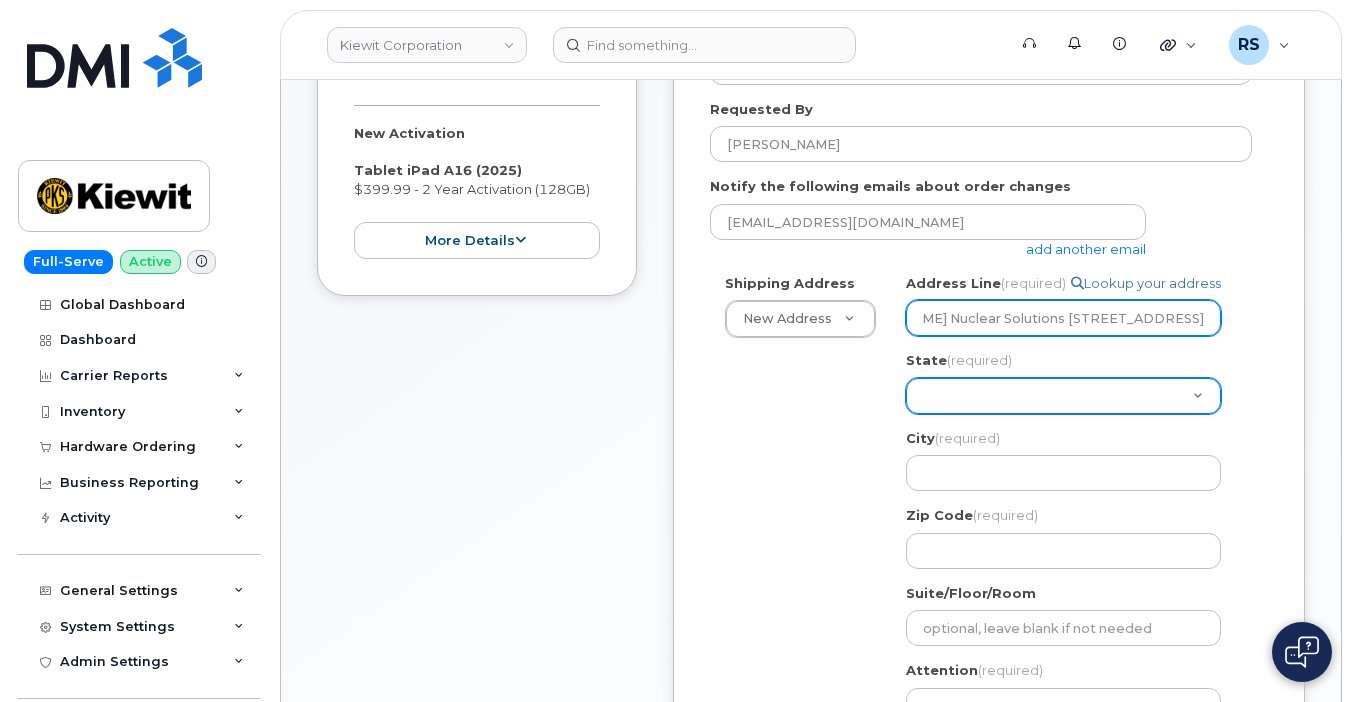 type on "Kiewit Nuclear Solutions 137 Old Market St.,Suite 1 Aken, SC, 29803, USA" 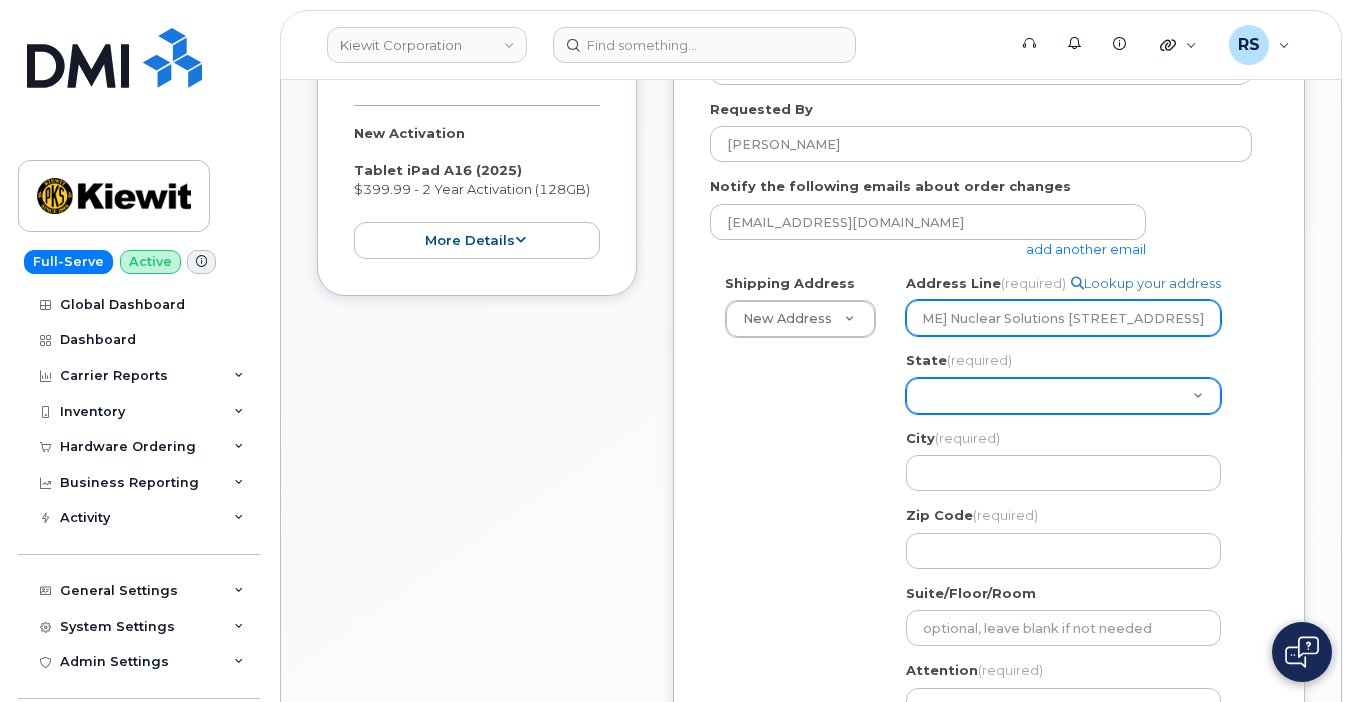 select 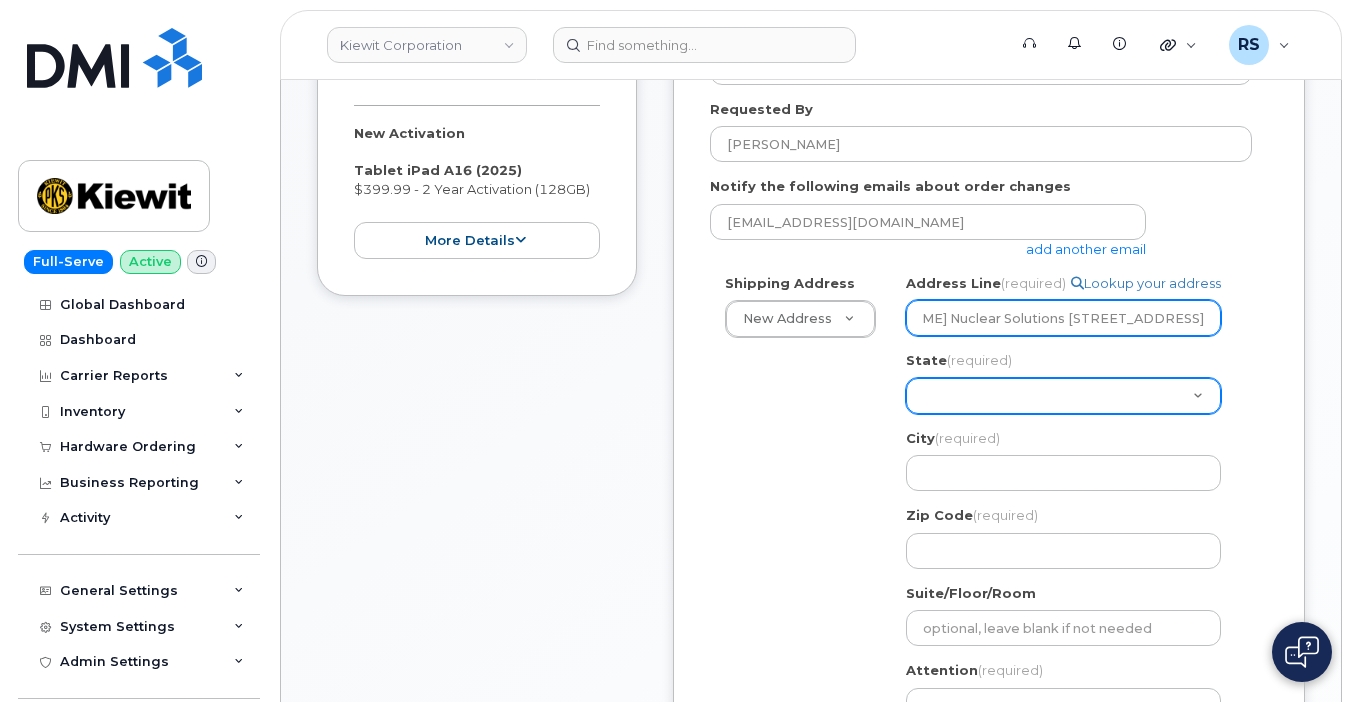 select 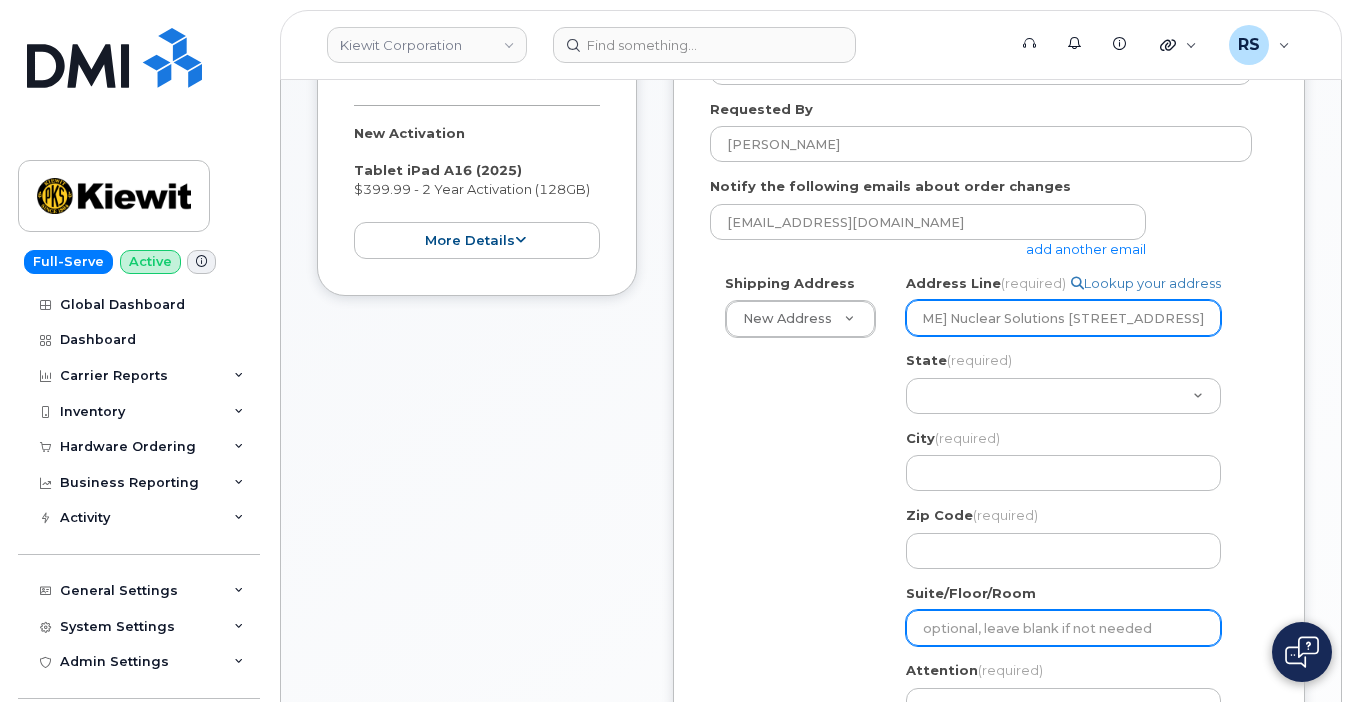 type on "Kiewit Nuclear Solutions 137 Old Market St.,Suite 101  Aken, SC, 29803, USA" 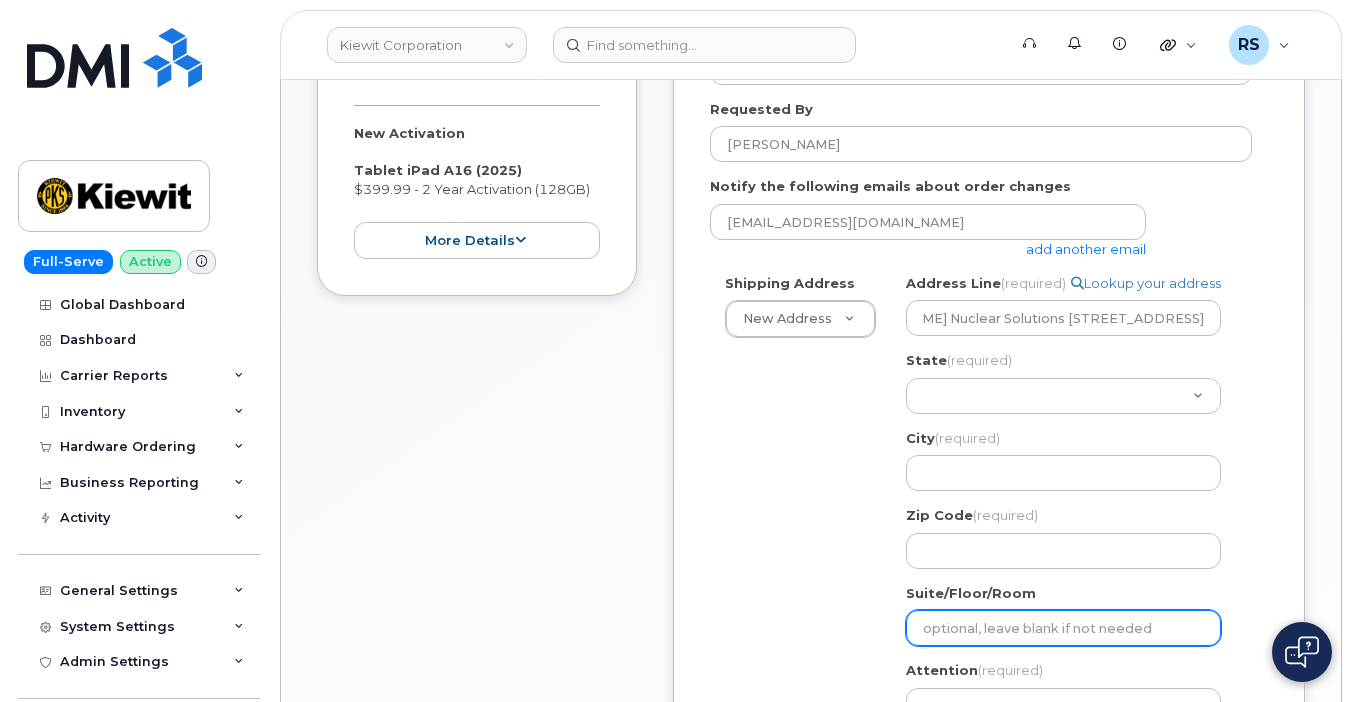 scroll, scrollTop: 0, scrollLeft: 0, axis: both 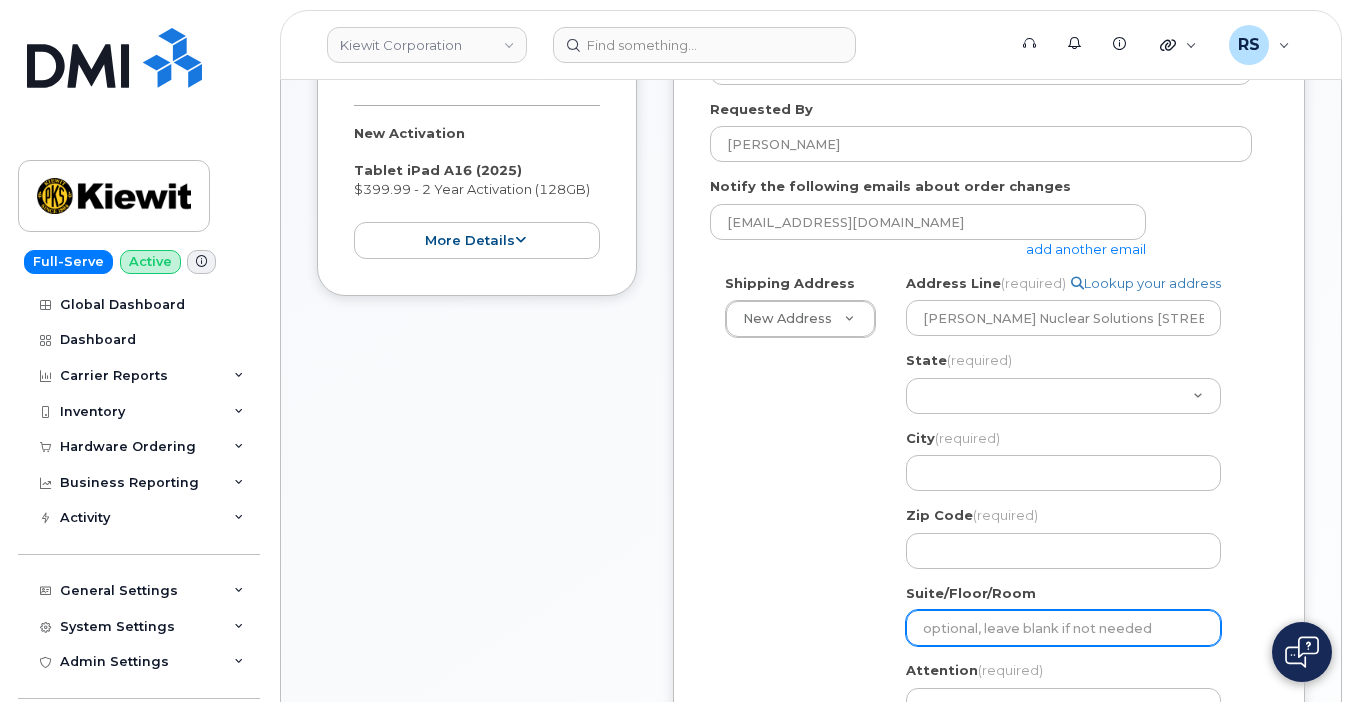 click on "Suite/Floor/Room" at bounding box center [1063, 628] 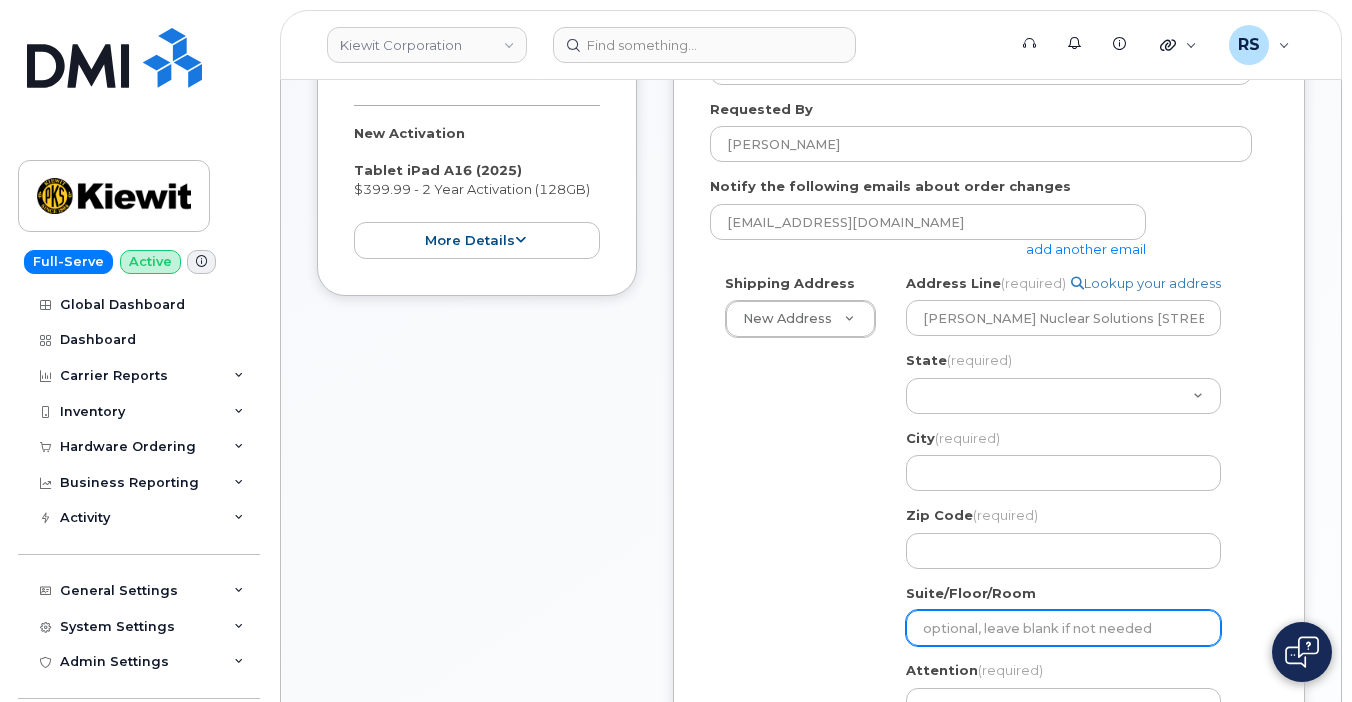 select 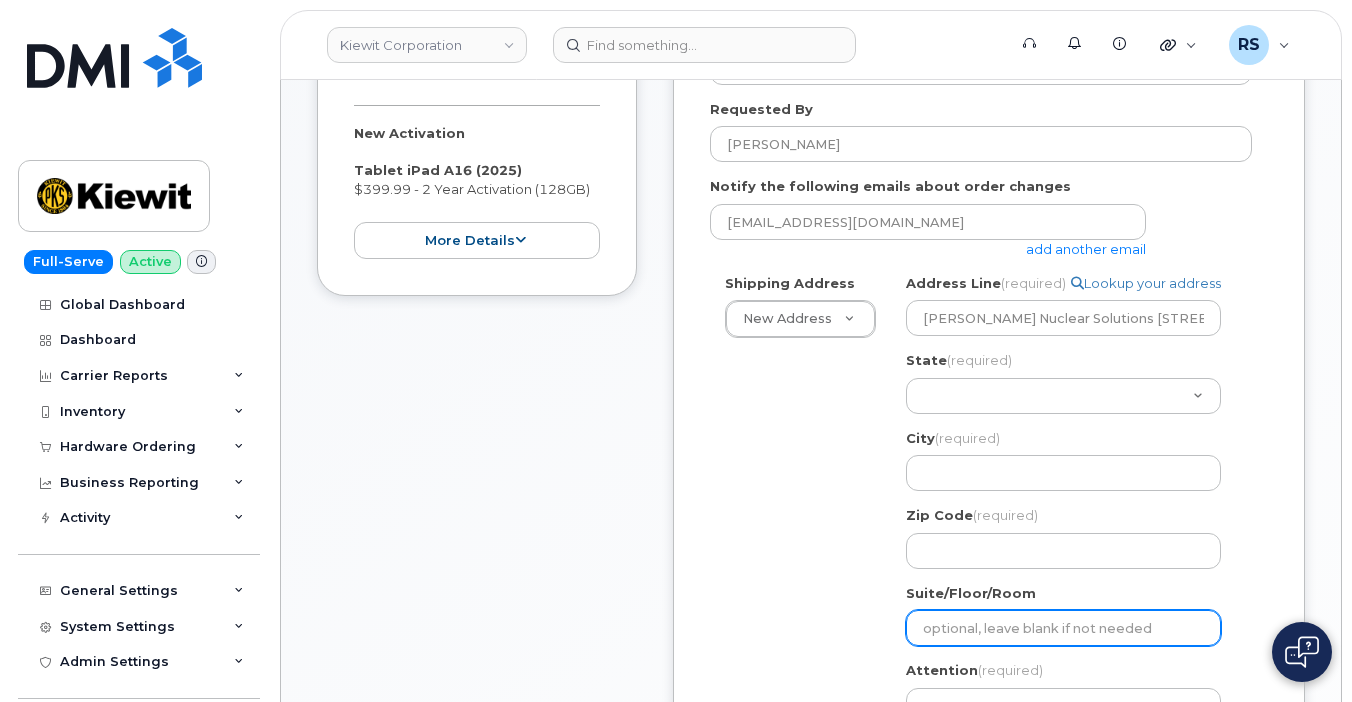 type on "s" 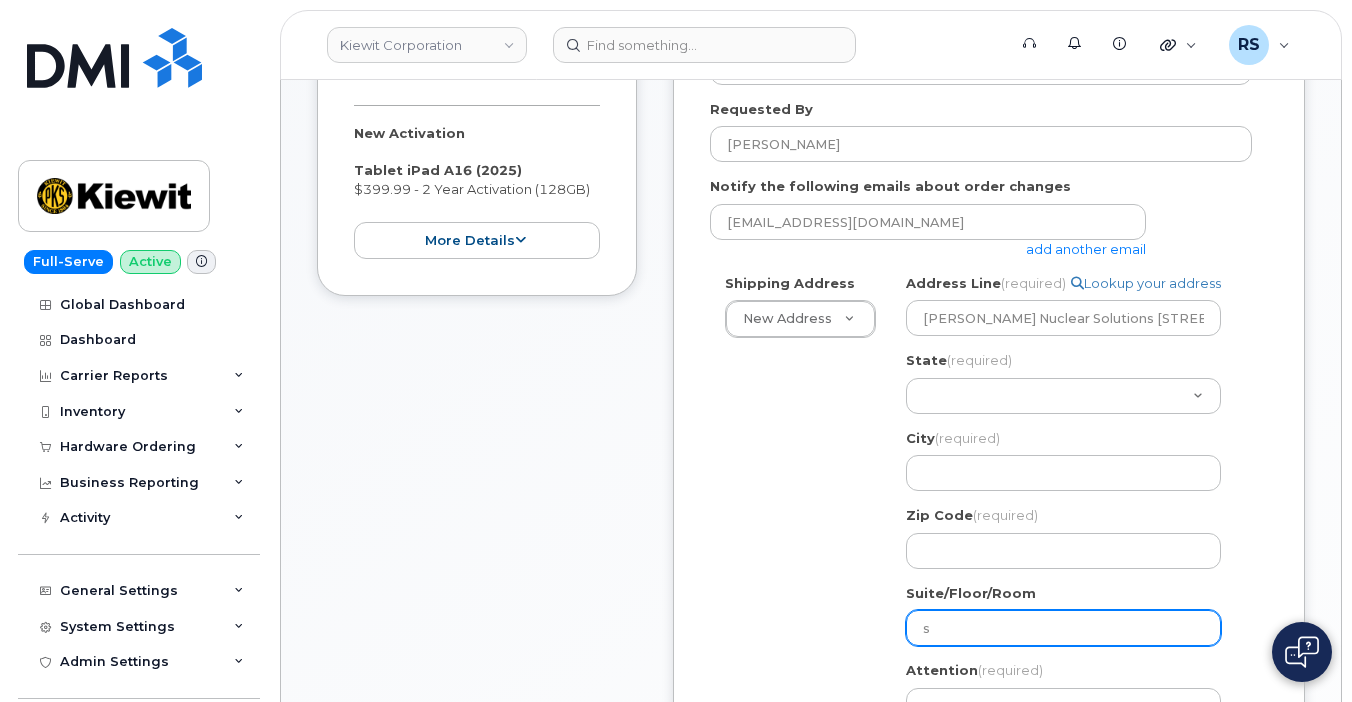 select 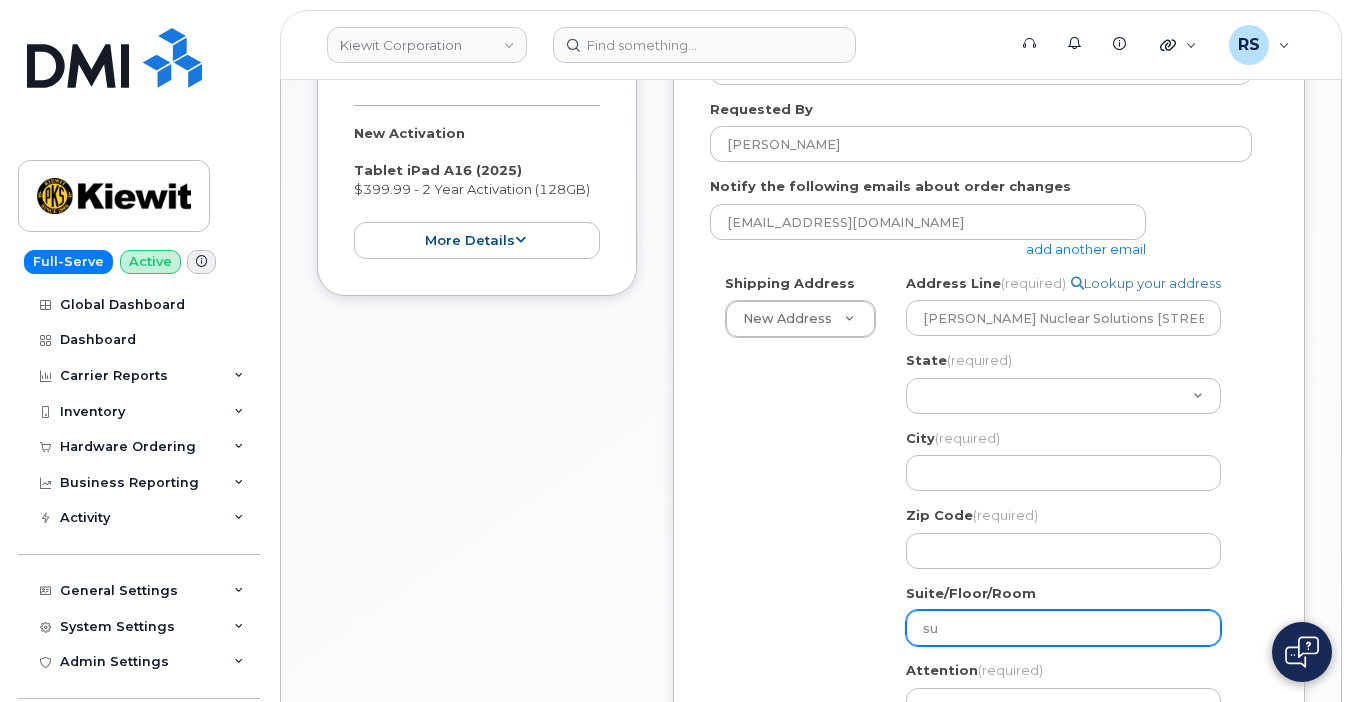 select 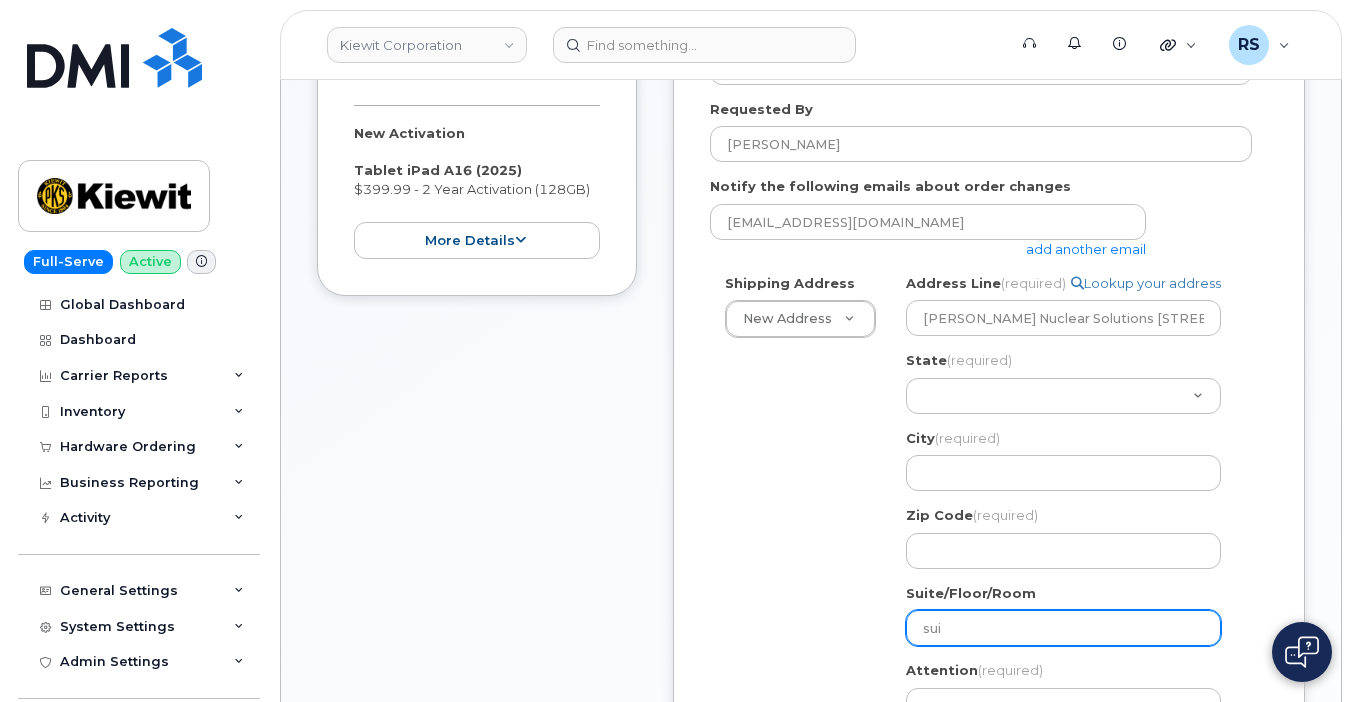 select 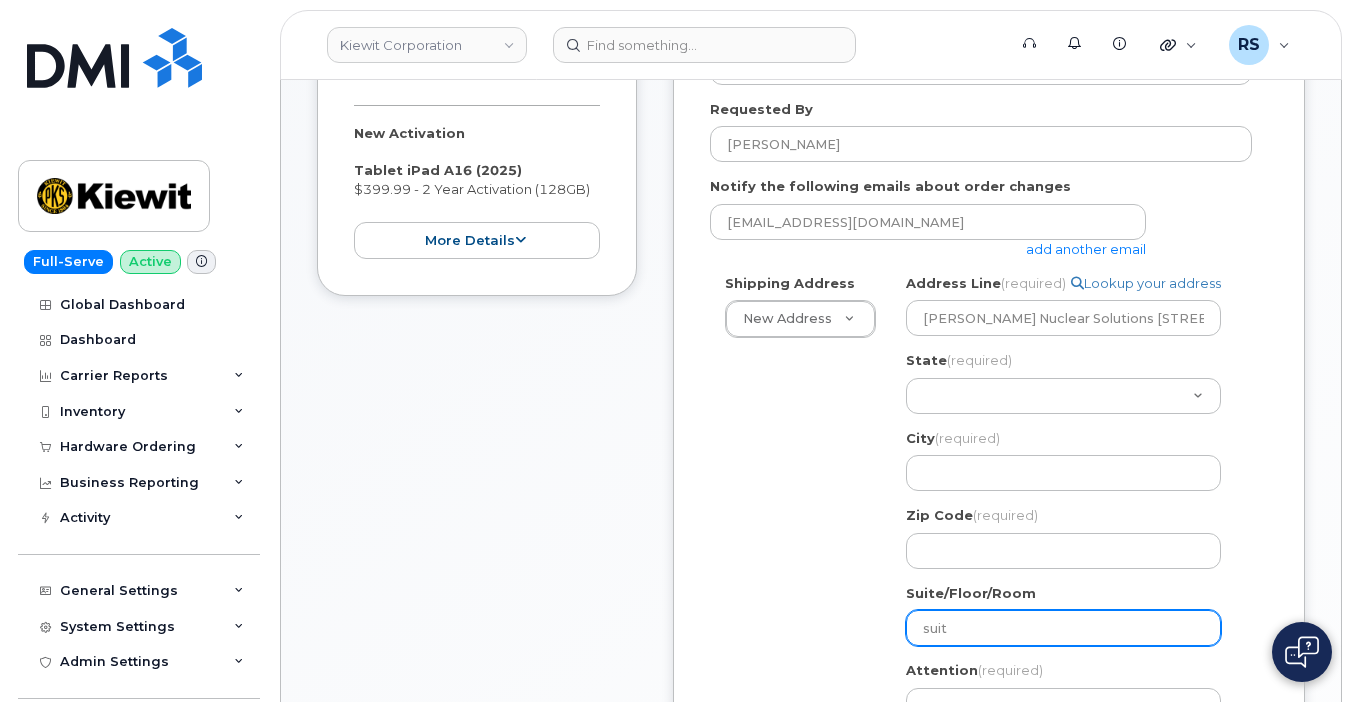 select 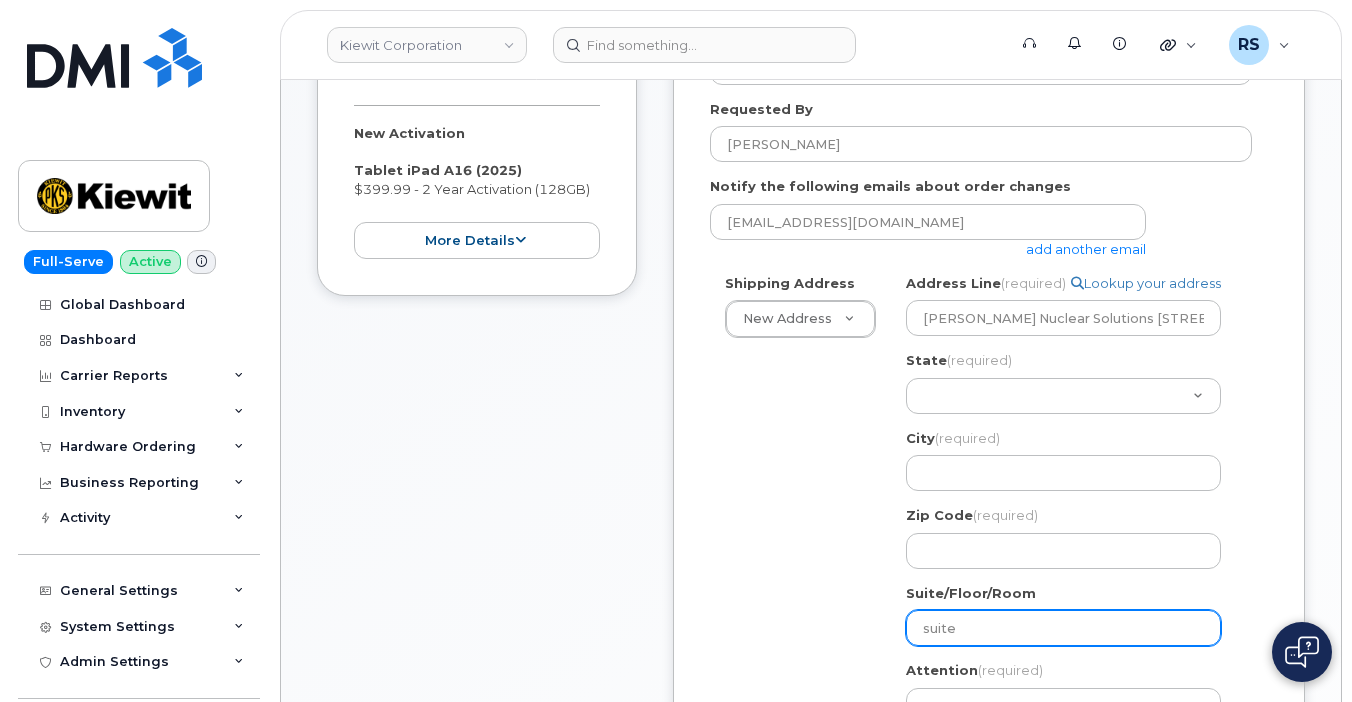 type on "suite" 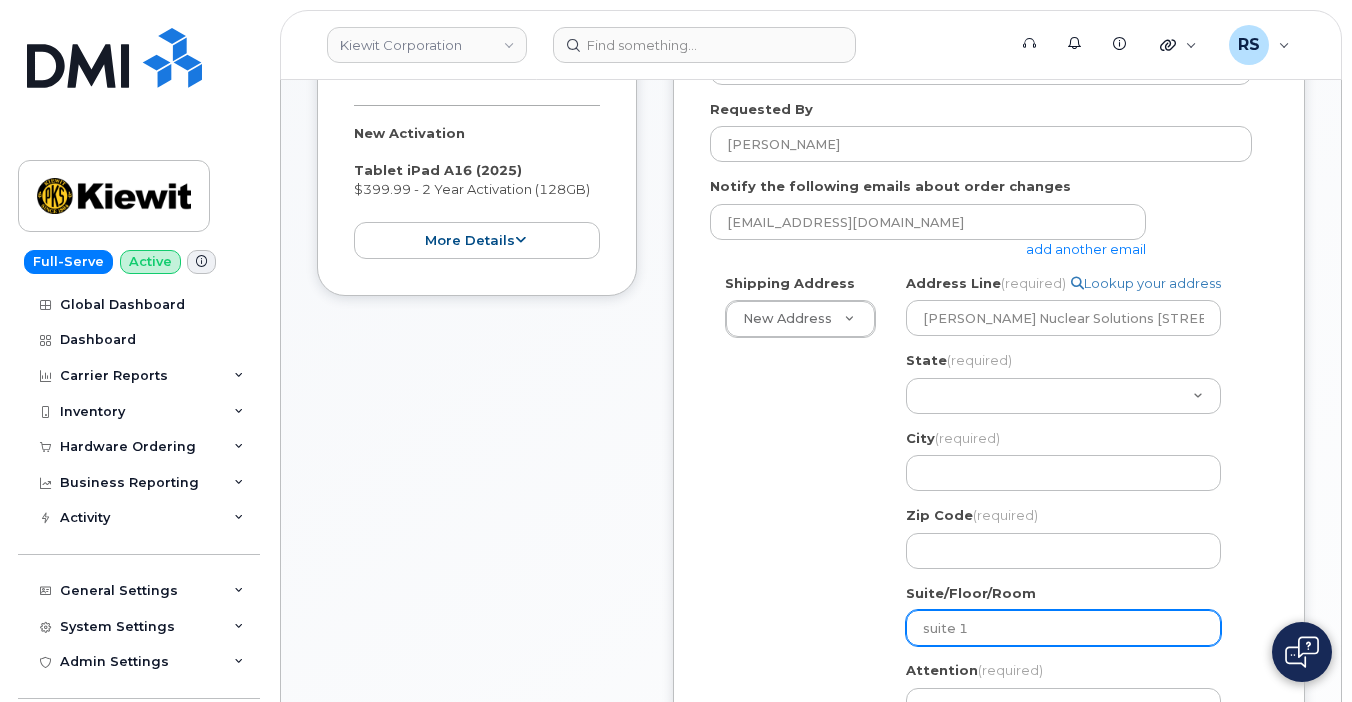 select 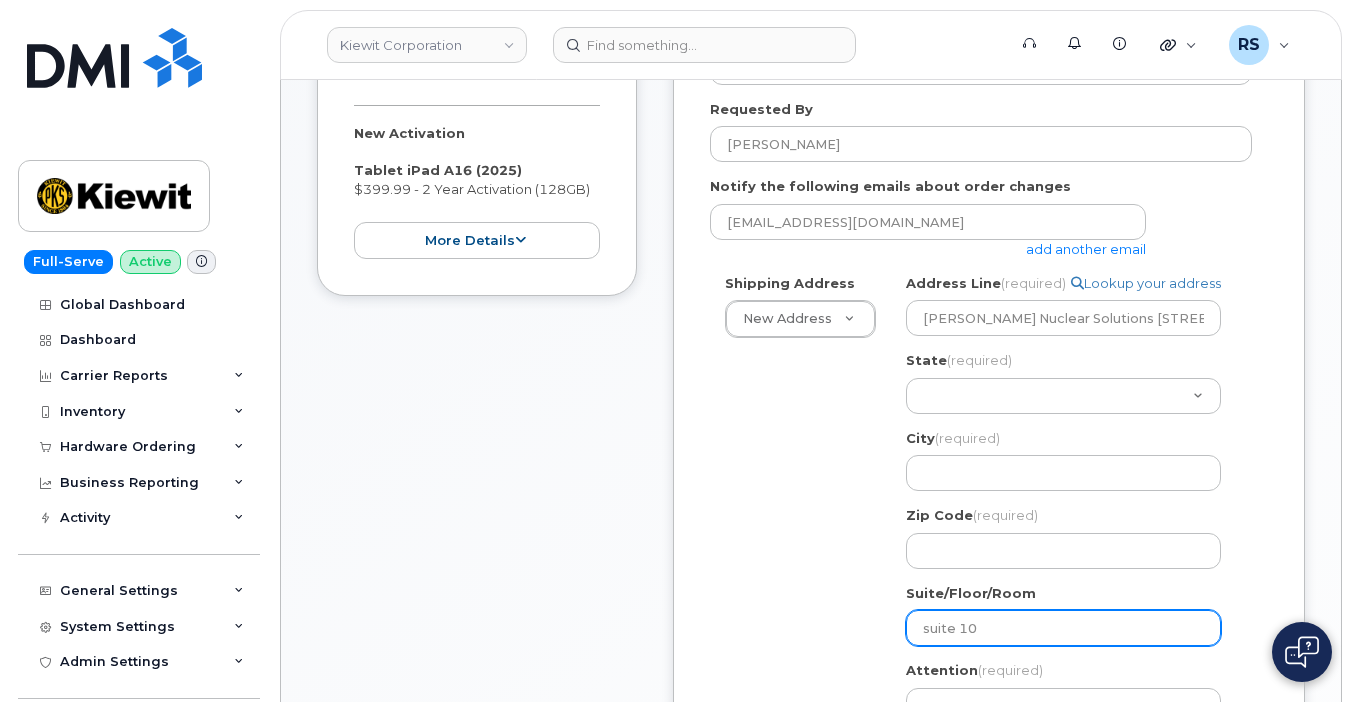 select 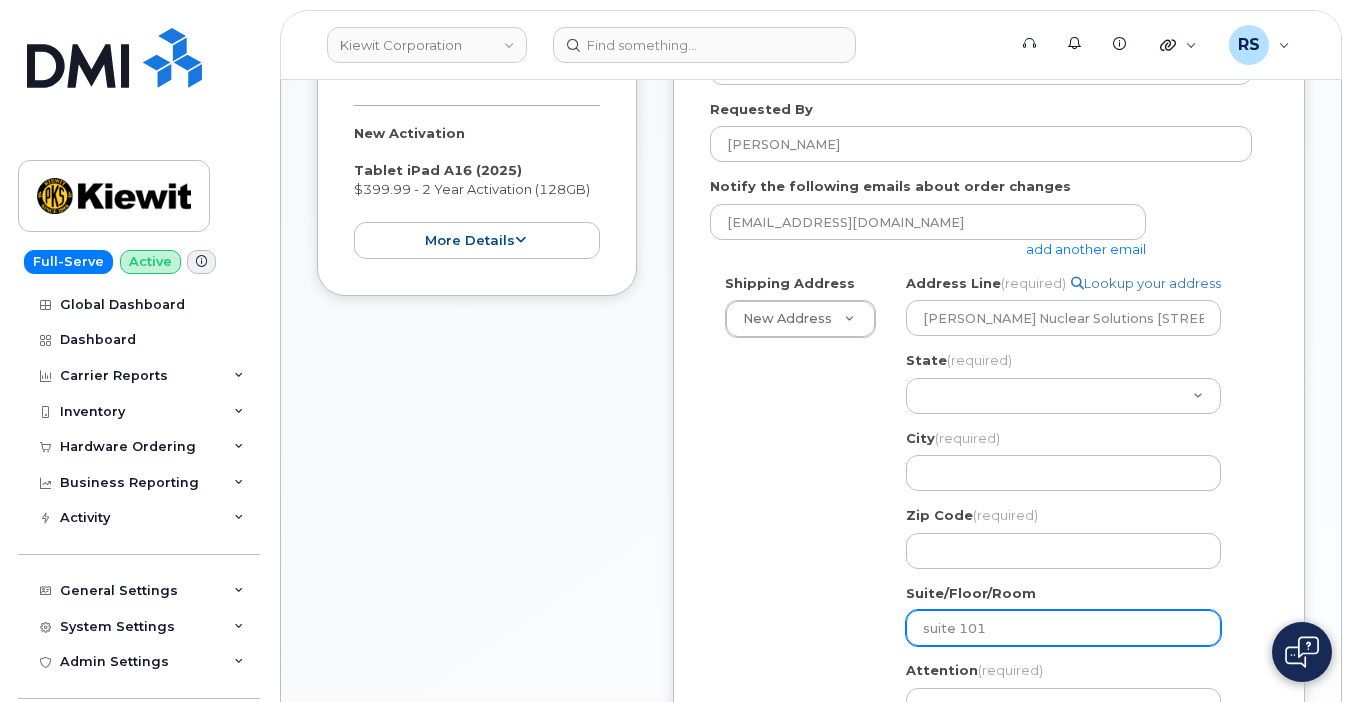 click on "suite 101" at bounding box center (1063, 628) 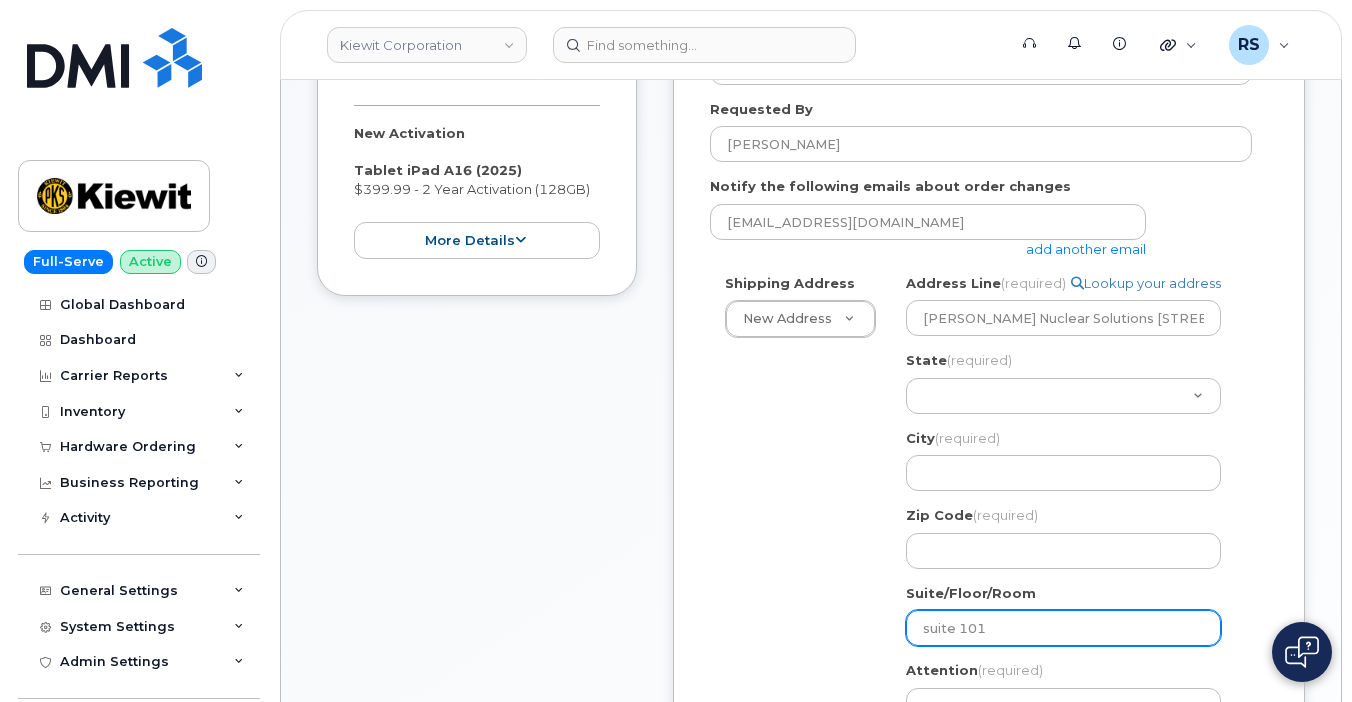 type on "suite 101" 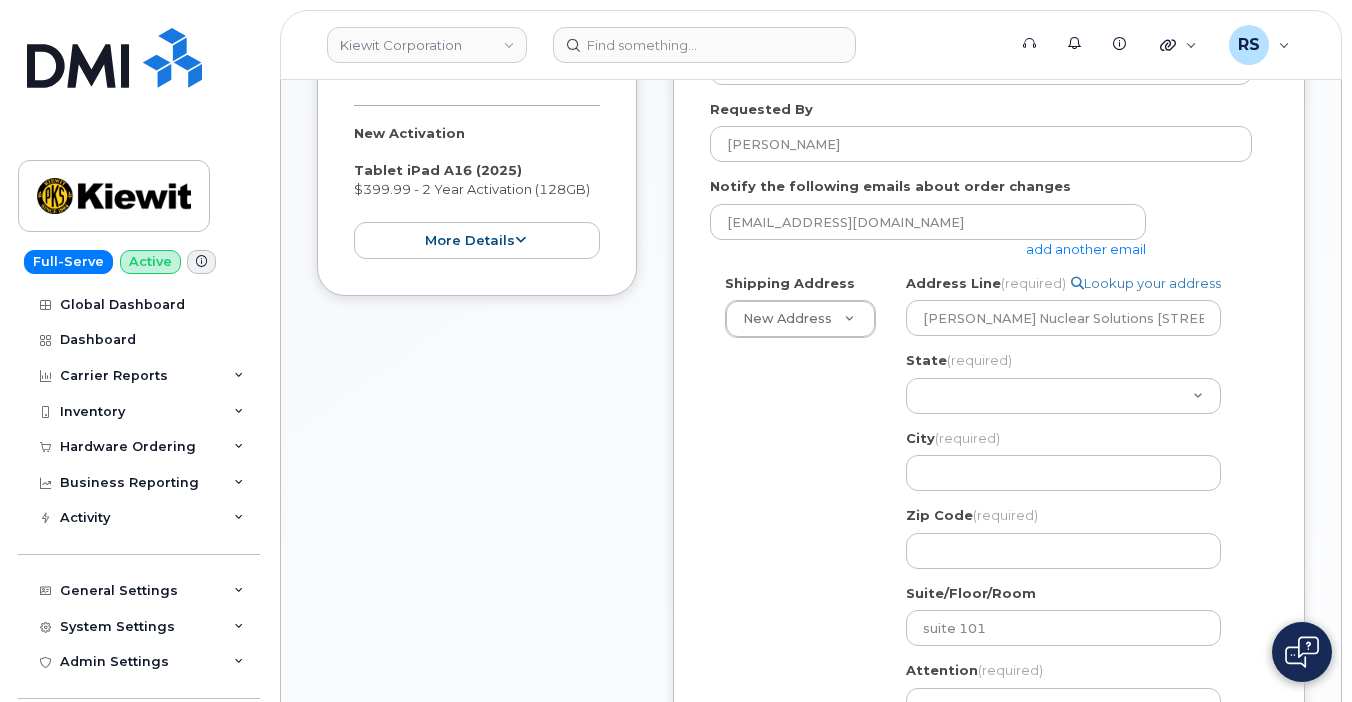 click on "Shipping Address
New Address                                     New Address 6200 Lee Vista Blvd Ste 100 1215 E Fort Ave Ste 104 16300 Agnes Ave 133 Islington St Apt 7 749 Dune Rd
Search your address...
Manually edit your address
Click to search 137 Old Market St., Aken, SC, 29803, USA 137 Old Market St Aiken SC 29803 137 Old Market St Aiken SC 29803-3913 Old Market St Aiken SC 29803 Salley St Aiken SC 29803 137 Lawrence St Aiken SC 29803-8159 137 Mull St Aiken SC 29803-8304 137 Vine St Aiken SC 29803-9699
Address Line
(required)
Lookup your address
Kiewit Nuclear Solutions 137 Old Market St.,Suite 101  Aken, SC, 29803, USA
State
(required)
Alabama
Alaska
American Samoa
Arizona
Arkansas
California
Colorado
Connecticut
Delaware
District of Columbia
Florida
Georgia
Guam
Hawaii
Idaho
Illinois
Indiana
Iowa
Kansas
Kentucky
Louisiana
Maine
Maryland
Massachusetts
Michigan
Minnesota" at bounding box center (989, 545) 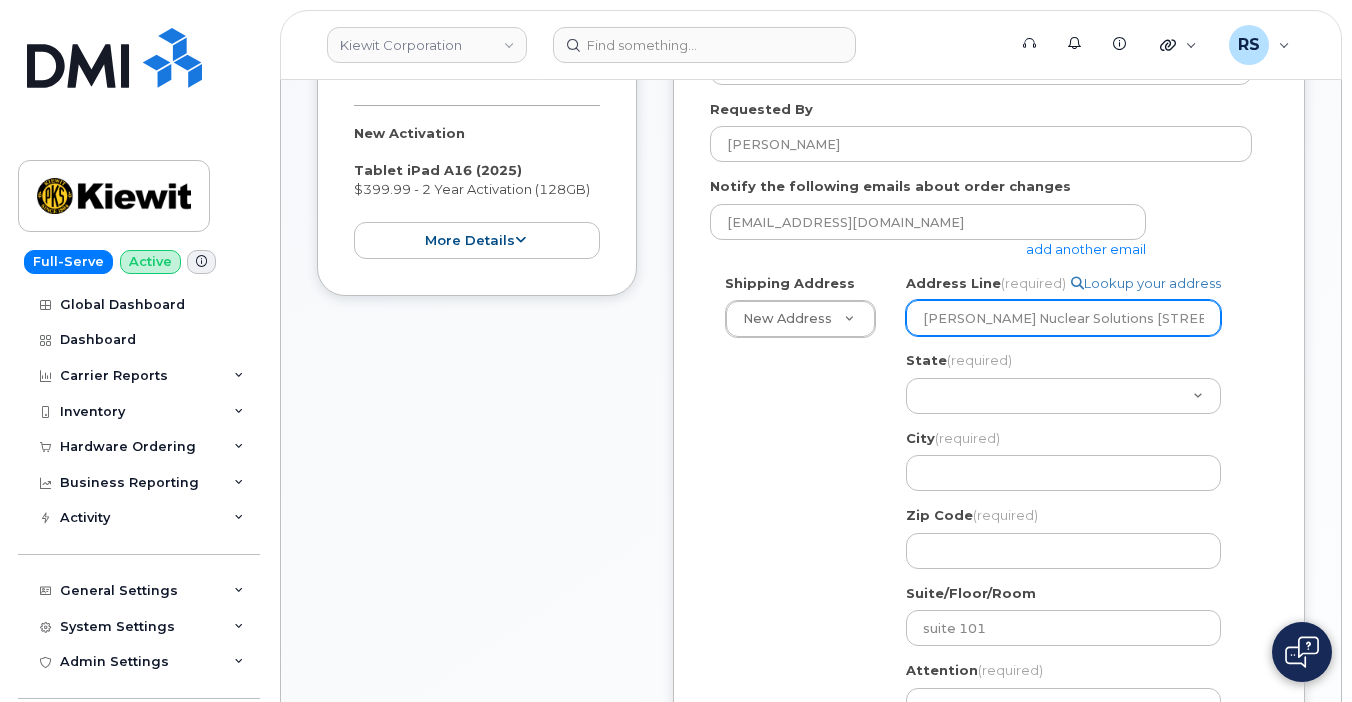 click on "Kiewit Nuclear Solutions 137 Old Market St.,Suite 101  Aken, SC, 29803, USA" at bounding box center [1063, 318] 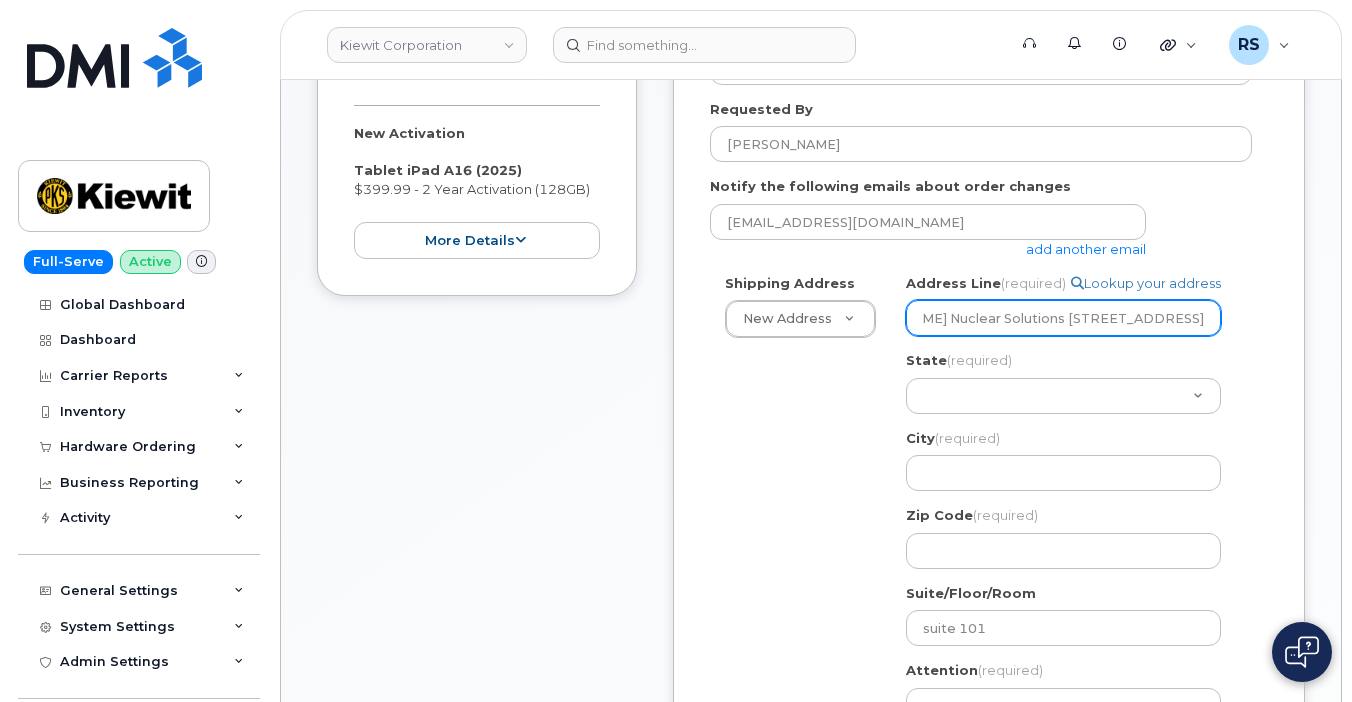 drag, startPoint x: 1213, startPoint y: 319, endPoint x: 1247, endPoint y: 317, distance: 34.058773 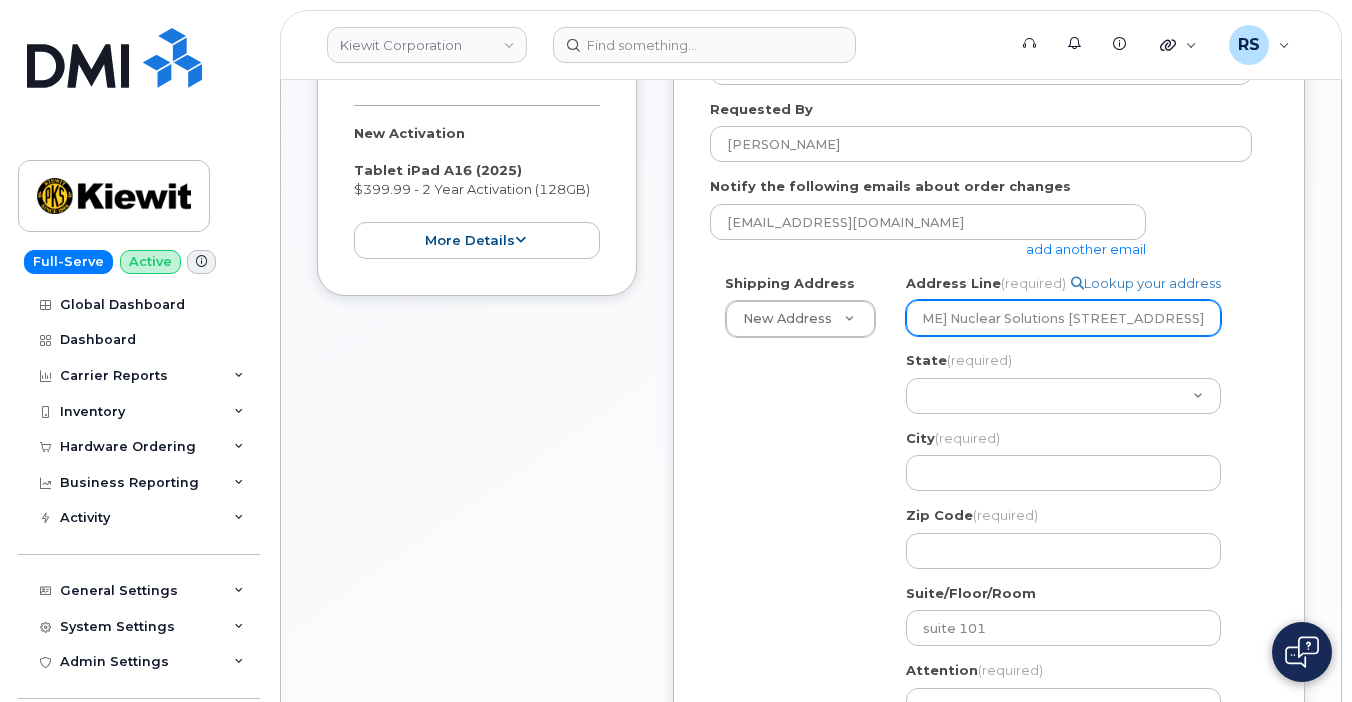 select 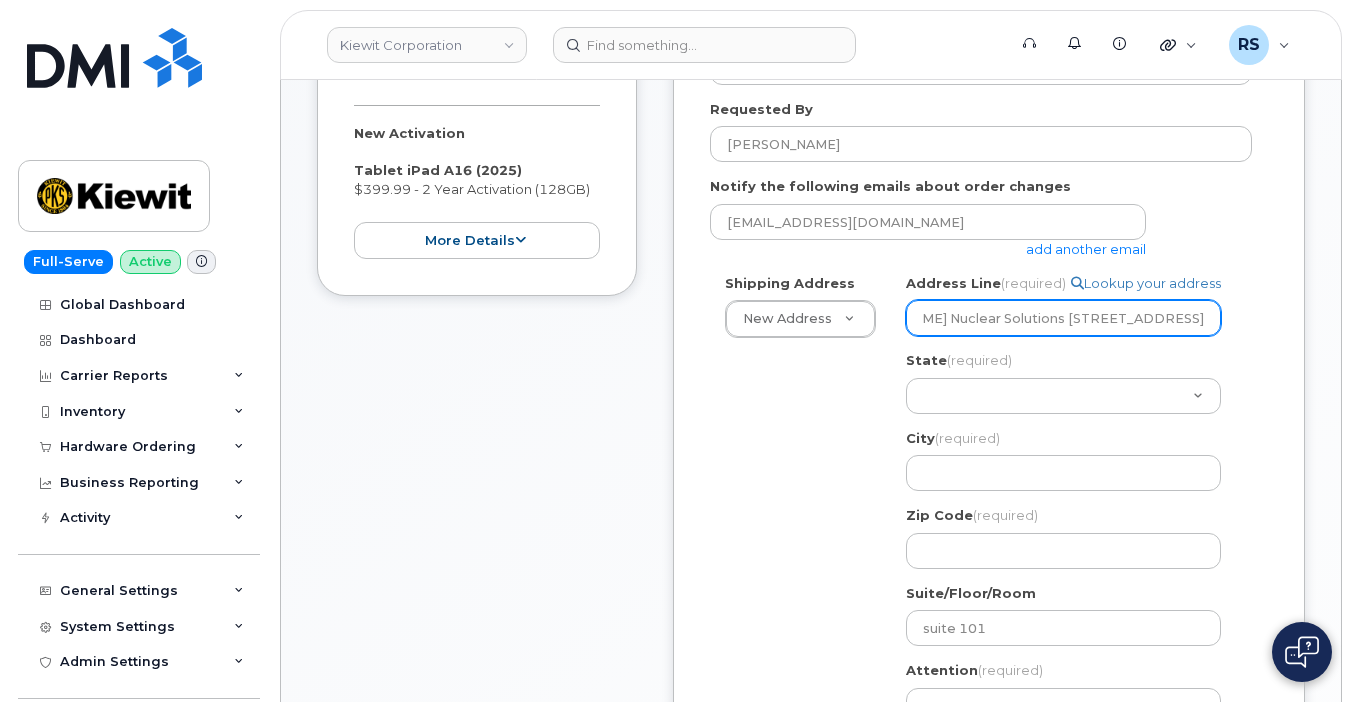 scroll, scrollTop: 0, scrollLeft: 6, axis: horizontal 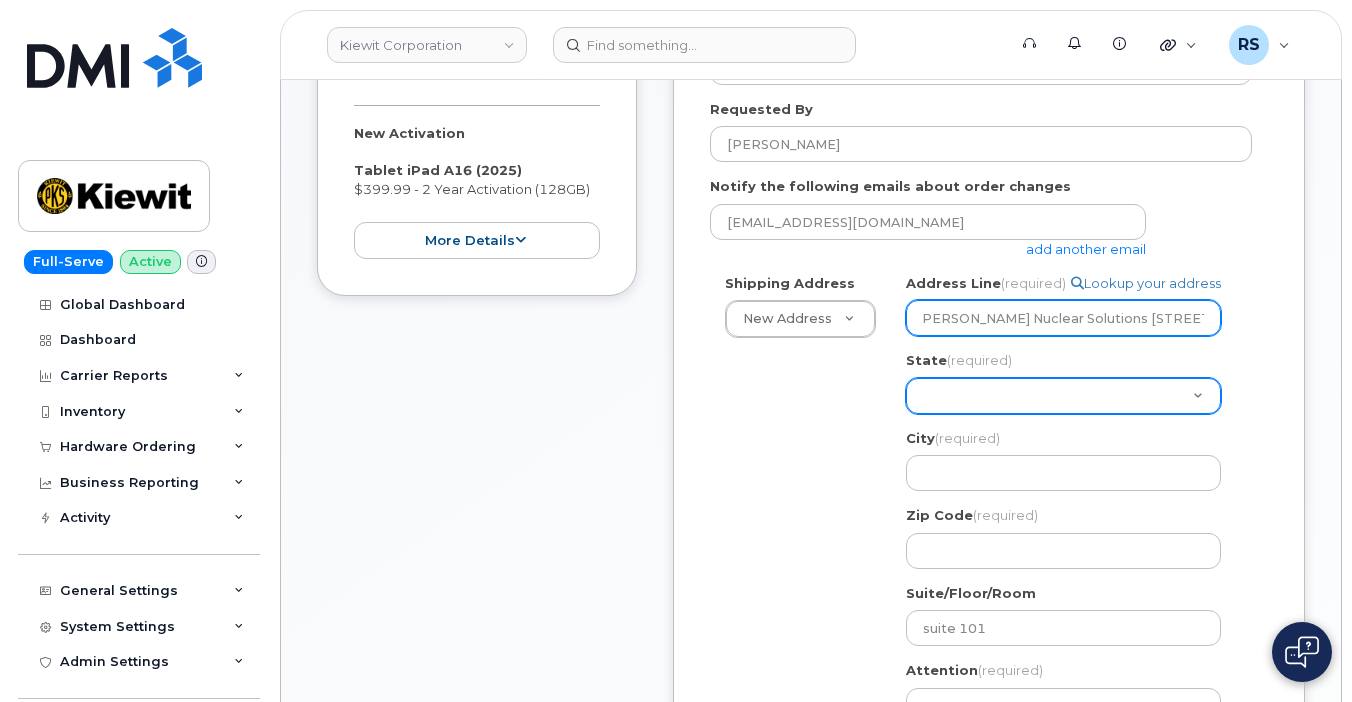 type on "Kiewit Nuclear Solutions 137 Old Market St.," 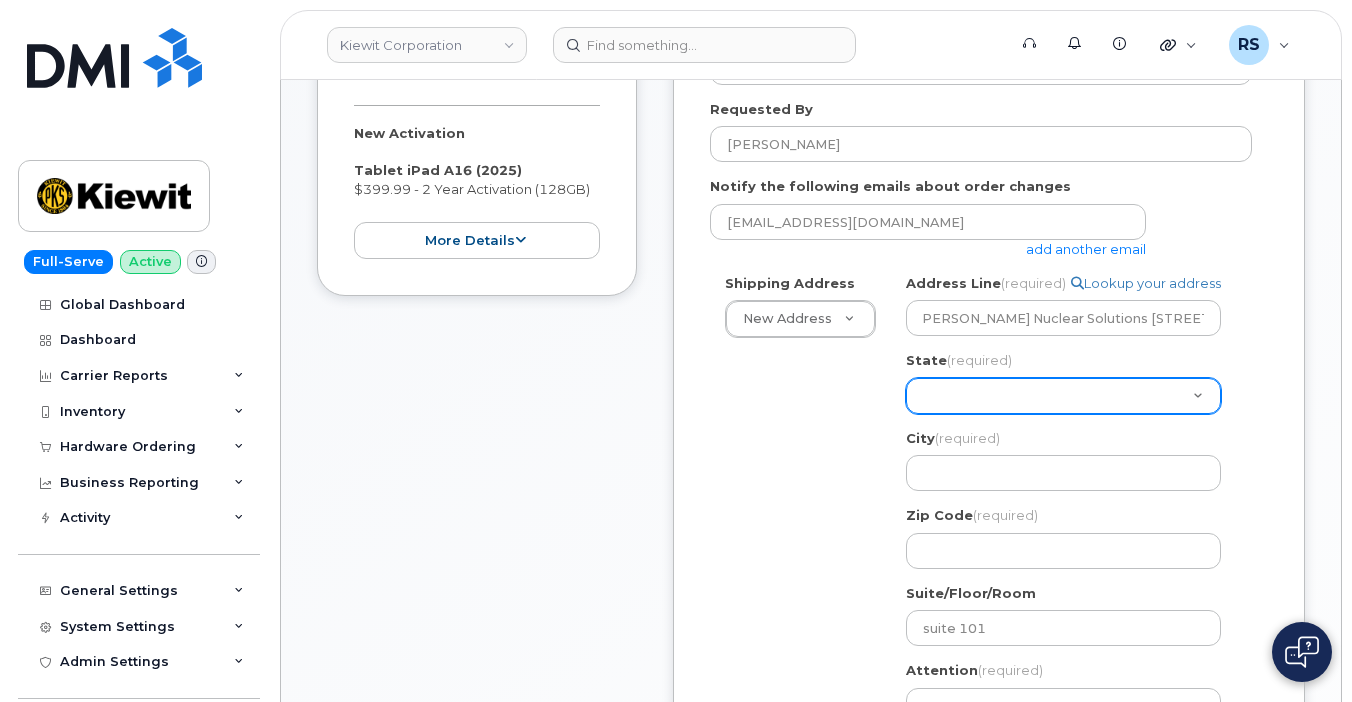 click on "Alabama
Alaska
American Samoa
Arizona
Arkansas
California
Colorado
Connecticut
Delaware
District of Columbia
Florida
Georgia
Guam
Hawaii
Idaho
Illinois
Indiana
Iowa
Kansas
Kentucky
Louisiana
Maine
Maryland
Massachusetts
Michigan
Minnesota
Mississippi
Missouri
Montana
Nebraska
Nevada
New Hampshire
New Jersey
New Mexico
New York
North Carolina
North Dakota
Ohio
Oklahoma
Oregon
Pennsylvania
Puerto Rico
Rhode Island
South Carolina
South Dakota
Tennessee
Texas
Utah
Vermont
Virginia
Virgin Islands
Washington
West Virginia
Wisconsin
Wyoming" at bounding box center (1063, 396) 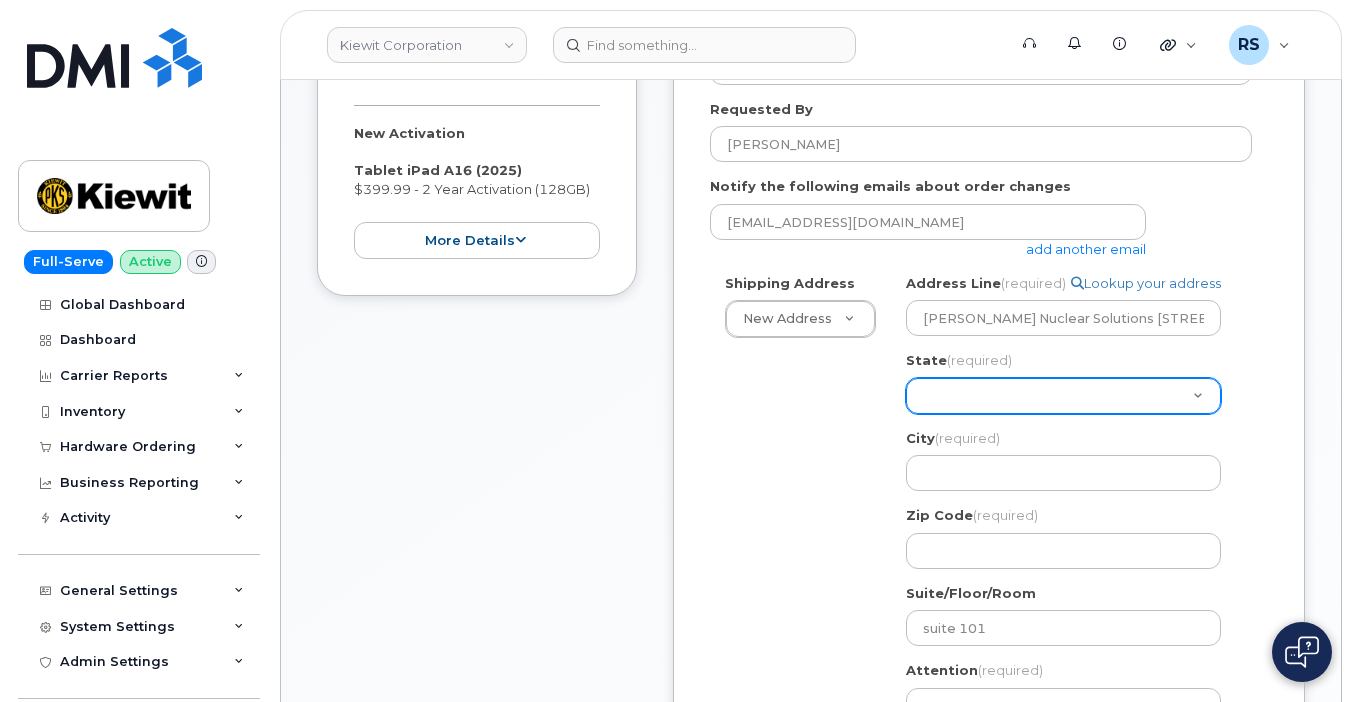 click on "Alabama
Alaska
American Samoa
Arizona
Arkansas
California
Colorado
Connecticut
Delaware
District of Columbia
Florida
Georgia
Guam
Hawaii
Idaho
Illinois
Indiana
Iowa
Kansas
Kentucky
Louisiana
Maine
Maryland
Massachusetts
Michigan
Minnesota
Mississippi
Missouri
Montana
Nebraska
Nevada
New Hampshire
New Jersey
New Mexico
New York
North Carolina
North Dakota
Ohio
Oklahoma
Oregon
Pennsylvania
Puerto Rico
Rhode Island
South Carolina
South Dakota
Tennessee
Texas
Utah
Vermont
Virginia
Virgin Islands
Washington
West Virginia
Wisconsin
Wyoming" at bounding box center [1063, 396] 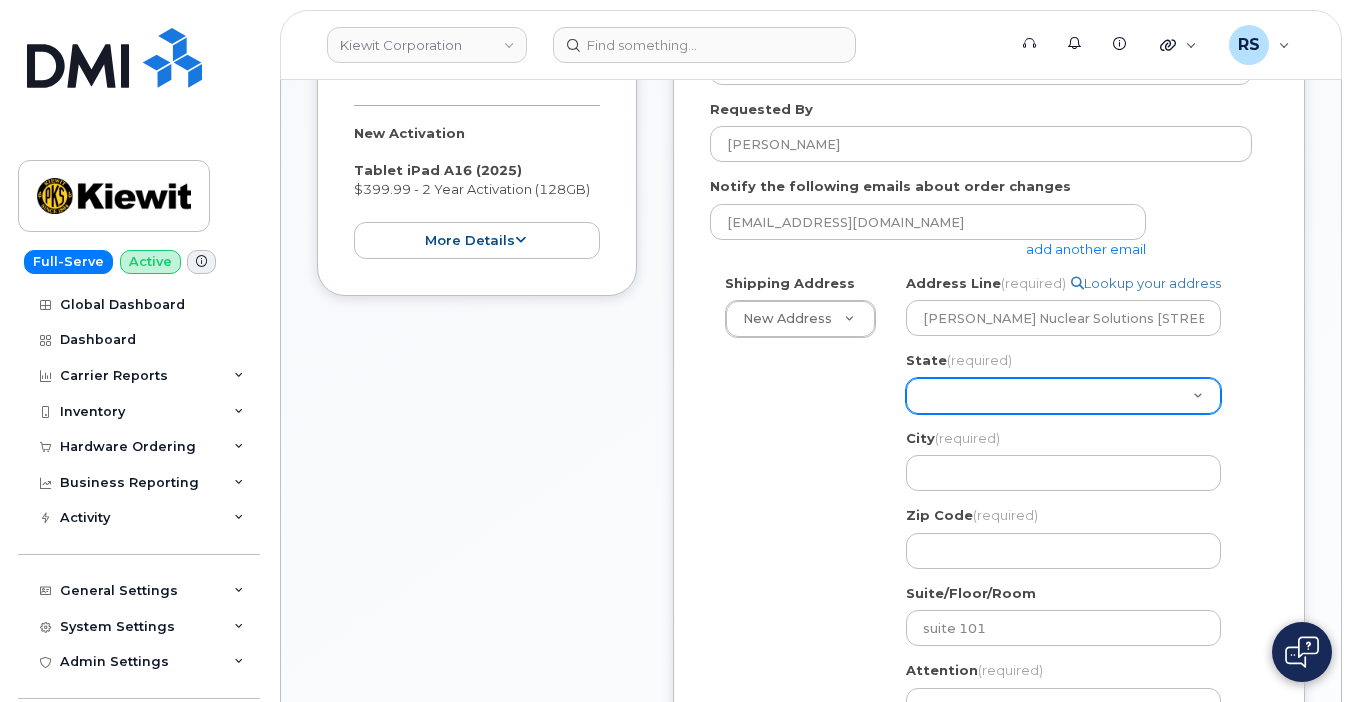 select on "SC" 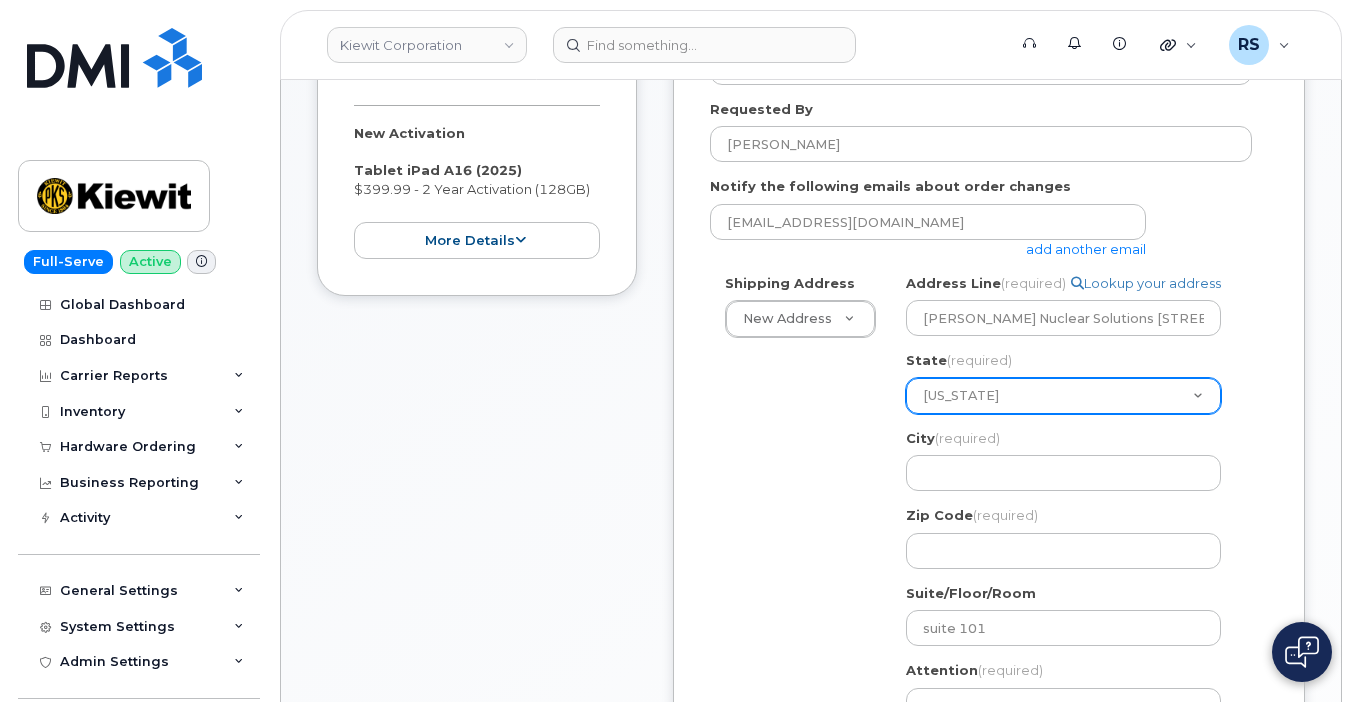 click on "Alabama
Alaska
American Samoa
Arizona
Arkansas
California
Colorado
Connecticut
Delaware
District of Columbia
Florida
Georgia
Guam
Hawaii
Idaho
Illinois
Indiana
Iowa
Kansas
Kentucky
Louisiana
Maine
Maryland
Massachusetts
Michigan
Minnesota
Mississippi
Missouri
Montana
Nebraska
Nevada
New Hampshire
New Jersey
New Mexico
New York
North Carolina
North Dakota
Ohio
Oklahoma
Oregon
Pennsylvania
Puerto Rico
Rhode Island
South Carolina
South Dakota
Tennessee
Texas
Utah
Vermont
Virginia
Virgin Islands
Washington
West Virginia
Wisconsin
Wyoming" at bounding box center [1063, 396] 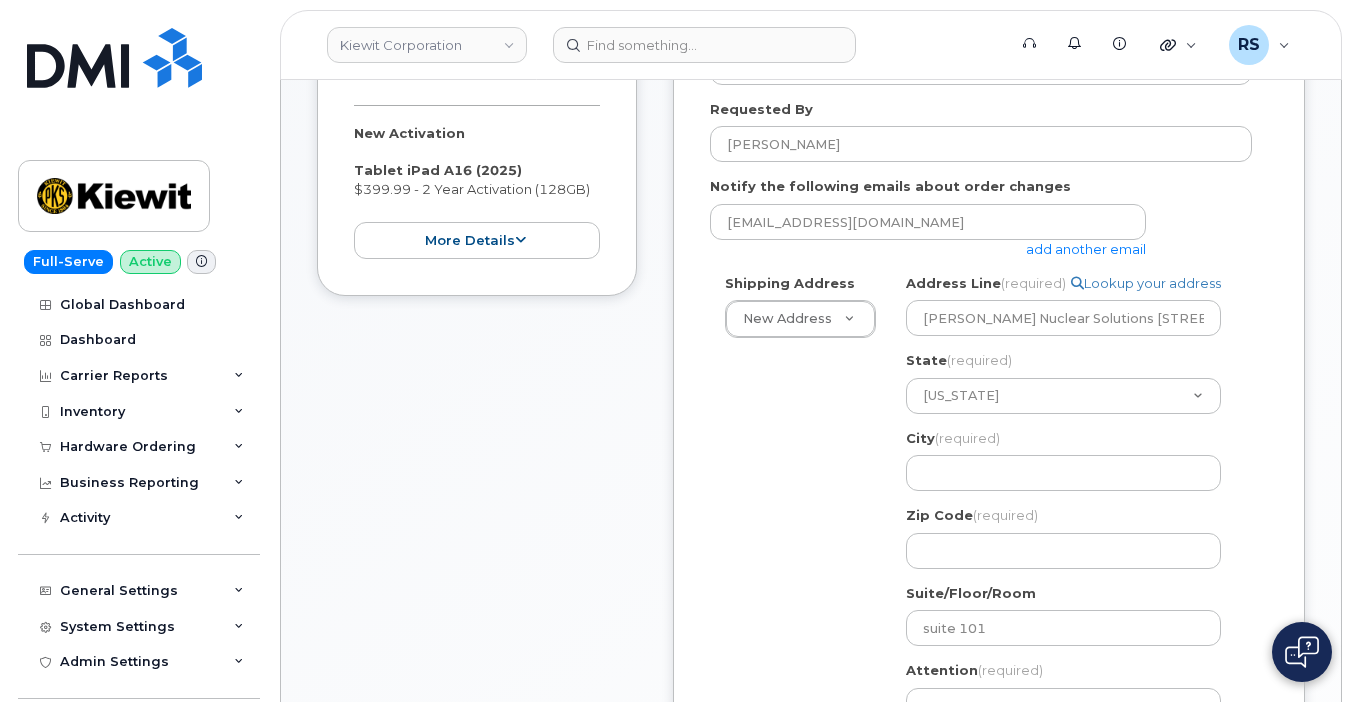 click on "Shipping Address
New Address                                     New Address 6200 Lee Vista Blvd Ste 100 1215 E Fort Ave Ste 104 16300 Agnes Ave 133 Islington St Apt 7 749 Dune Rd
SC
Search your address...
Manually edit your address
Click to search 137 Old Market St., Aken, SC, 29803, USA 137 Old Market St Aiken SC 29803 137 Old Market St Aiken SC 29803-3913 Old Market St Aiken SC 29803 Salley St Aiken SC 29803 137 Lawrence St Aiken SC 29803-8159 137 Mull St Aiken SC 29803-8304 137 Vine St Aiken SC 29803-9699
Address Line
(required)
Lookup your address
Kiewit Nuclear Solutions 137 Old Market St.,
State
(required)
Alabama
Alaska
American Samoa
Arizona
Arkansas
California
Colorado
Connecticut
Delaware
District of Columbia
Florida
Georgia
Guam
Hawaii
Idaho
Illinois
Indiana
Iowa
Kansas
Kentucky
Louisiana
Maine
Maryland
Massachusetts
Michigan
Minnesota
Mississippi
Missouri
Montana" at bounding box center (981, 545) 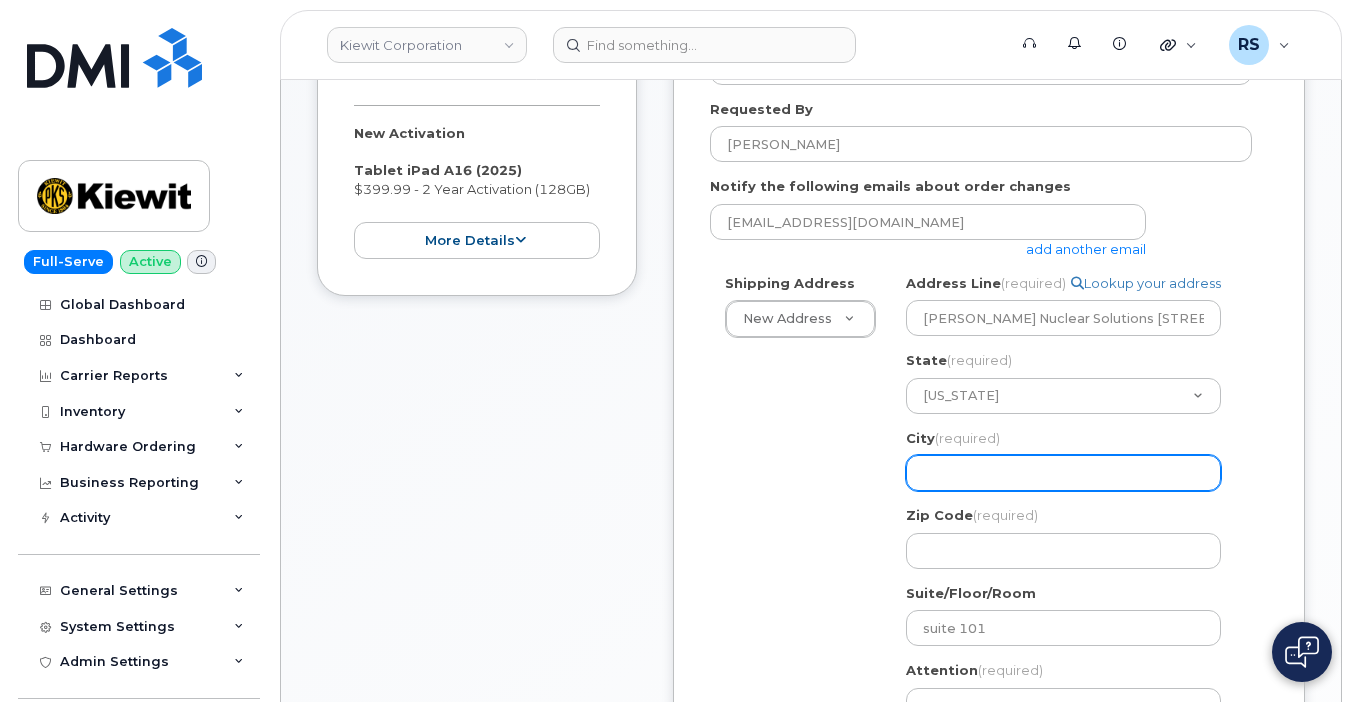 click on "City
(required)" at bounding box center [1063, 473] 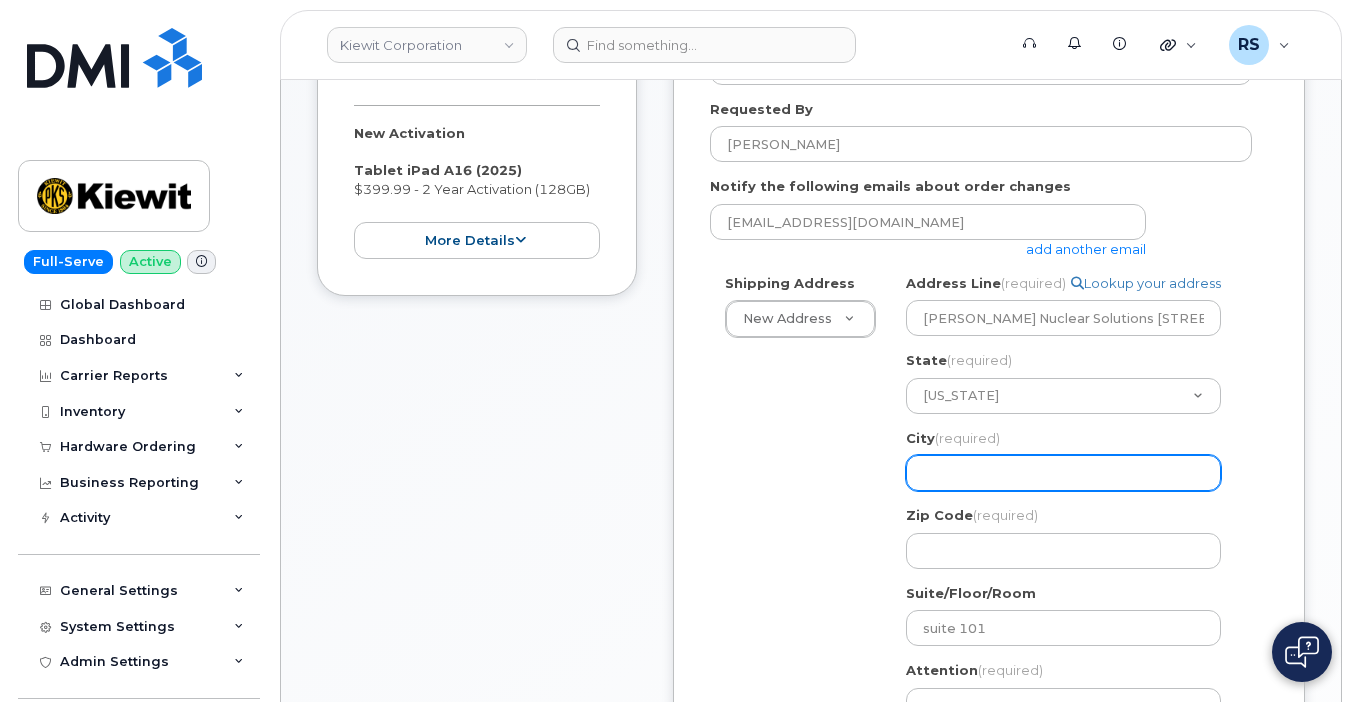select 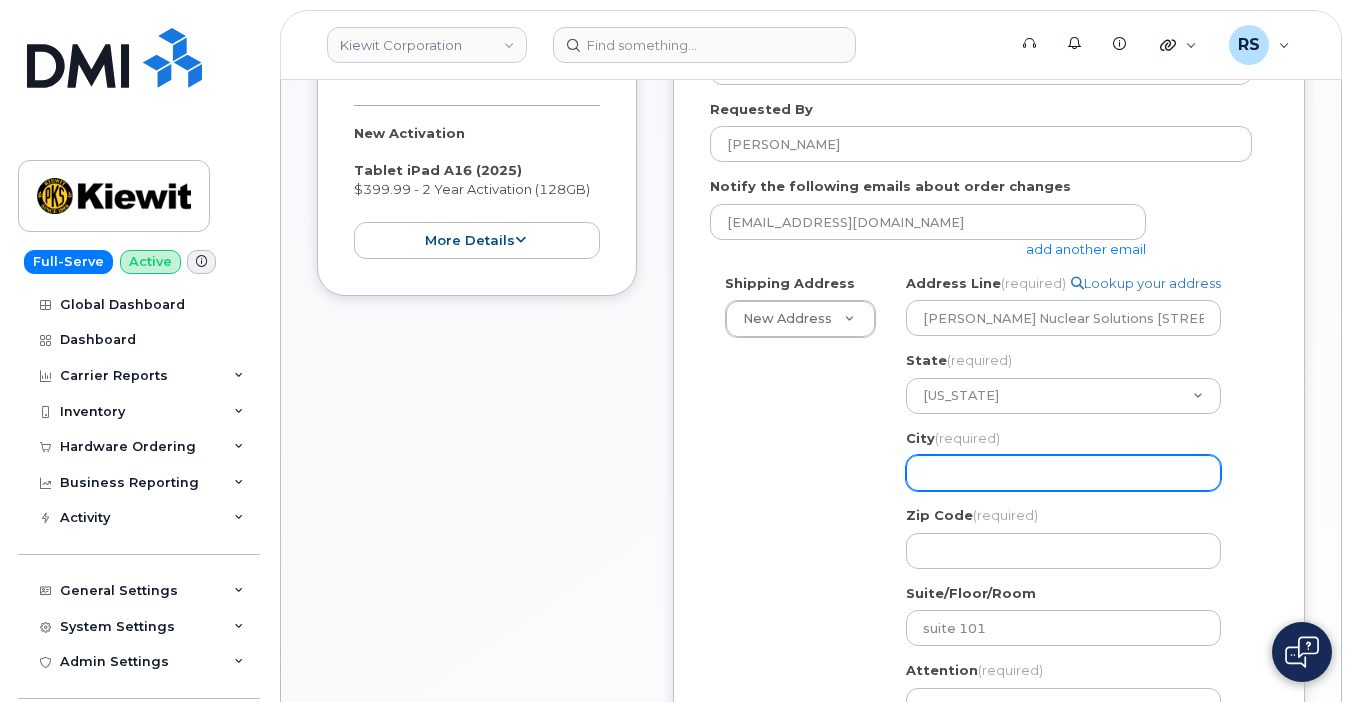 type on "A" 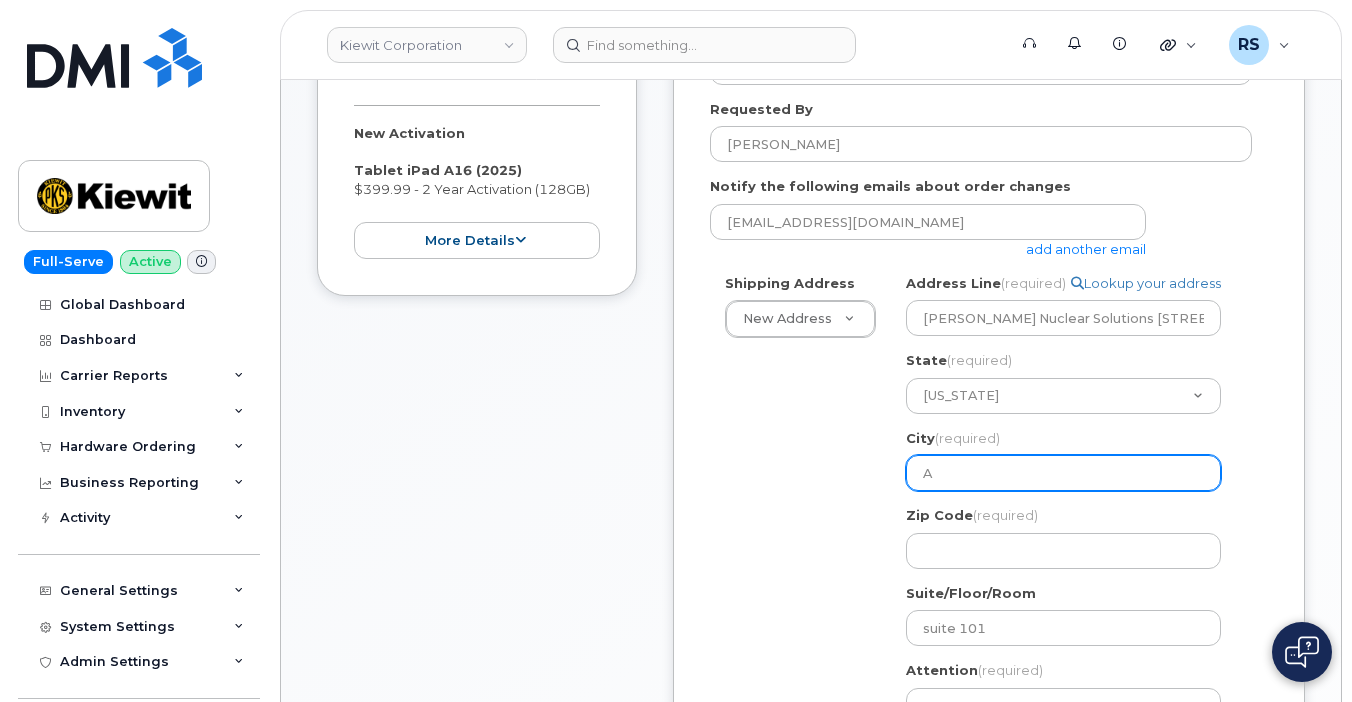 select 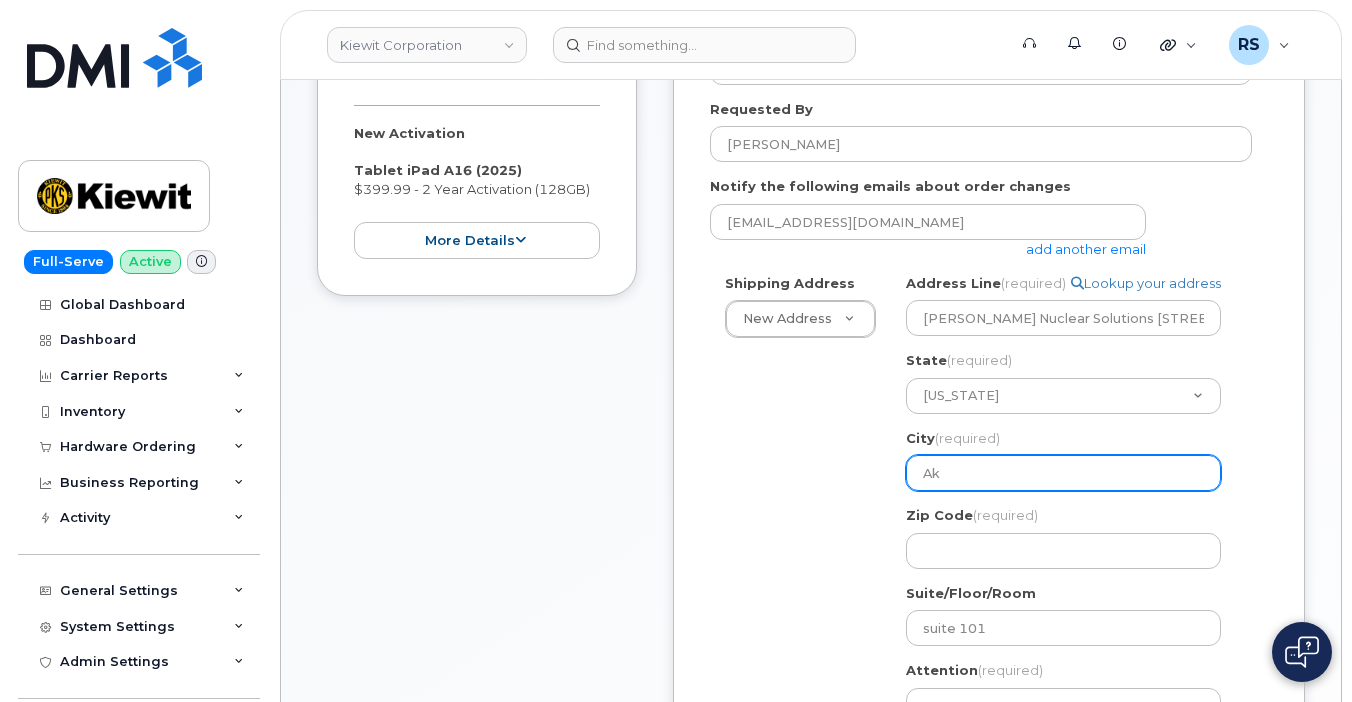 select 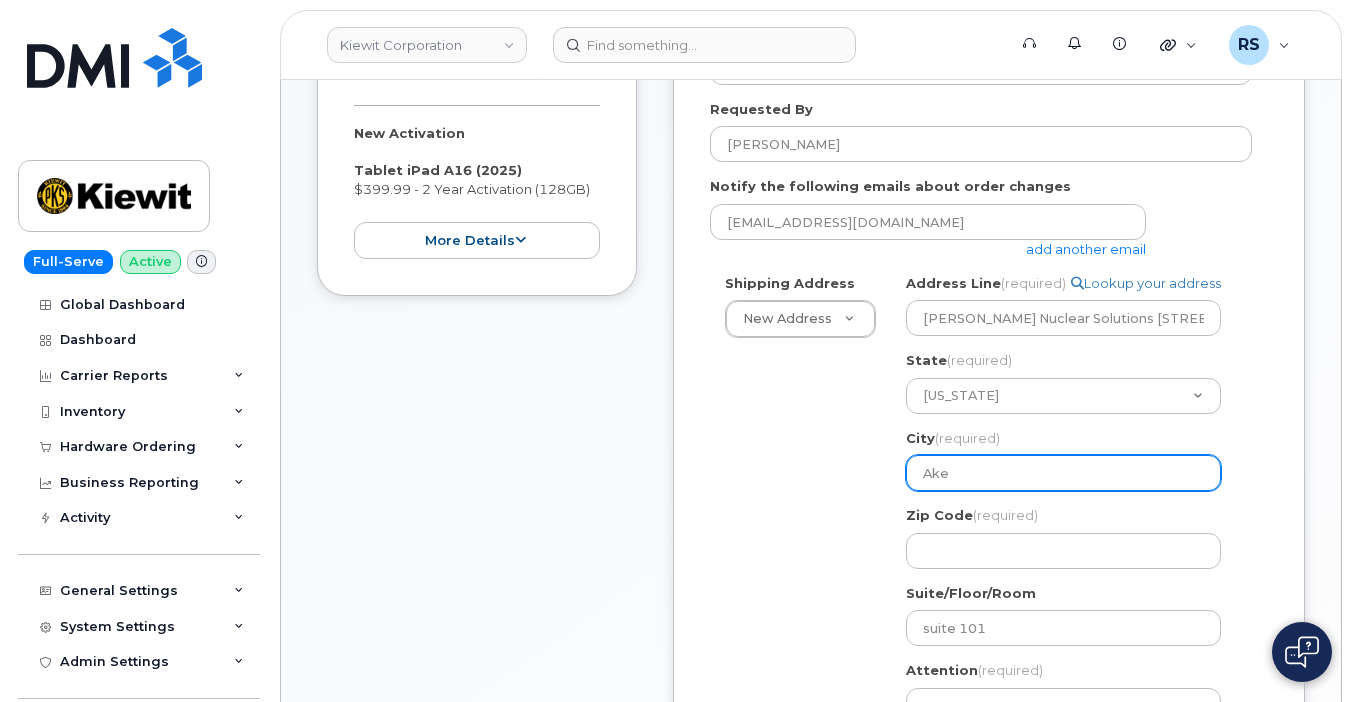 select 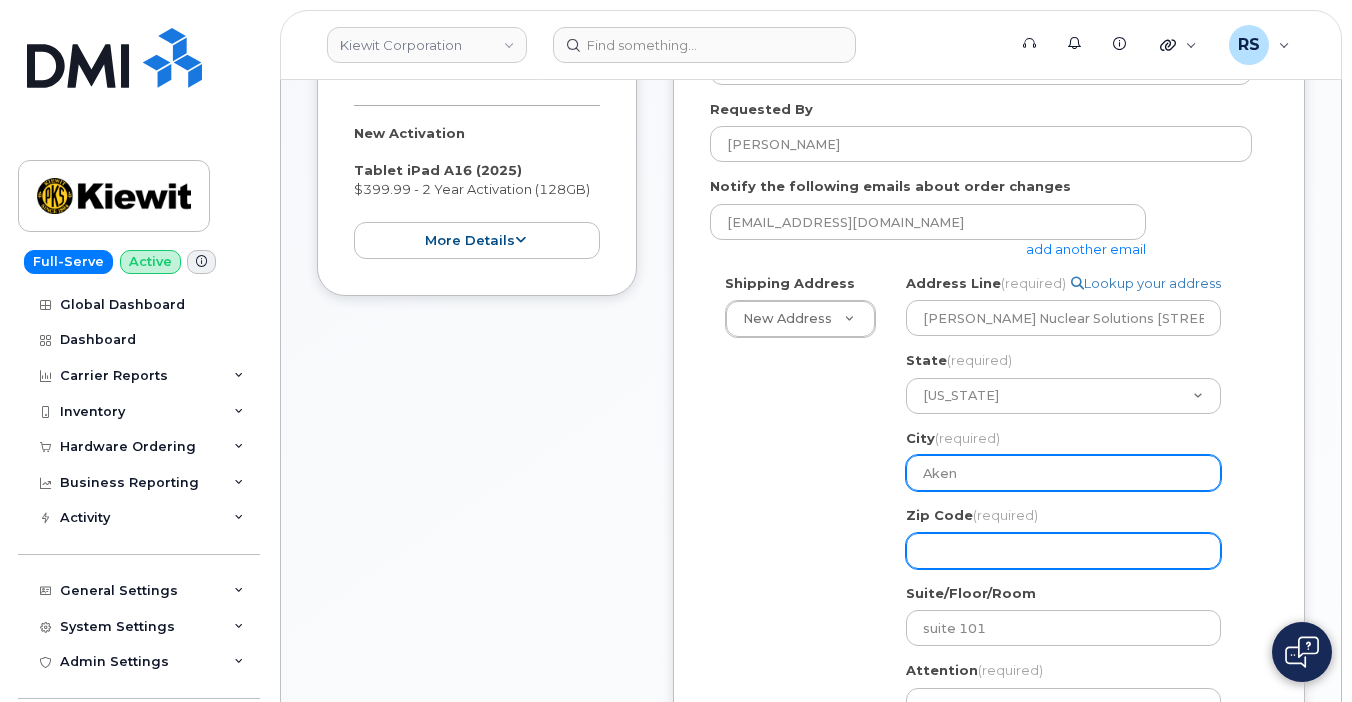 type on "Aken" 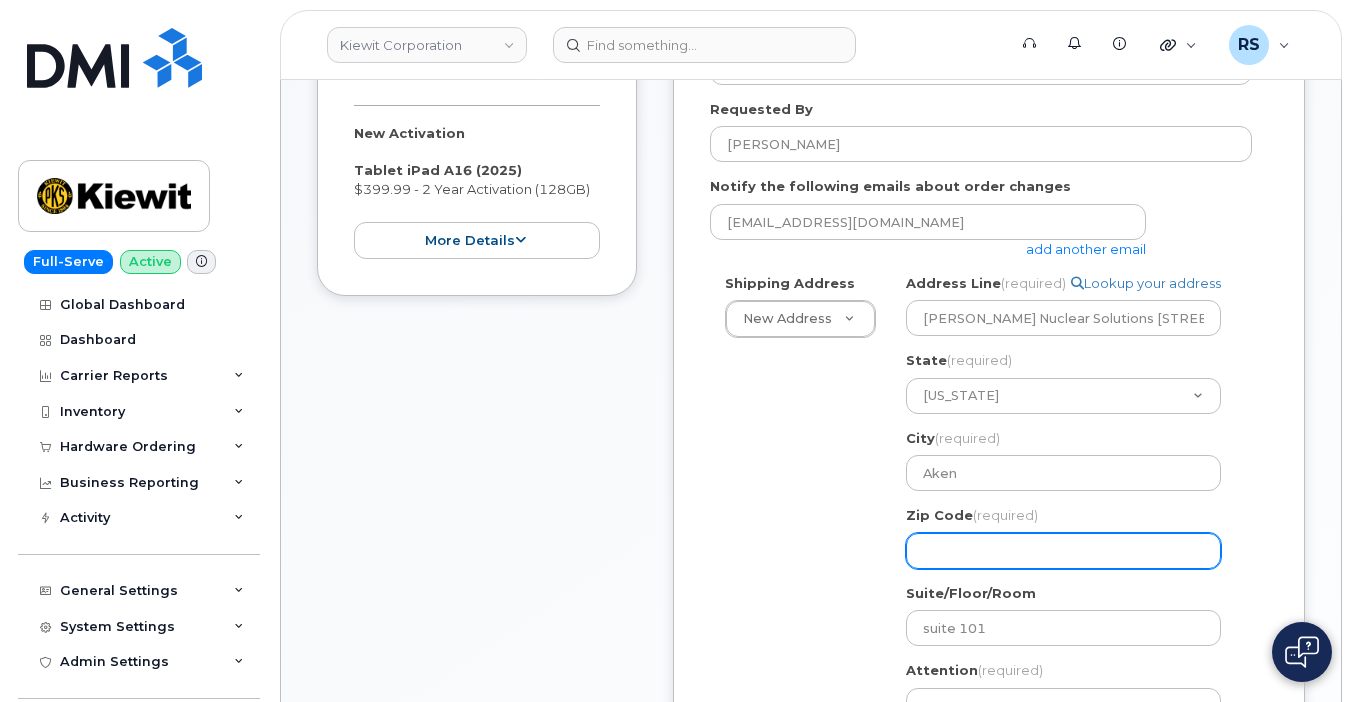 click on "Zip Code
(required)" at bounding box center [1063, 551] 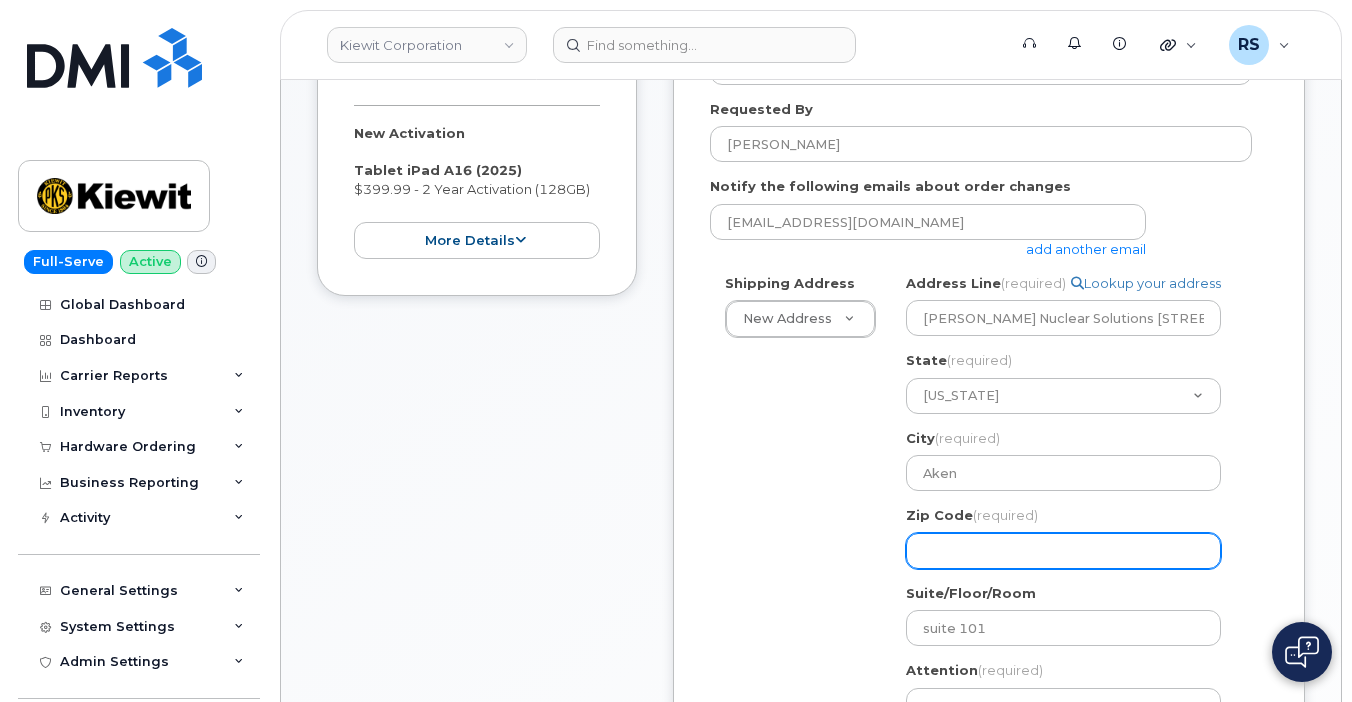 click on "Zip Code
(required)" at bounding box center (1063, 551) 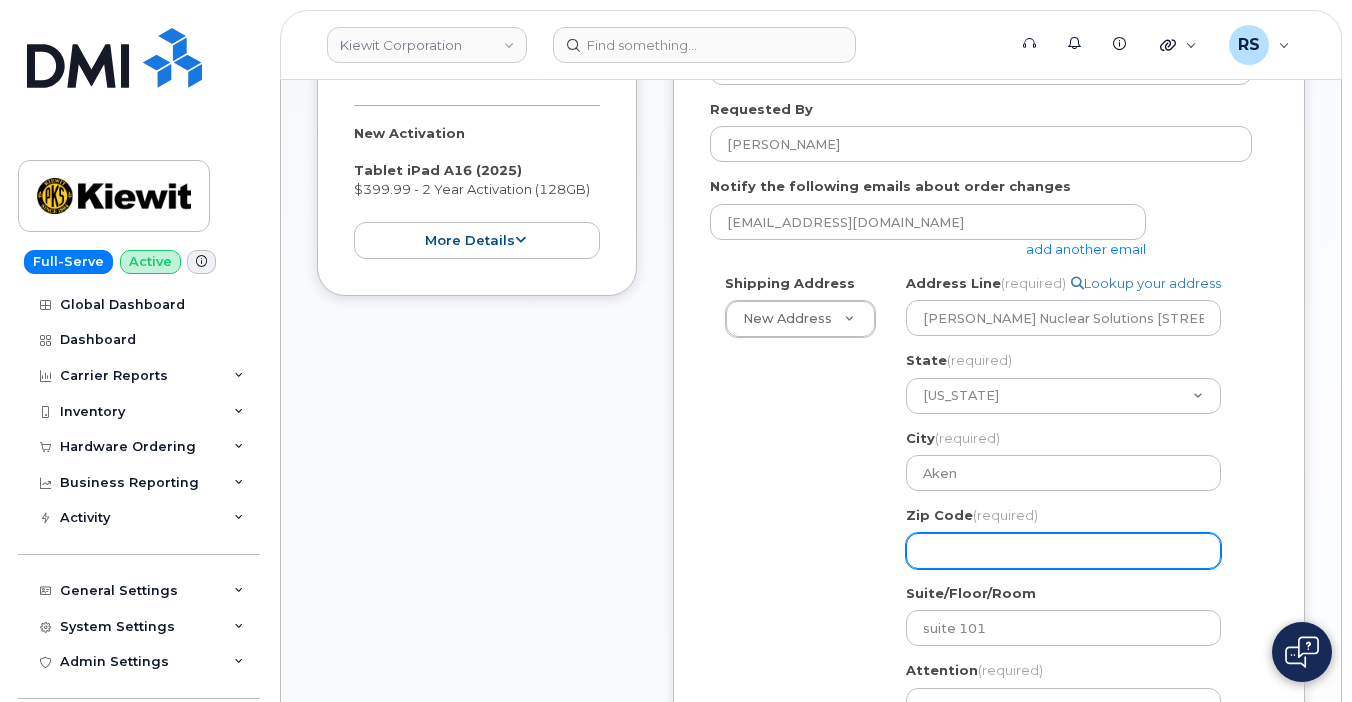 paste on "29803" 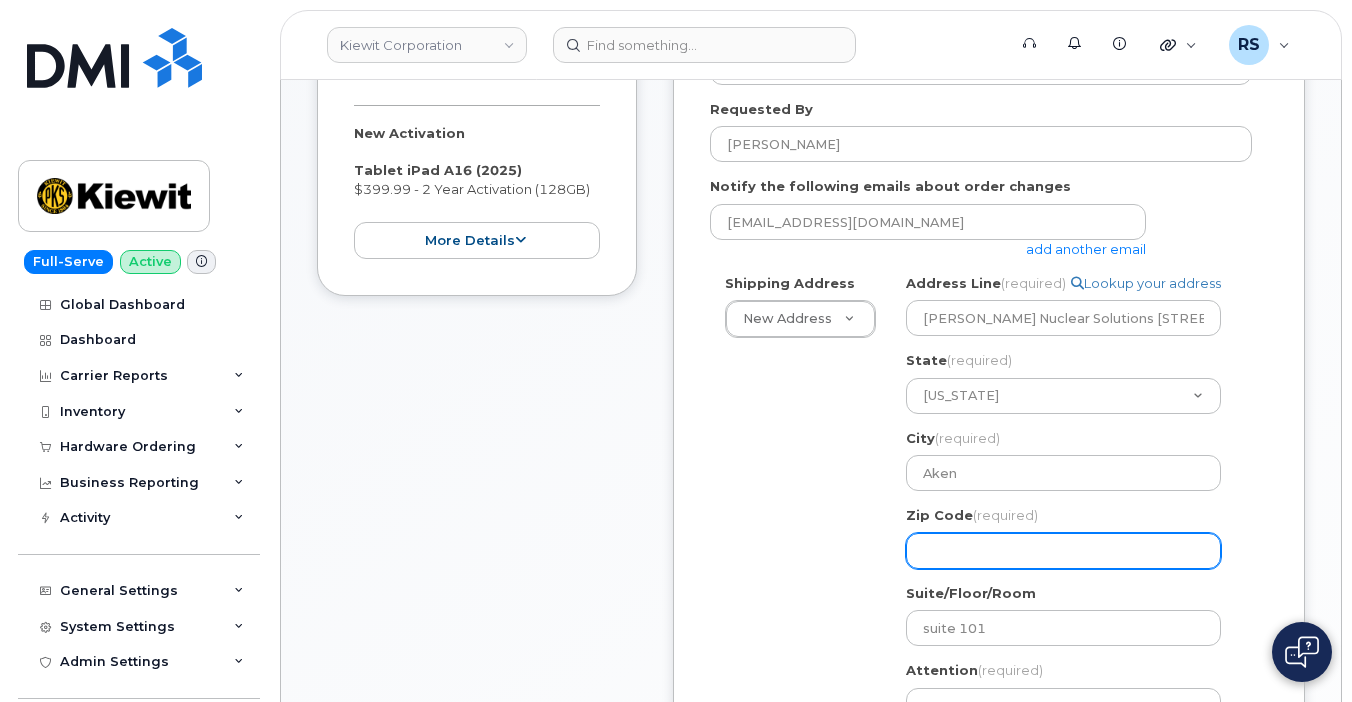 select 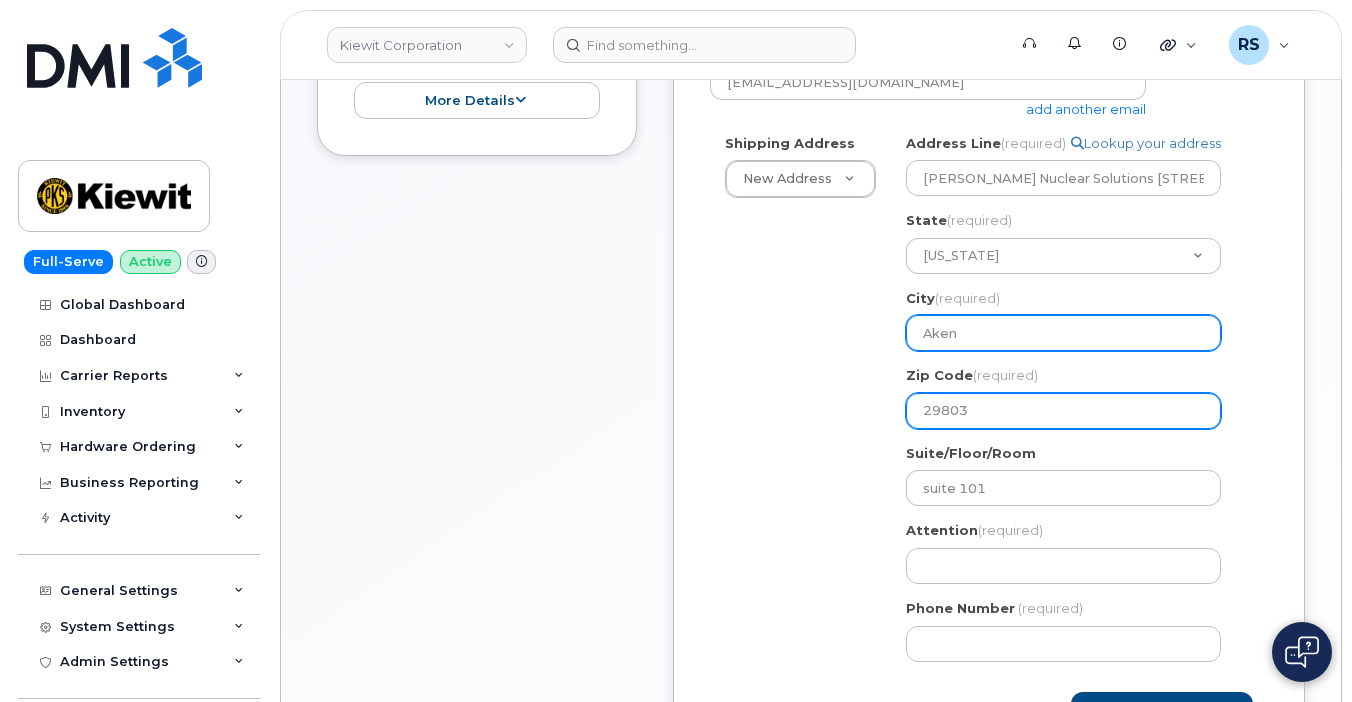 scroll, scrollTop: 600, scrollLeft: 0, axis: vertical 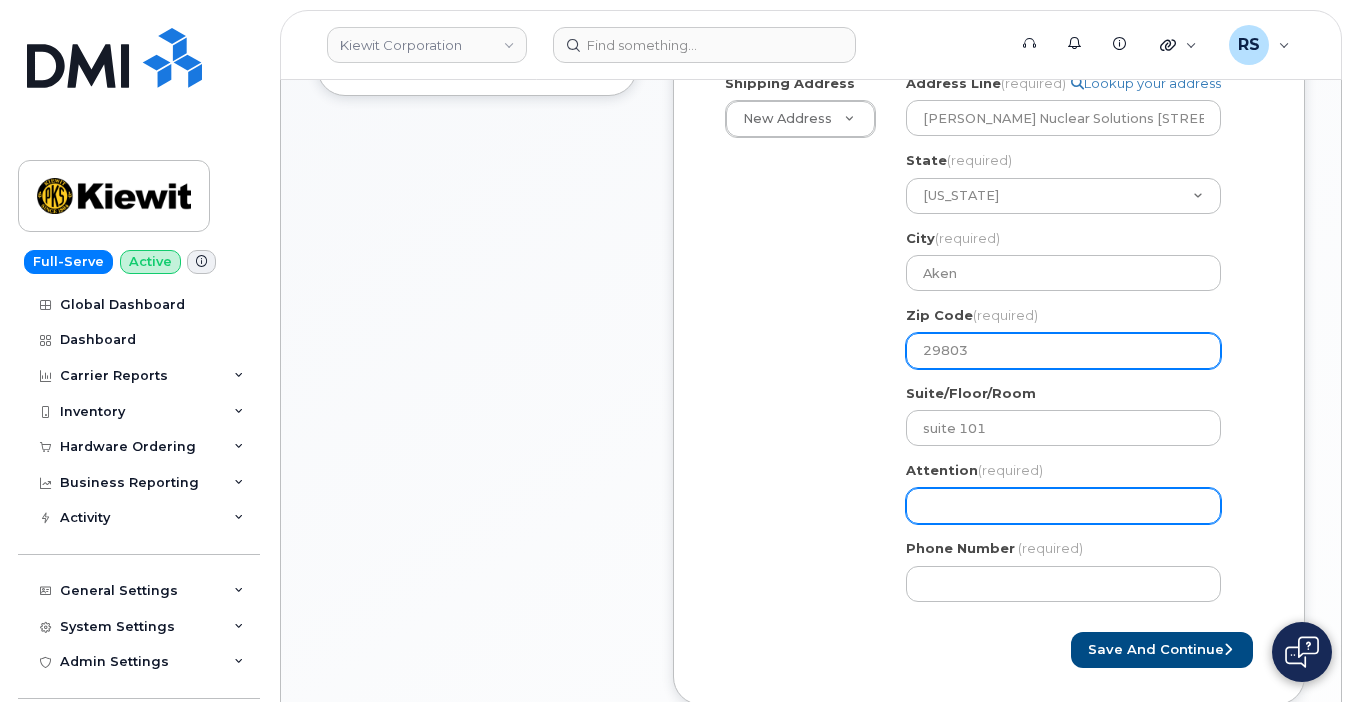 type on "29803" 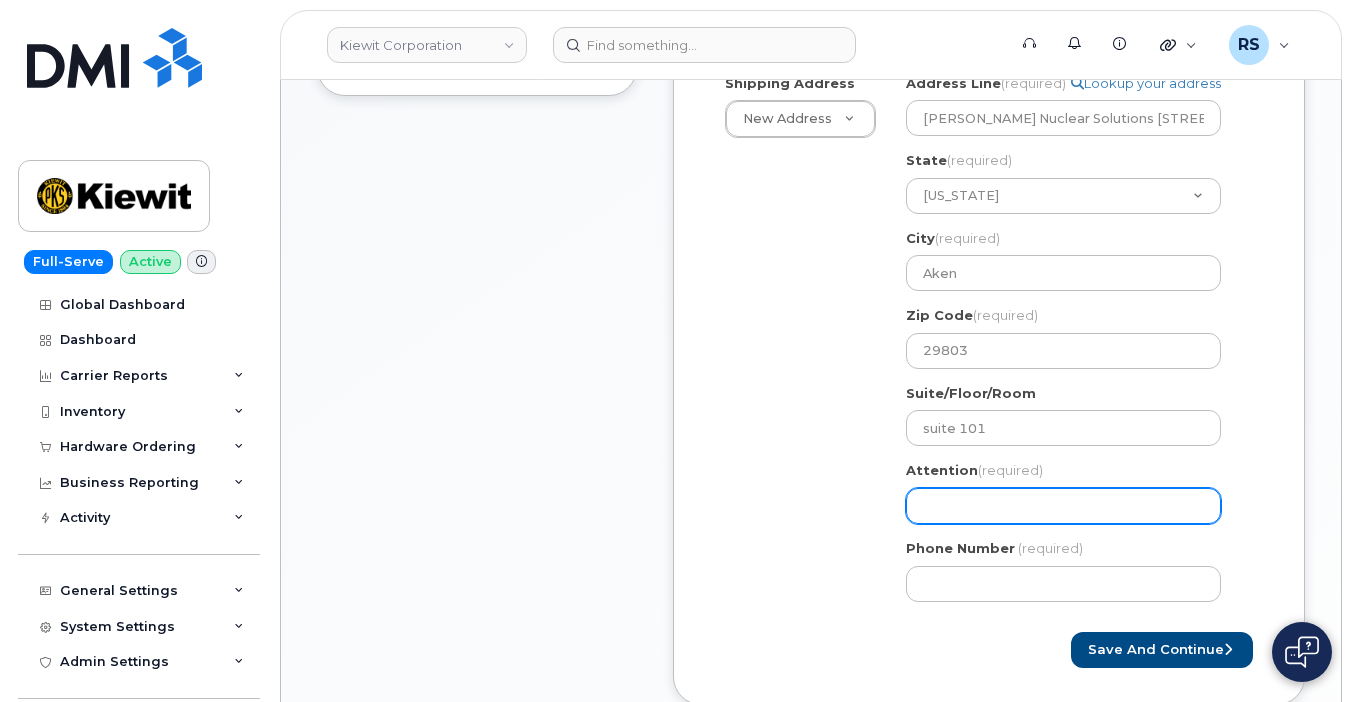 click on "Attention
(required)" at bounding box center [1063, 506] 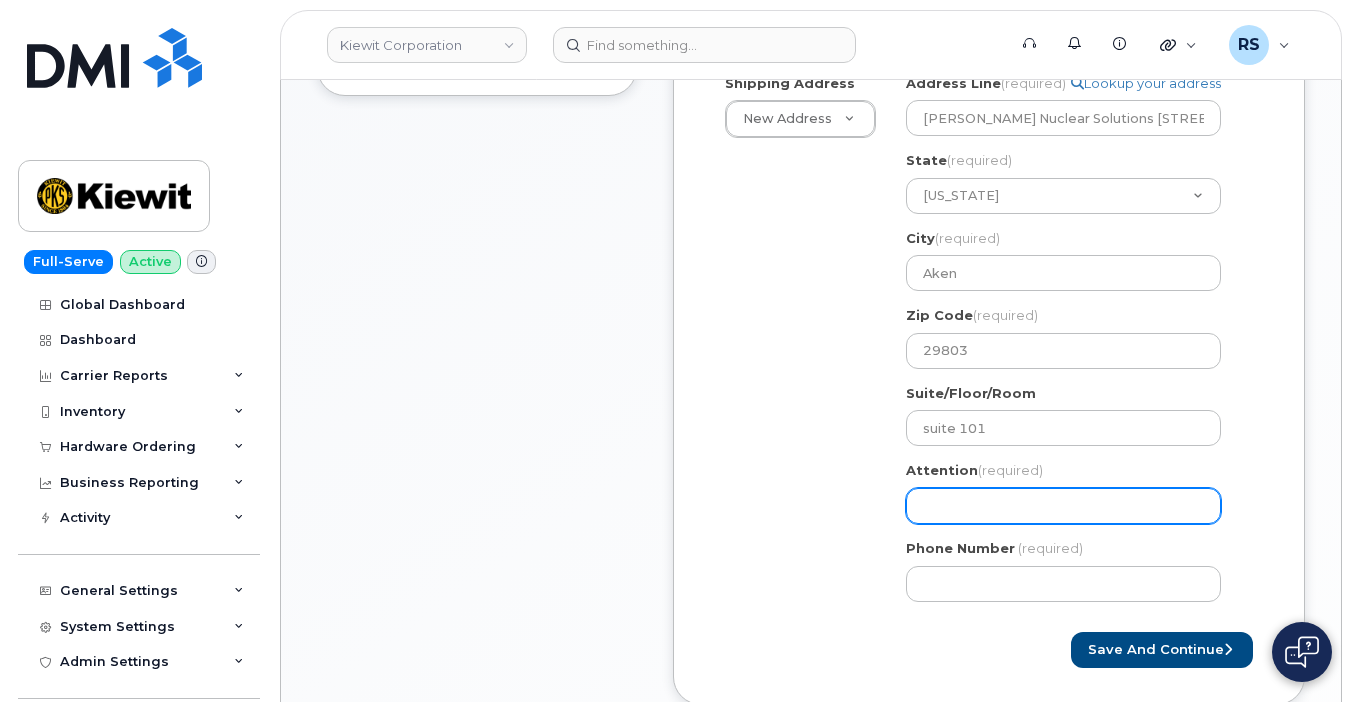 click on "Attention
(required)" at bounding box center [1063, 506] 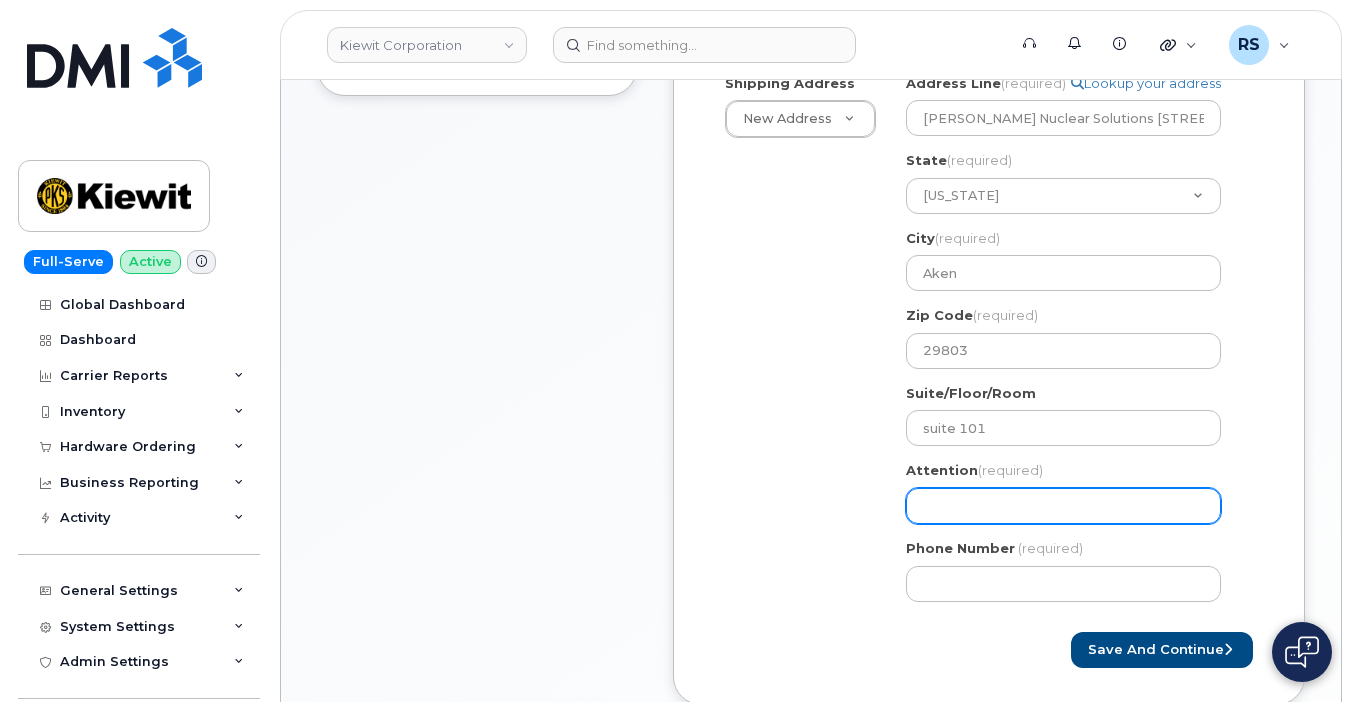 paste on "[PERSON_NAME]" 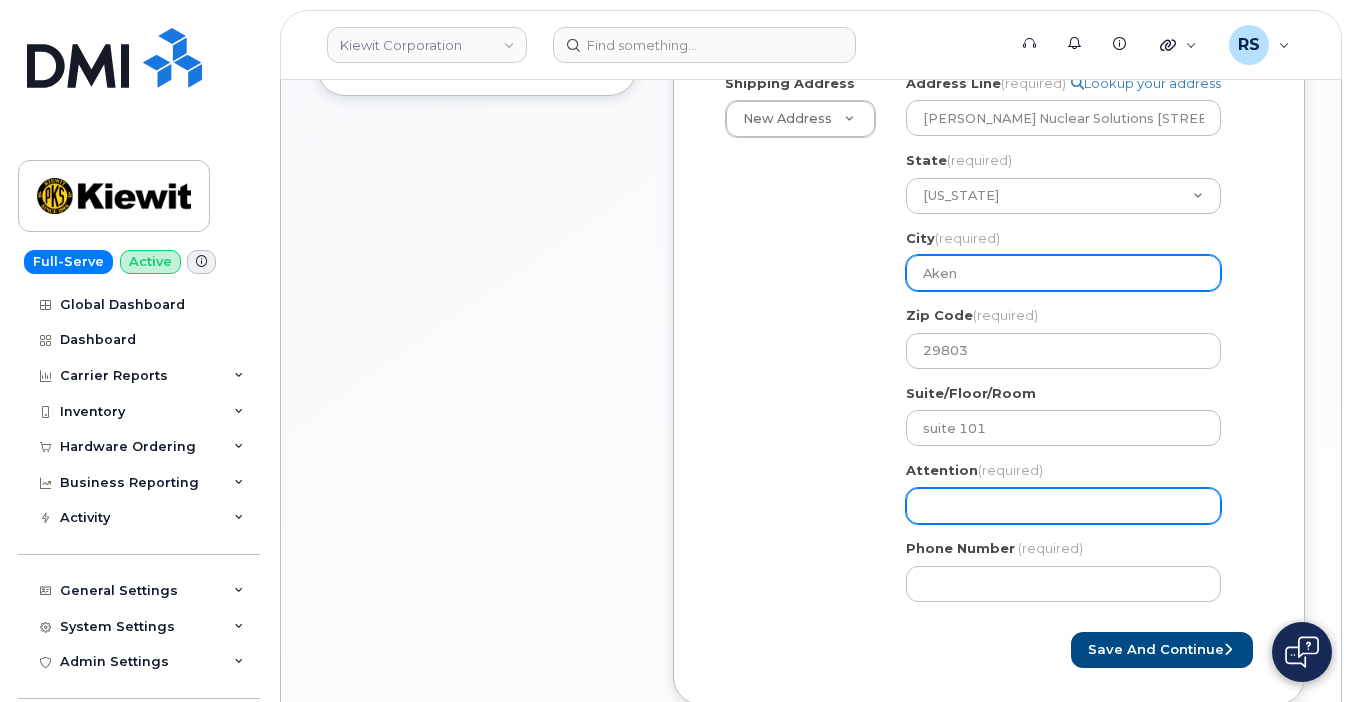 select 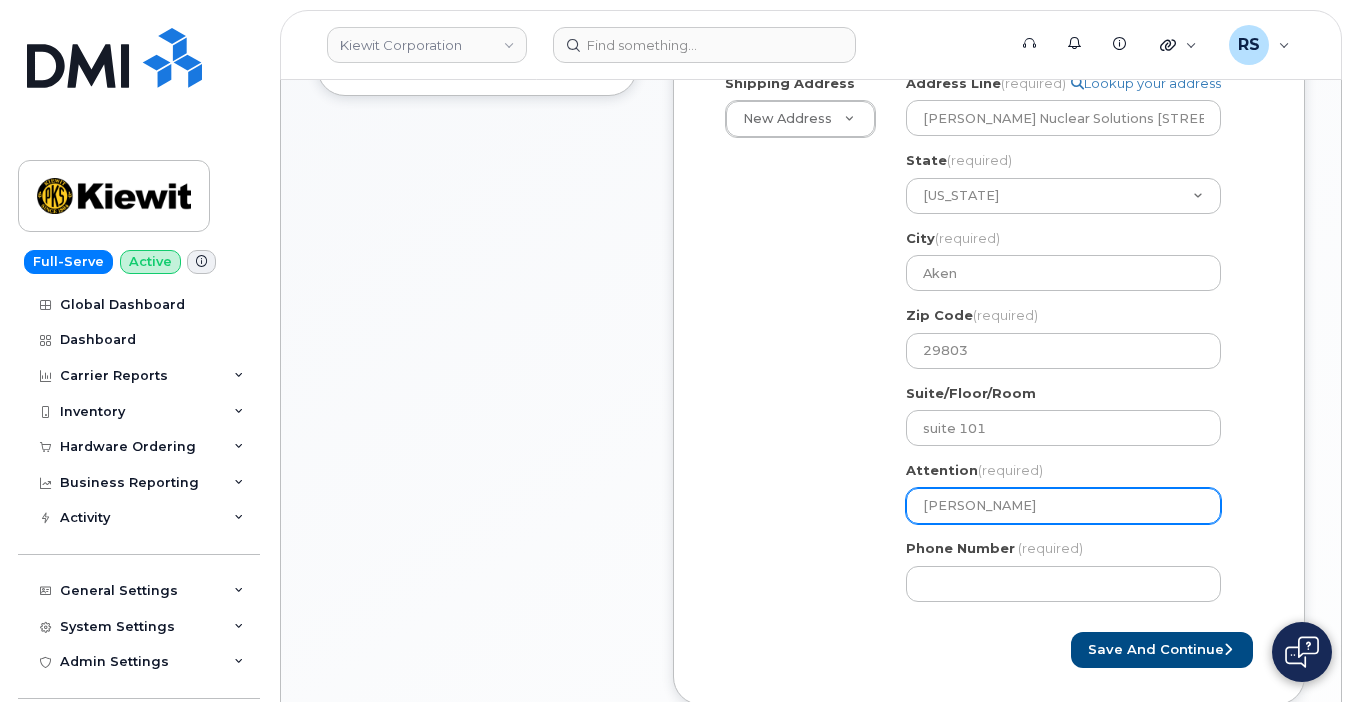 type on "[PERSON_NAME]" 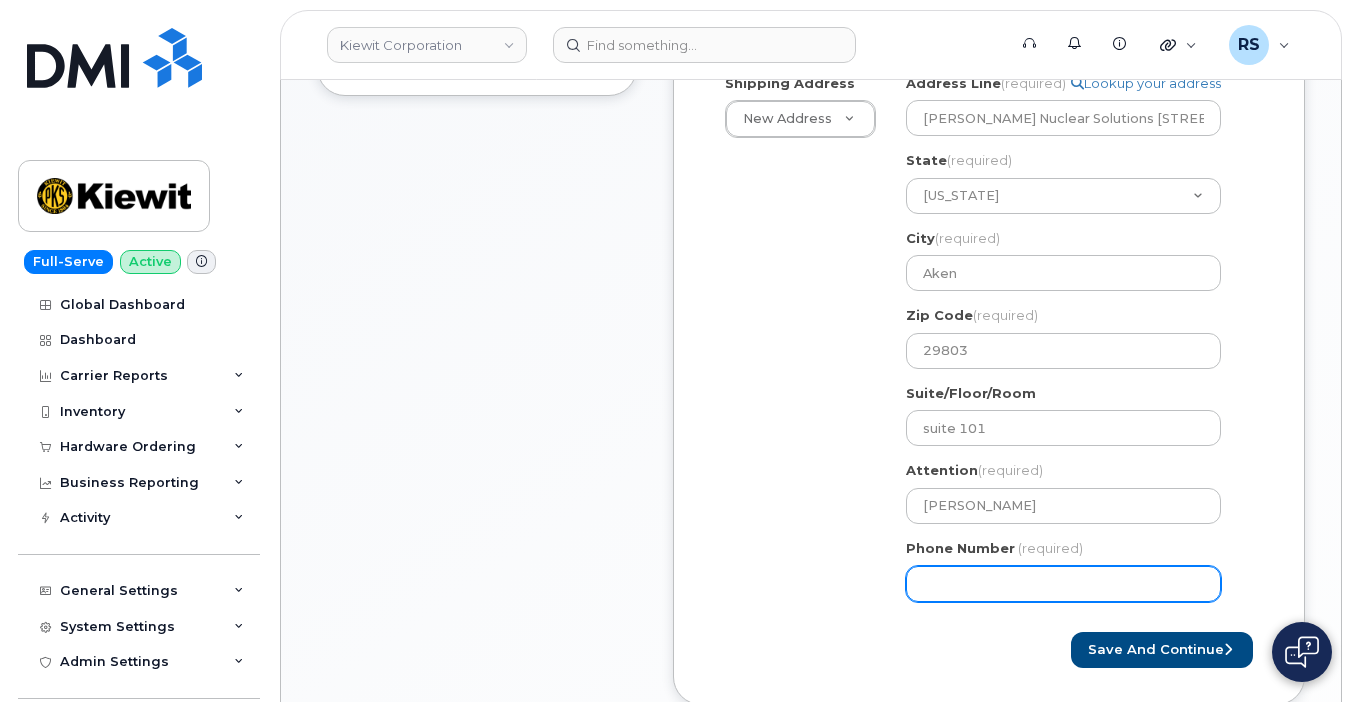 click on "Phone Number" at bounding box center [1063, 584] 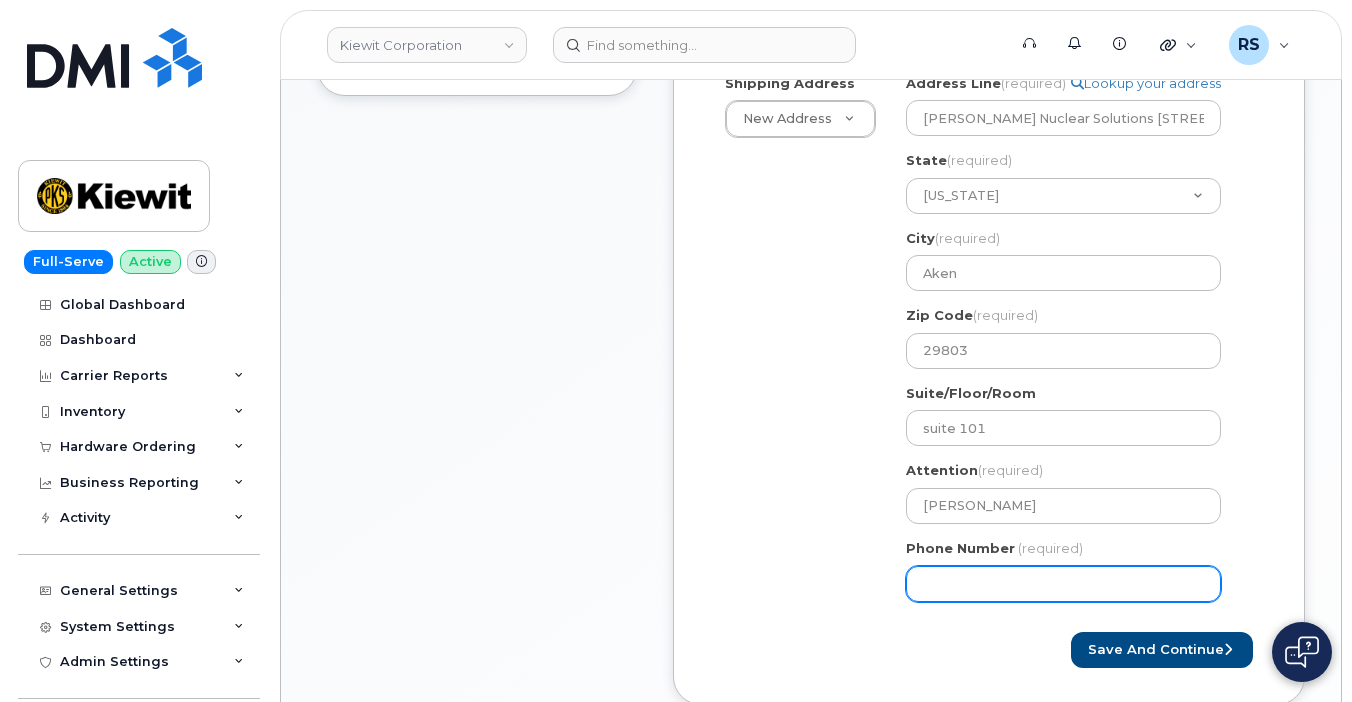 click on "Phone Number" at bounding box center (1063, 584) 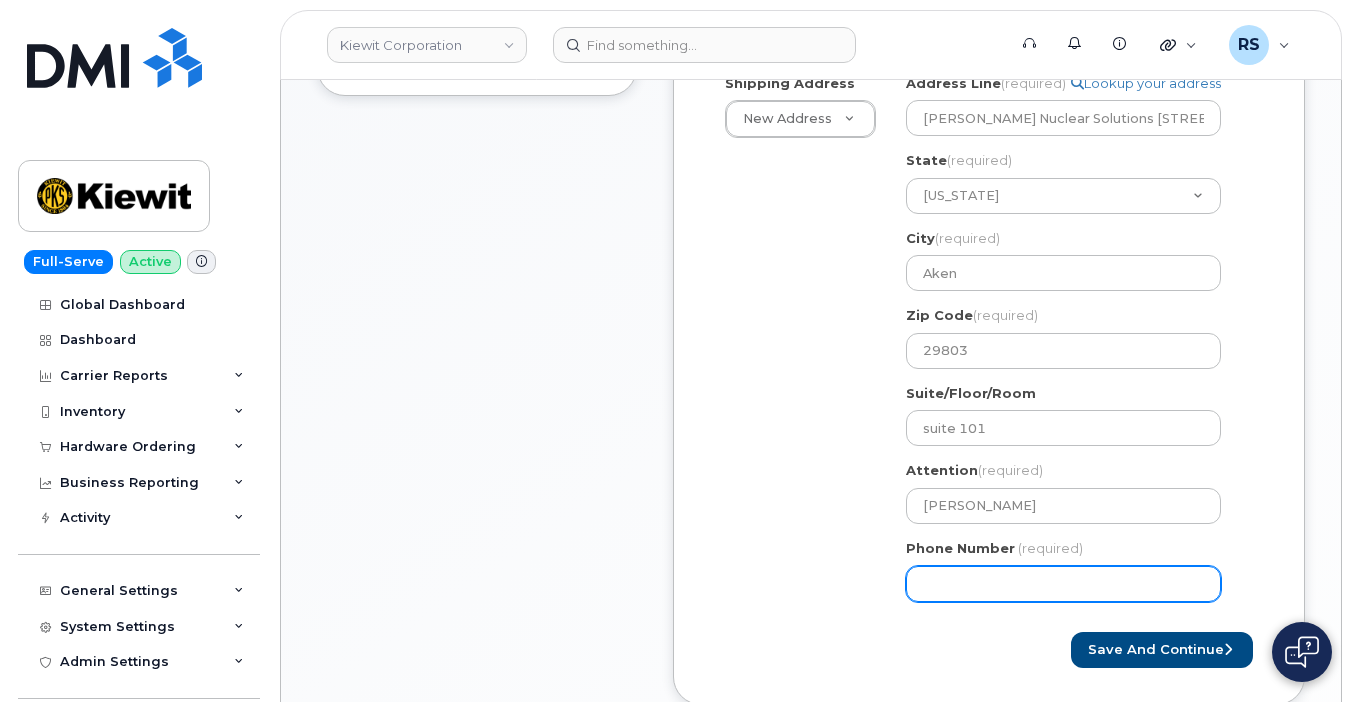 select 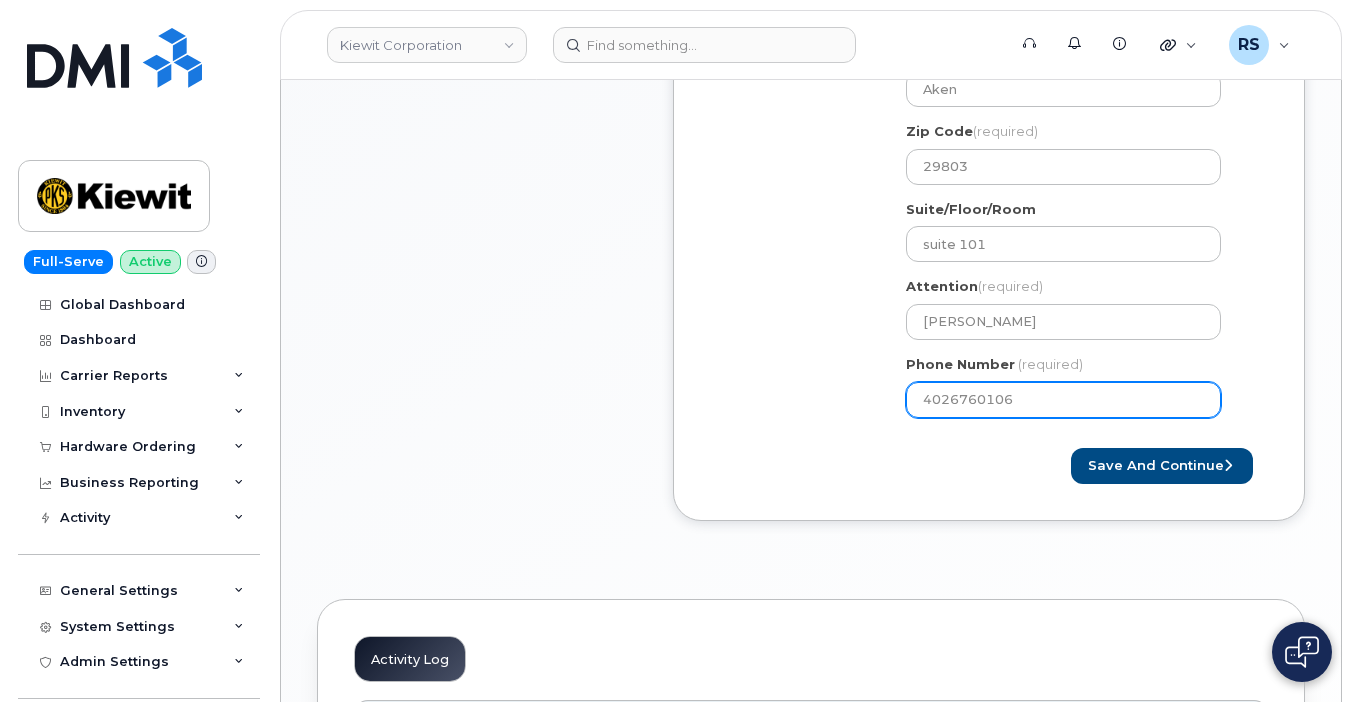 scroll, scrollTop: 933, scrollLeft: 0, axis: vertical 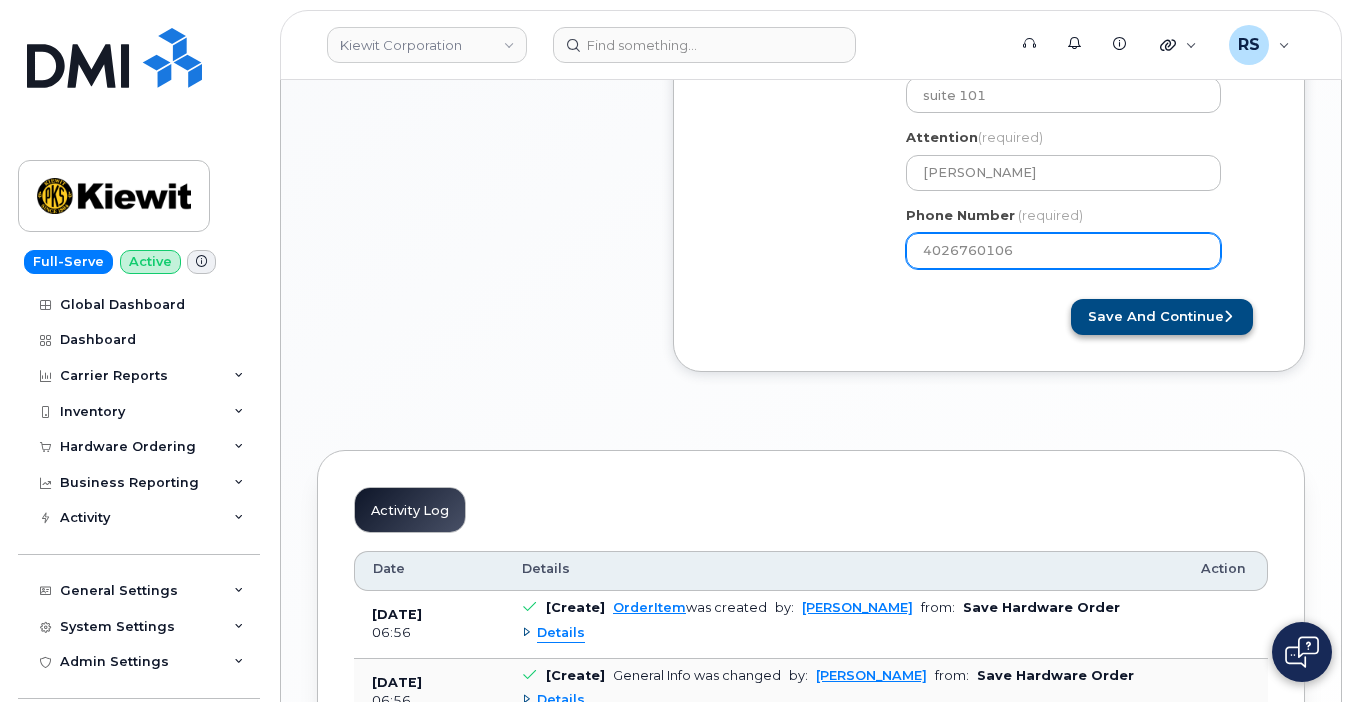 type on "4026760106" 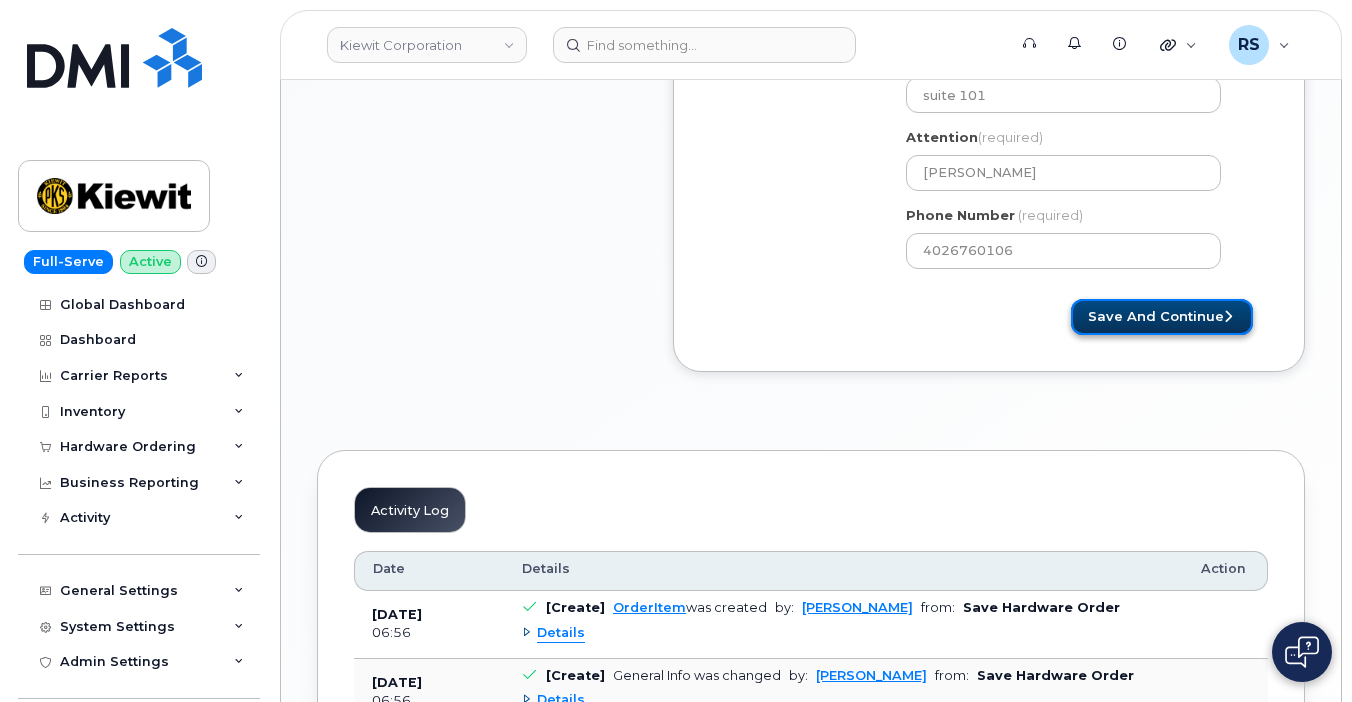 click on "Save and Continue" at bounding box center [1162, 317] 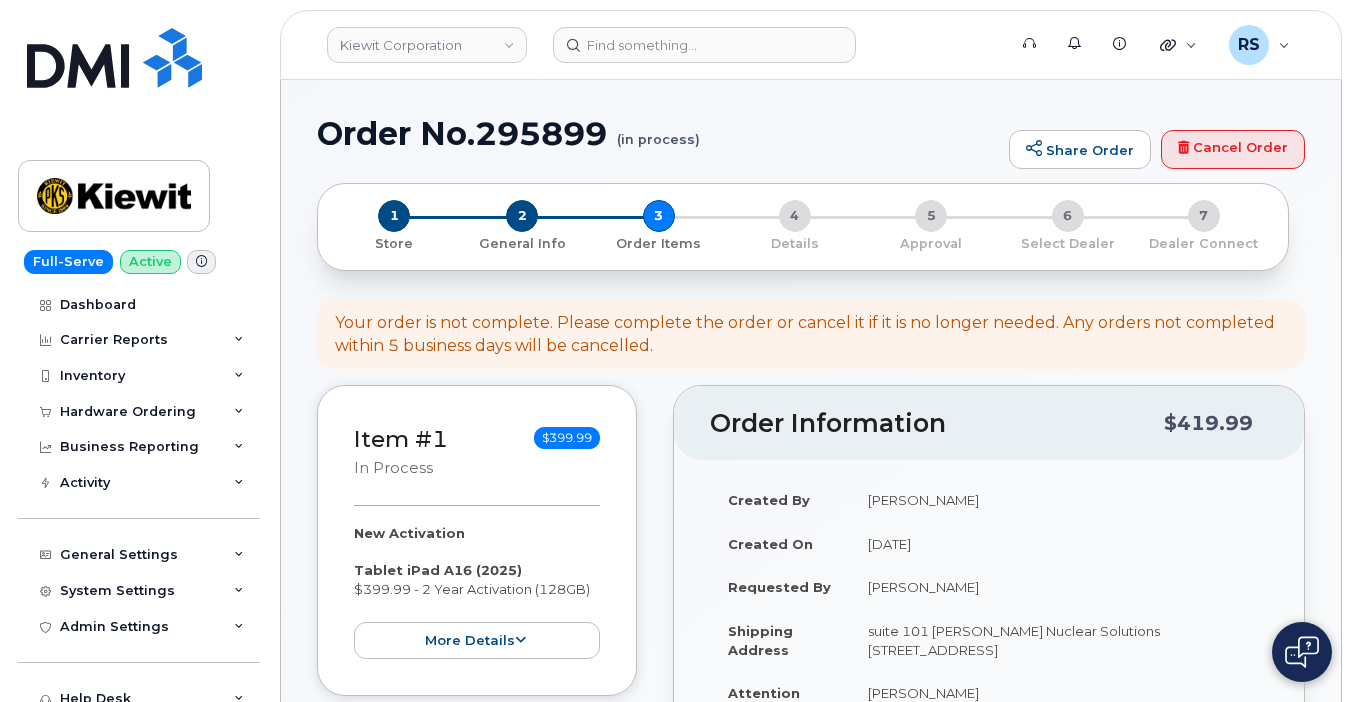 select 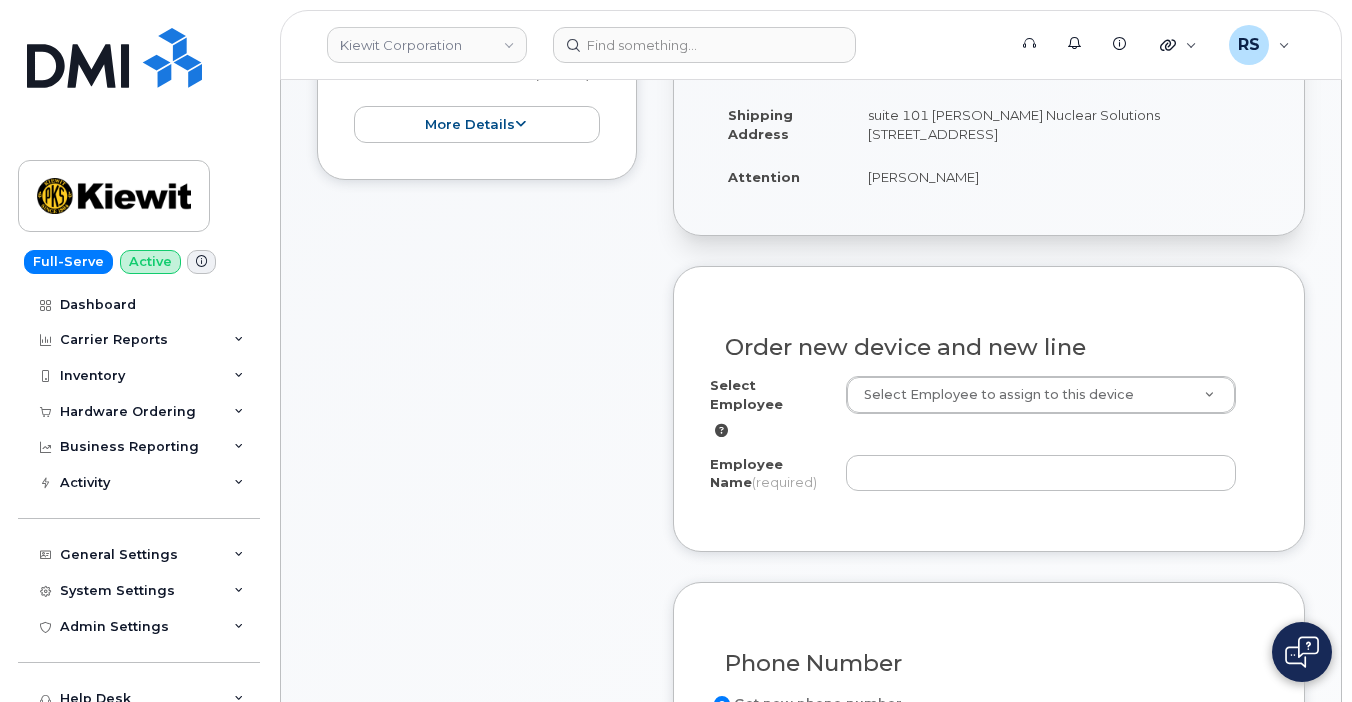 scroll, scrollTop: 533, scrollLeft: 0, axis: vertical 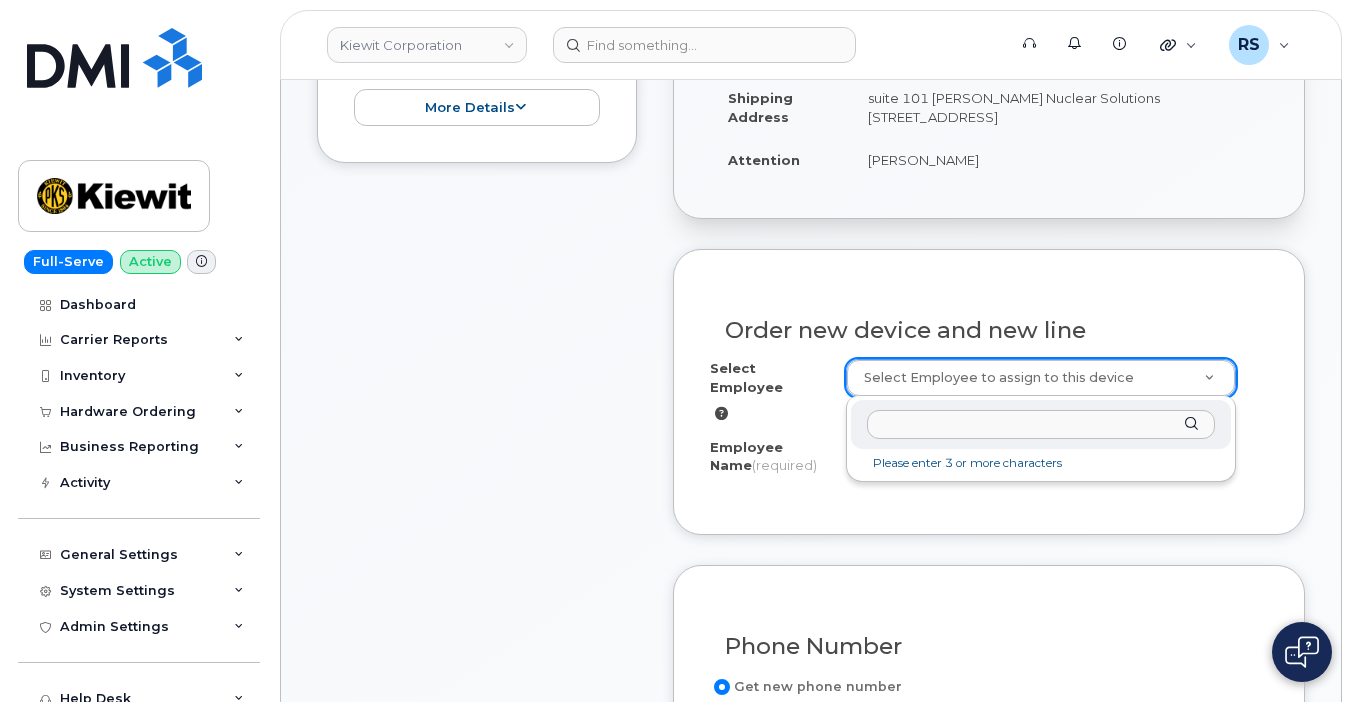 click at bounding box center (1041, 424) 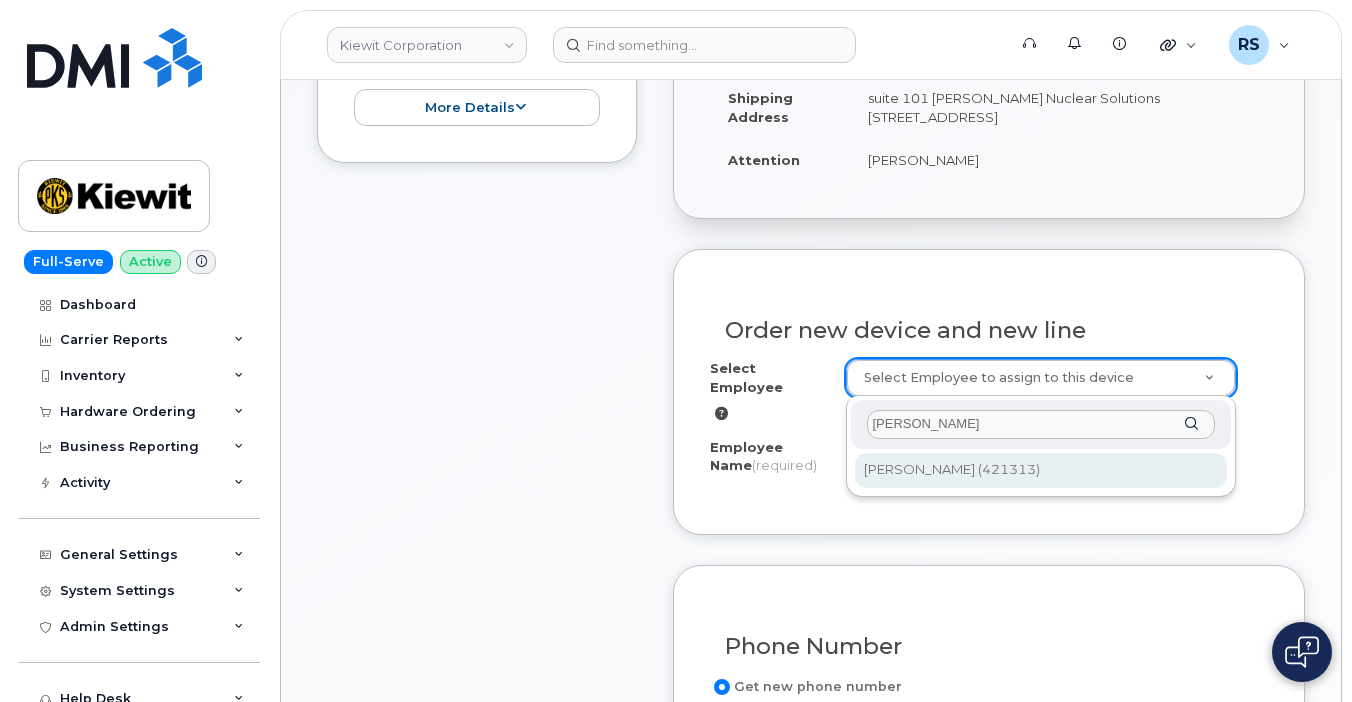 type on "[PERSON_NAME]" 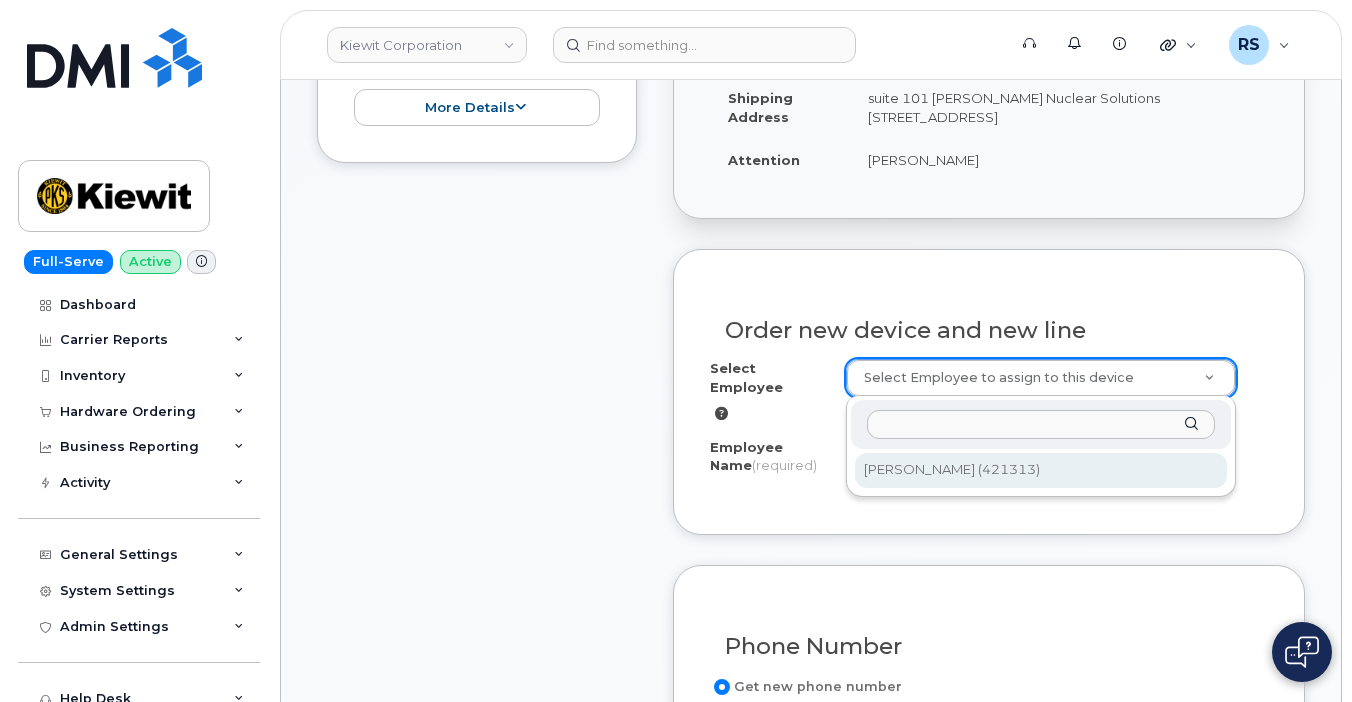 type on "[PERSON_NAME]" 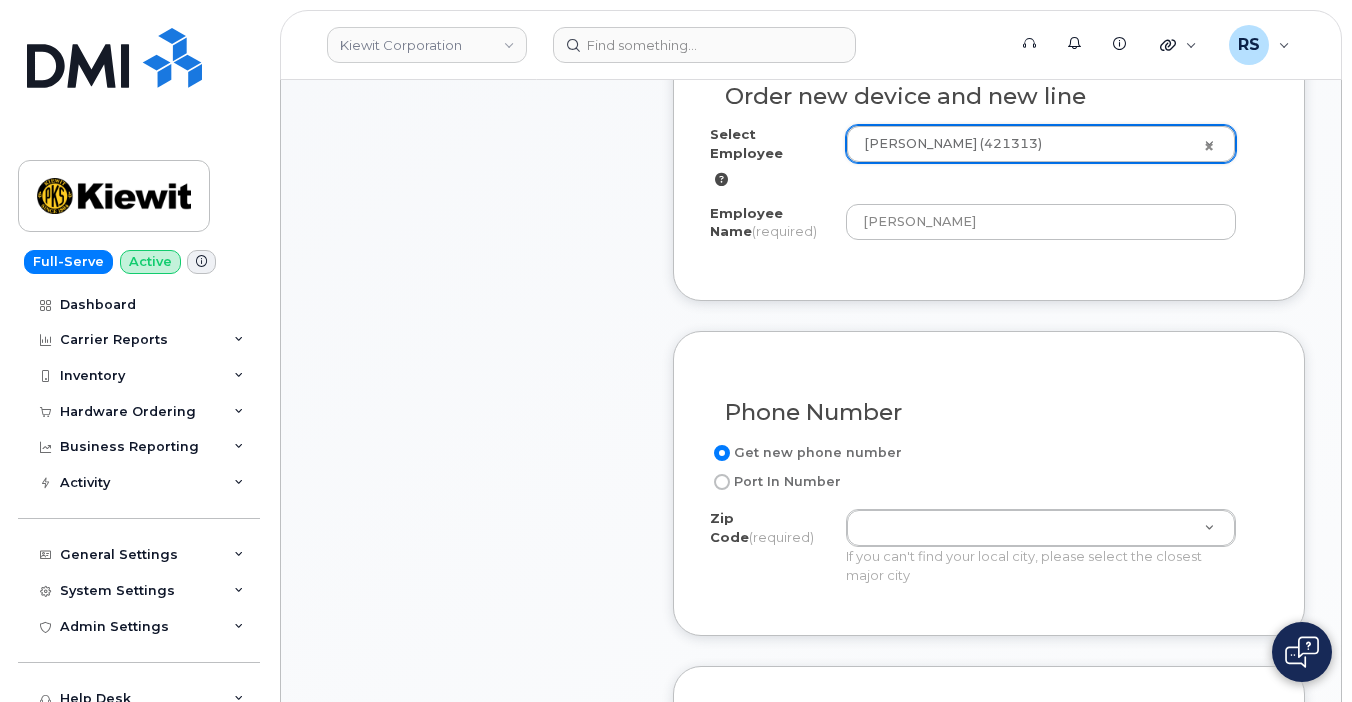 scroll, scrollTop: 800, scrollLeft: 0, axis: vertical 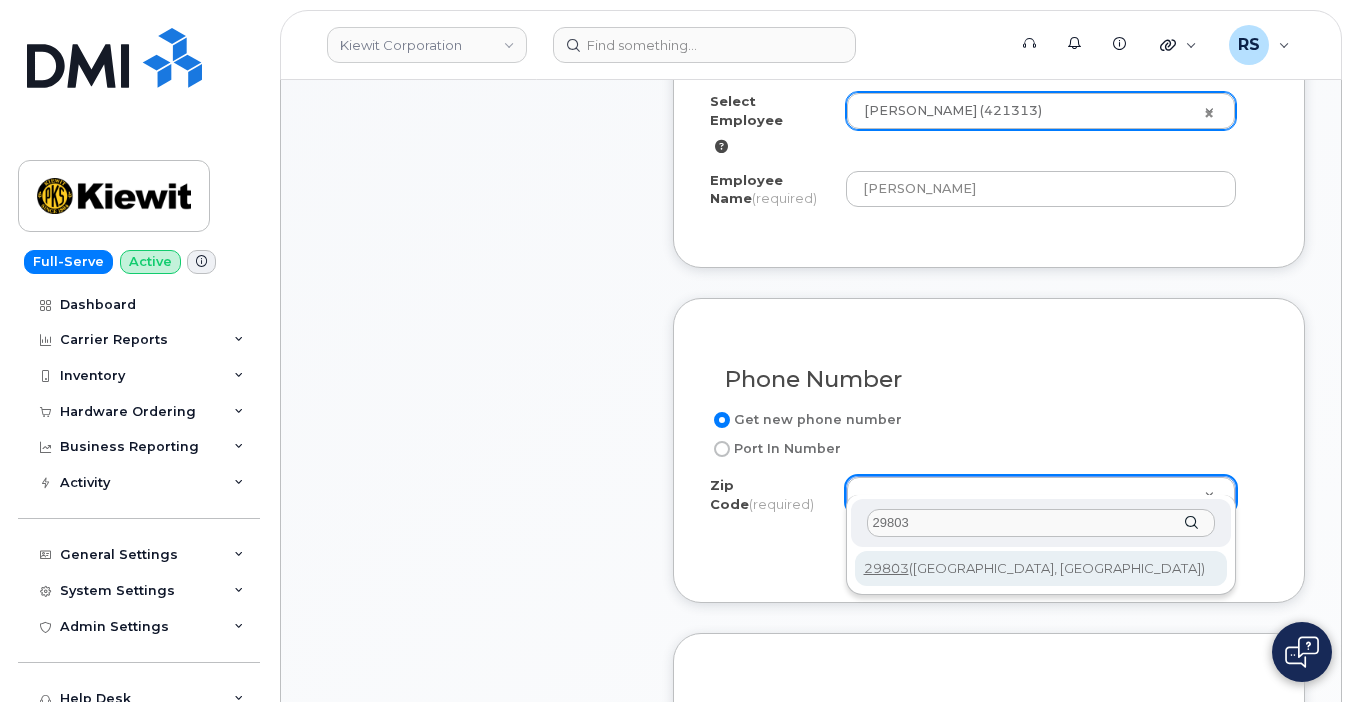 type on "29803" 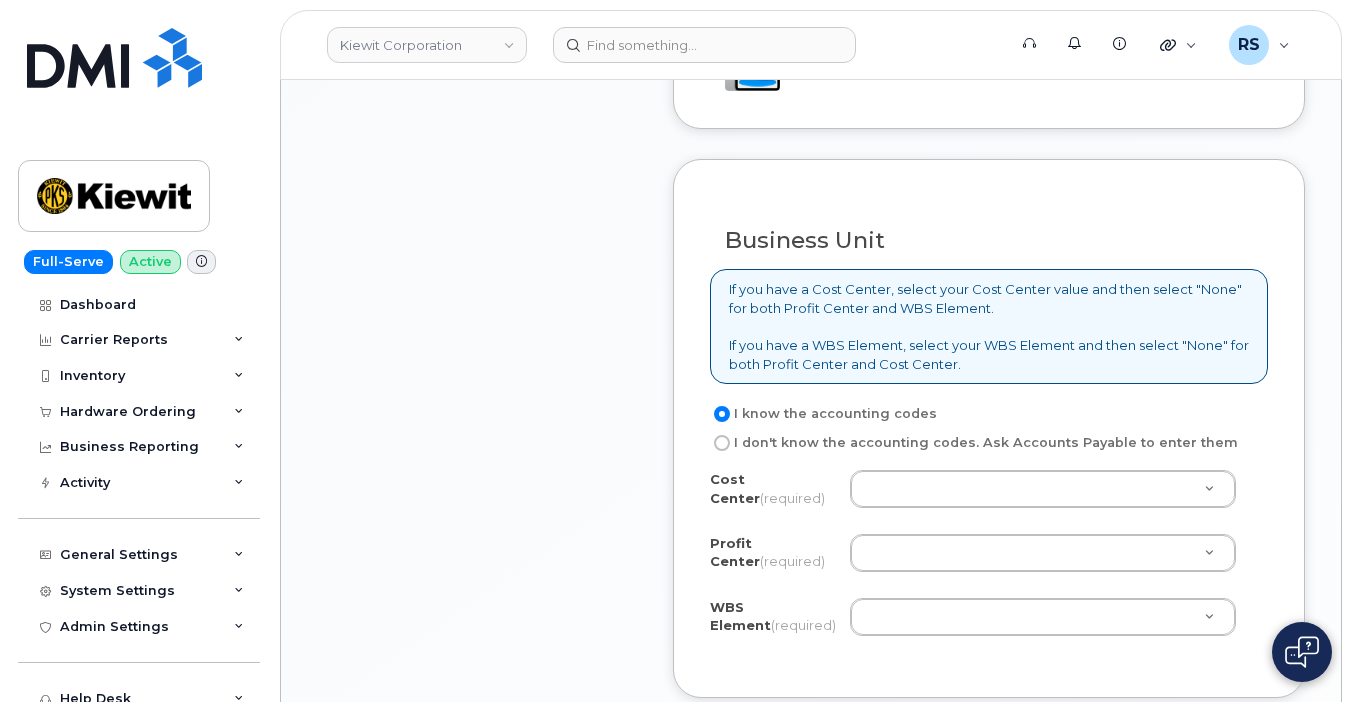 scroll, scrollTop: 1533, scrollLeft: 0, axis: vertical 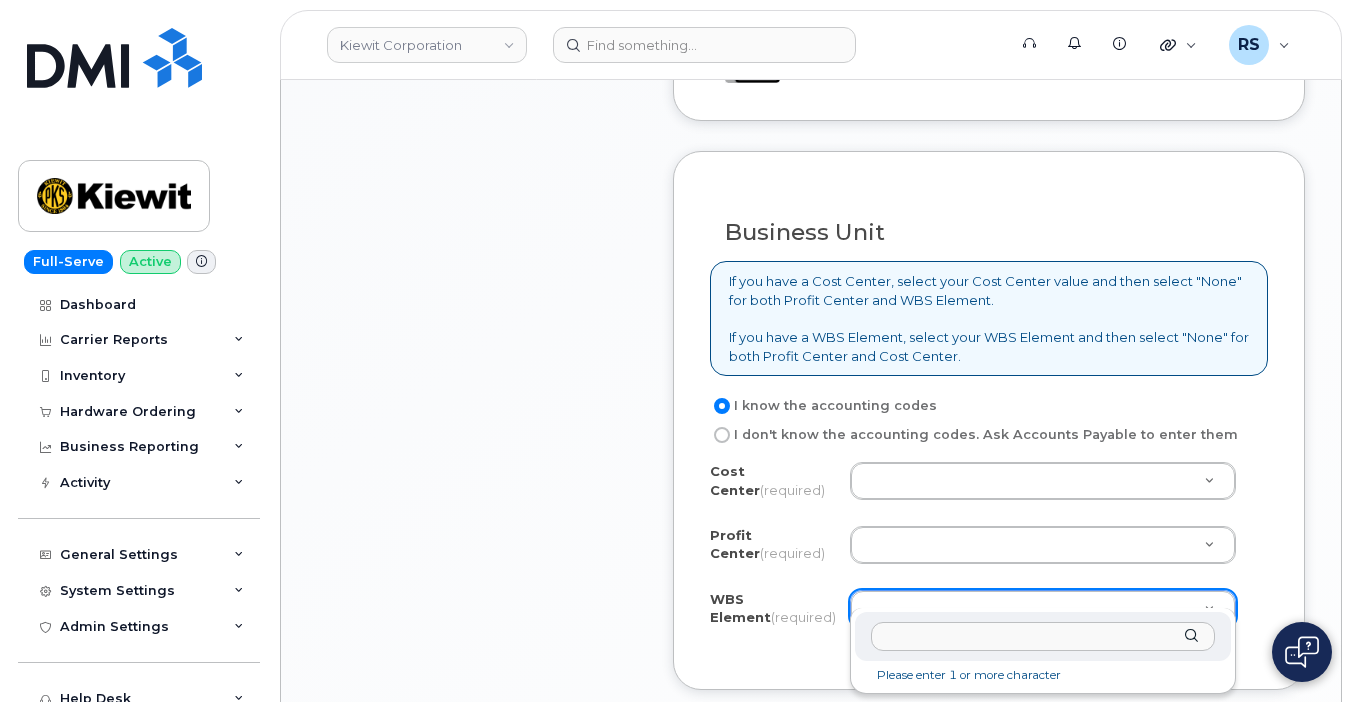 click at bounding box center [1043, 636] 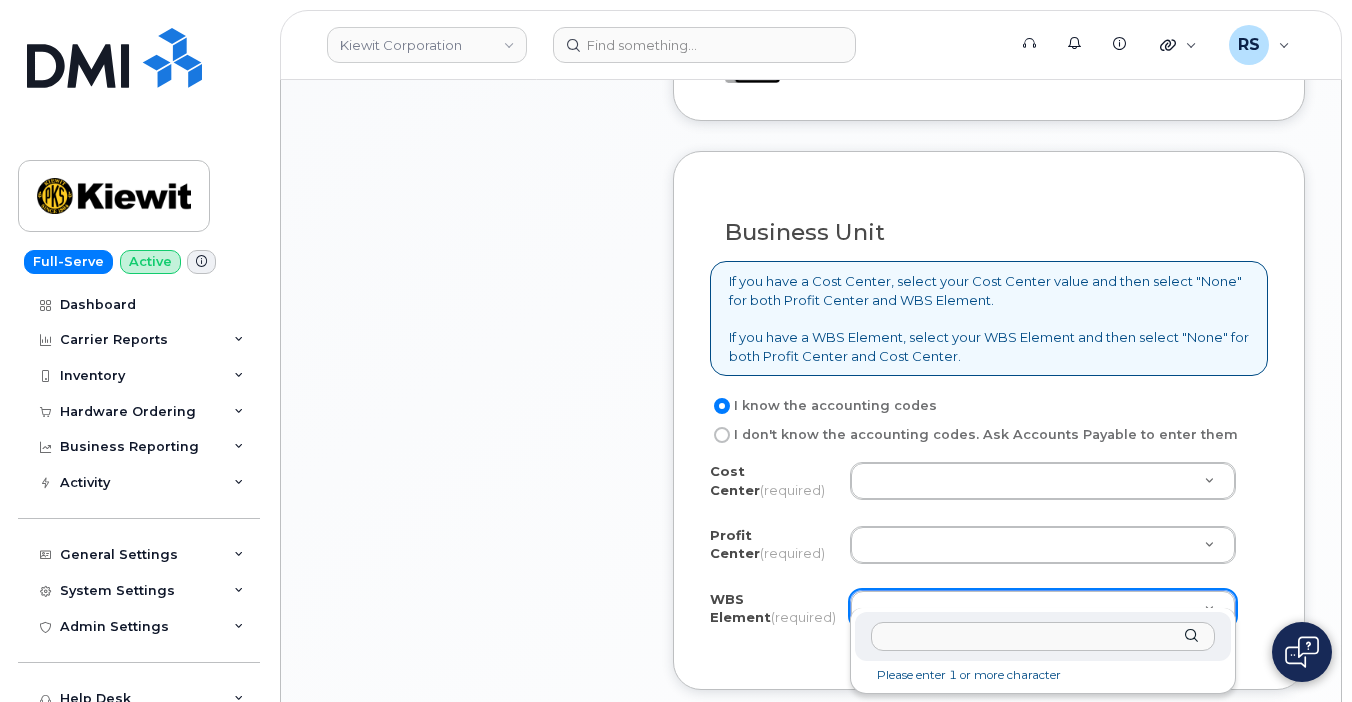 paste on "106030.1339" 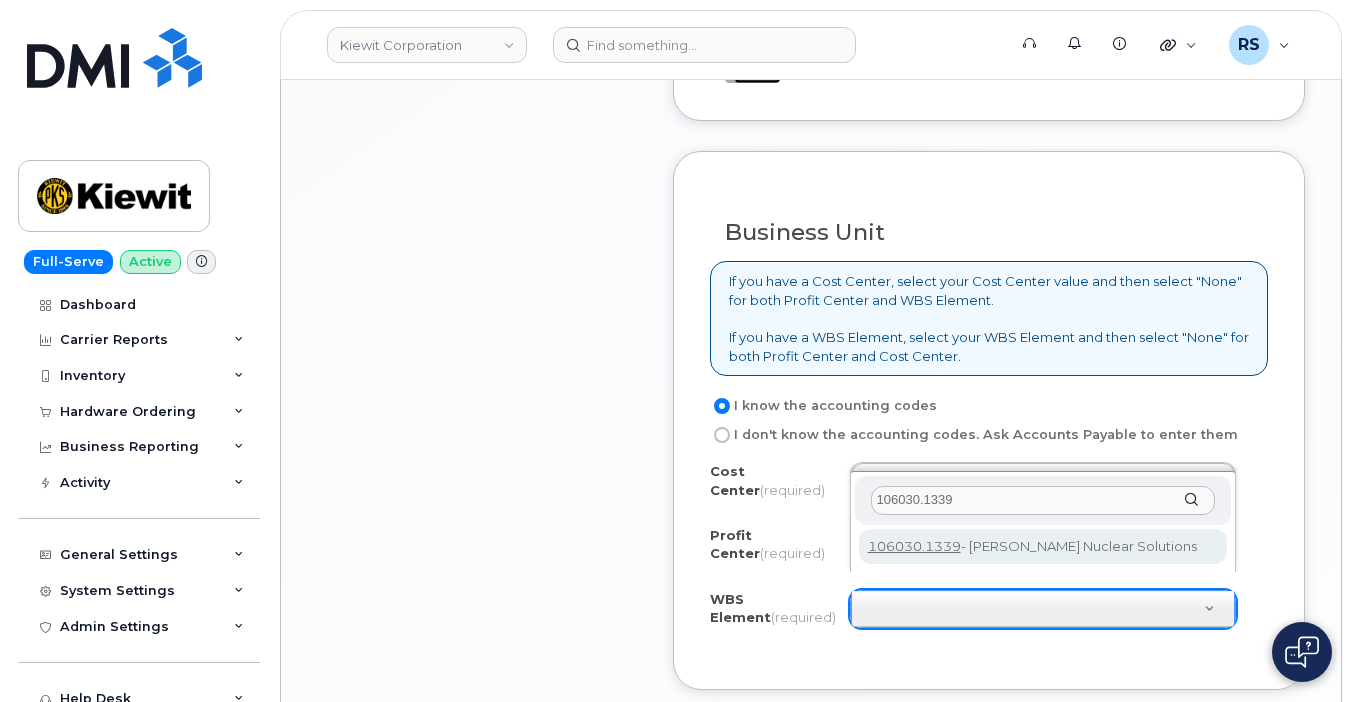 type on "106030.1339" 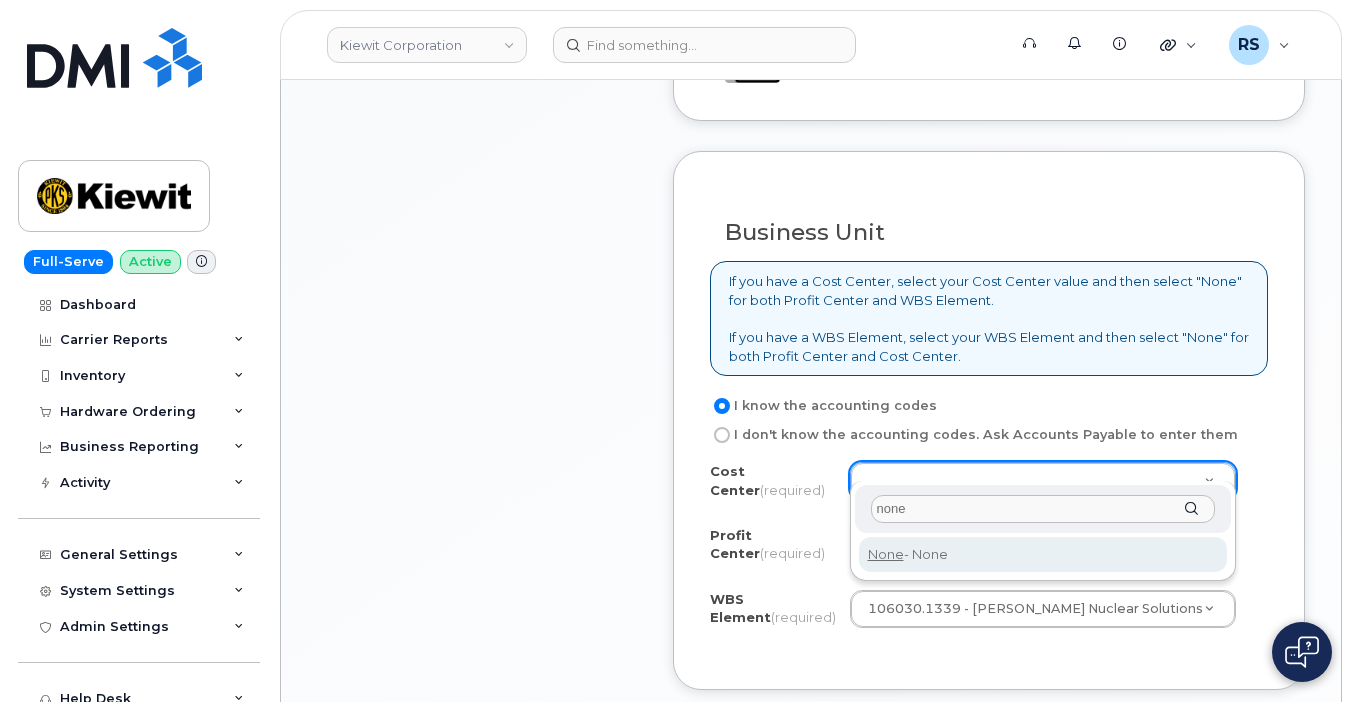 type on "none" 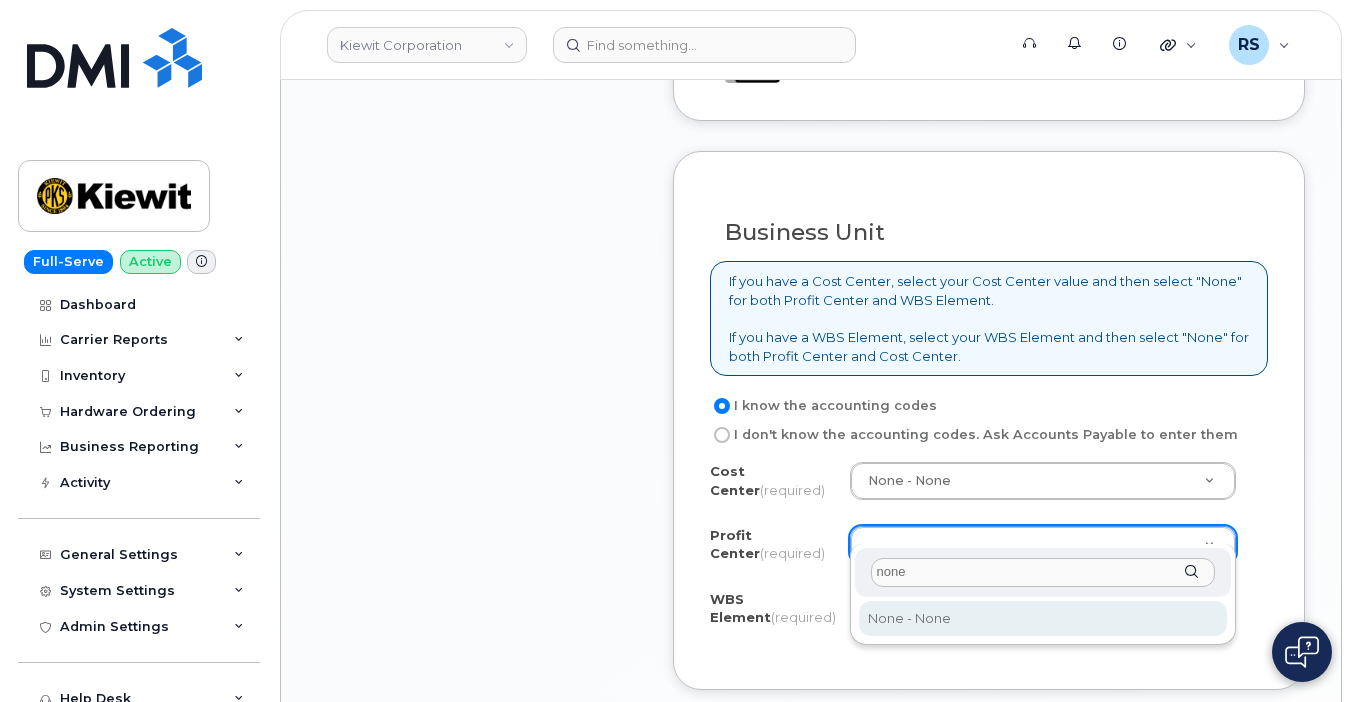 type on "none" 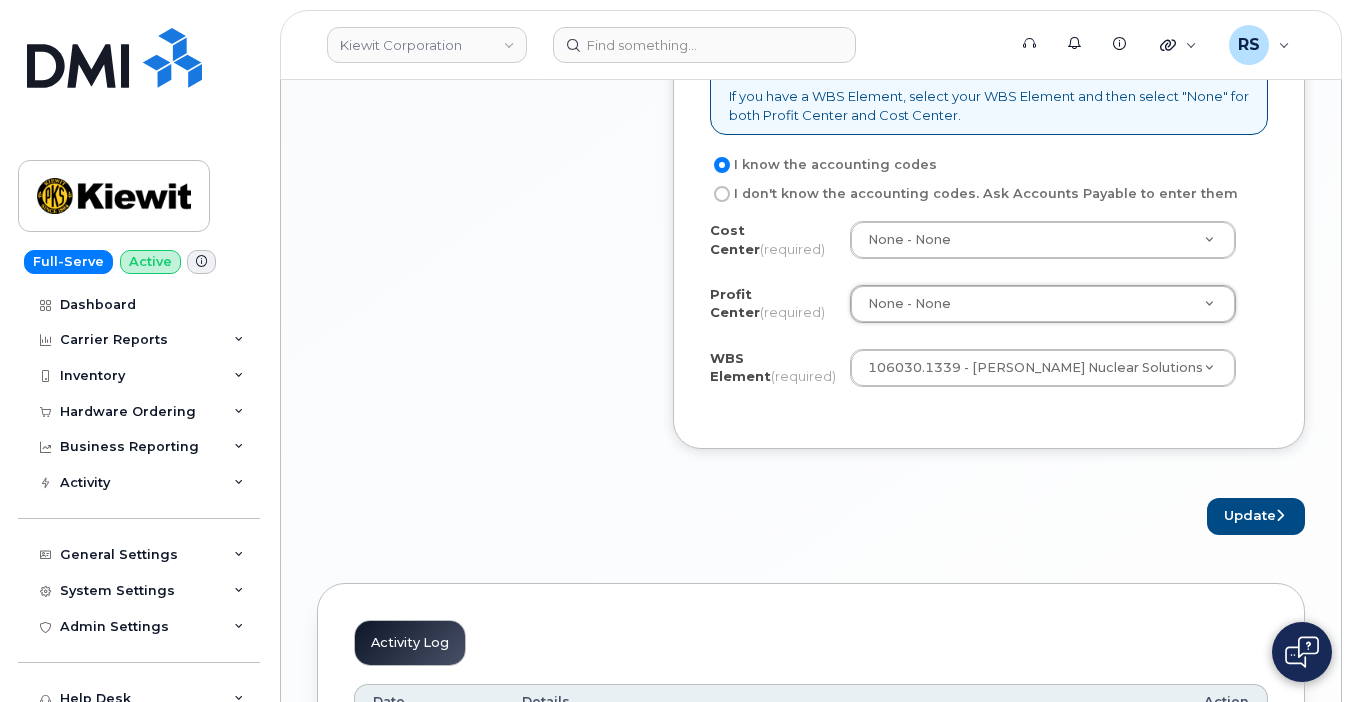 scroll, scrollTop: 1800, scrollLeft: 0, axis: vertical 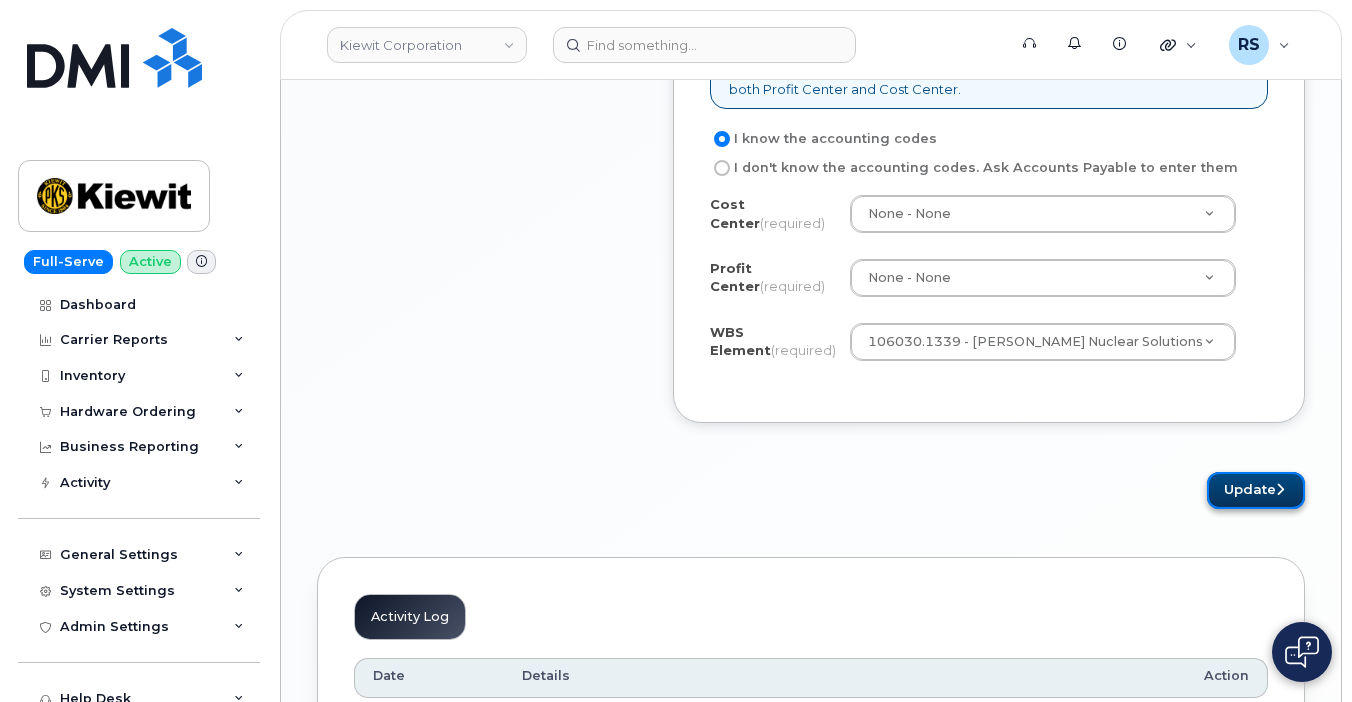 click on "Update" at bounding box center (1256, 490) 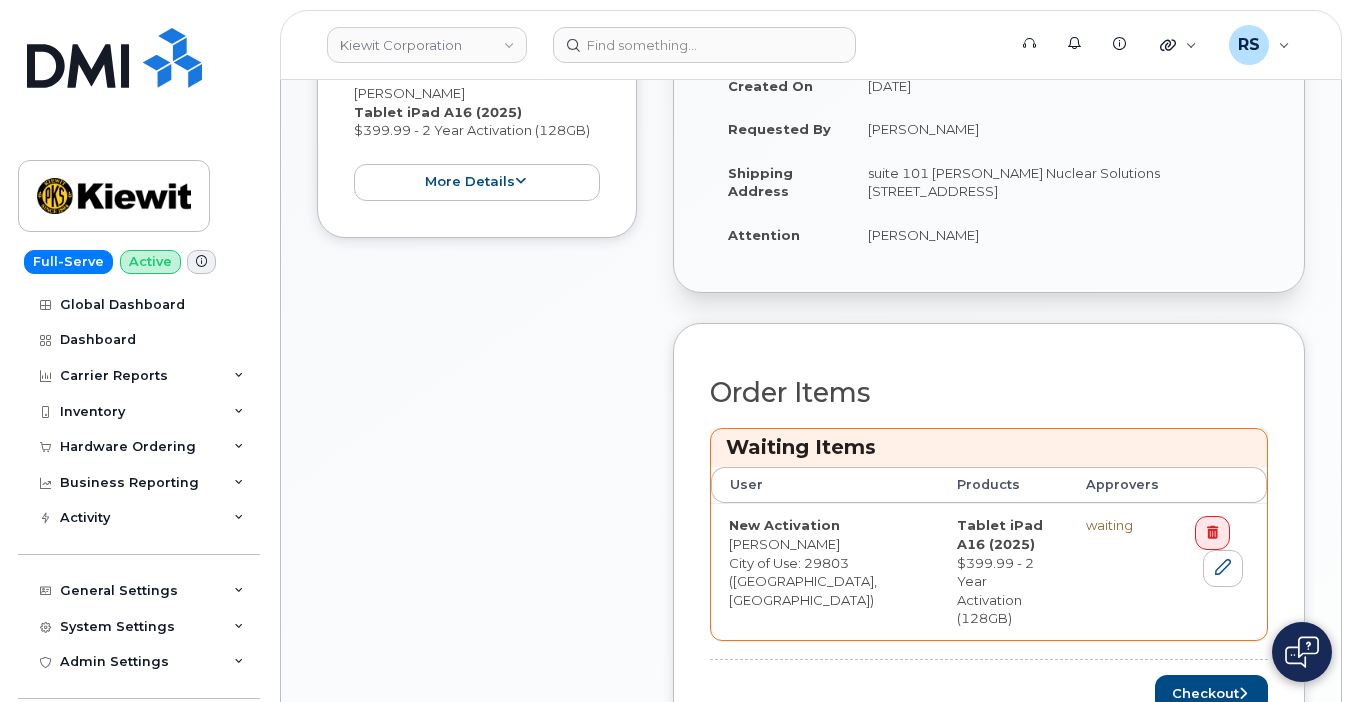scroll, scrollTop: 667, scrollLeft: 0, axis: vertical 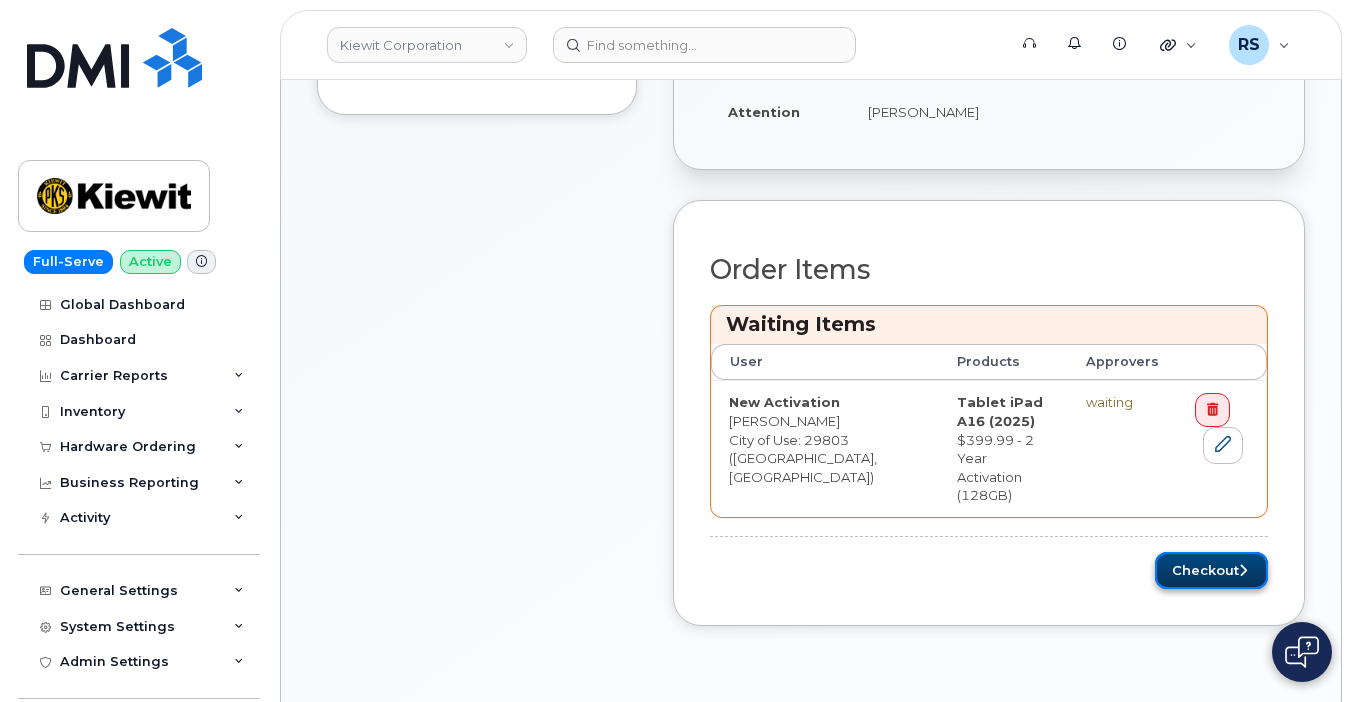 click on "Checkout" at bounding box center (1211, 570) 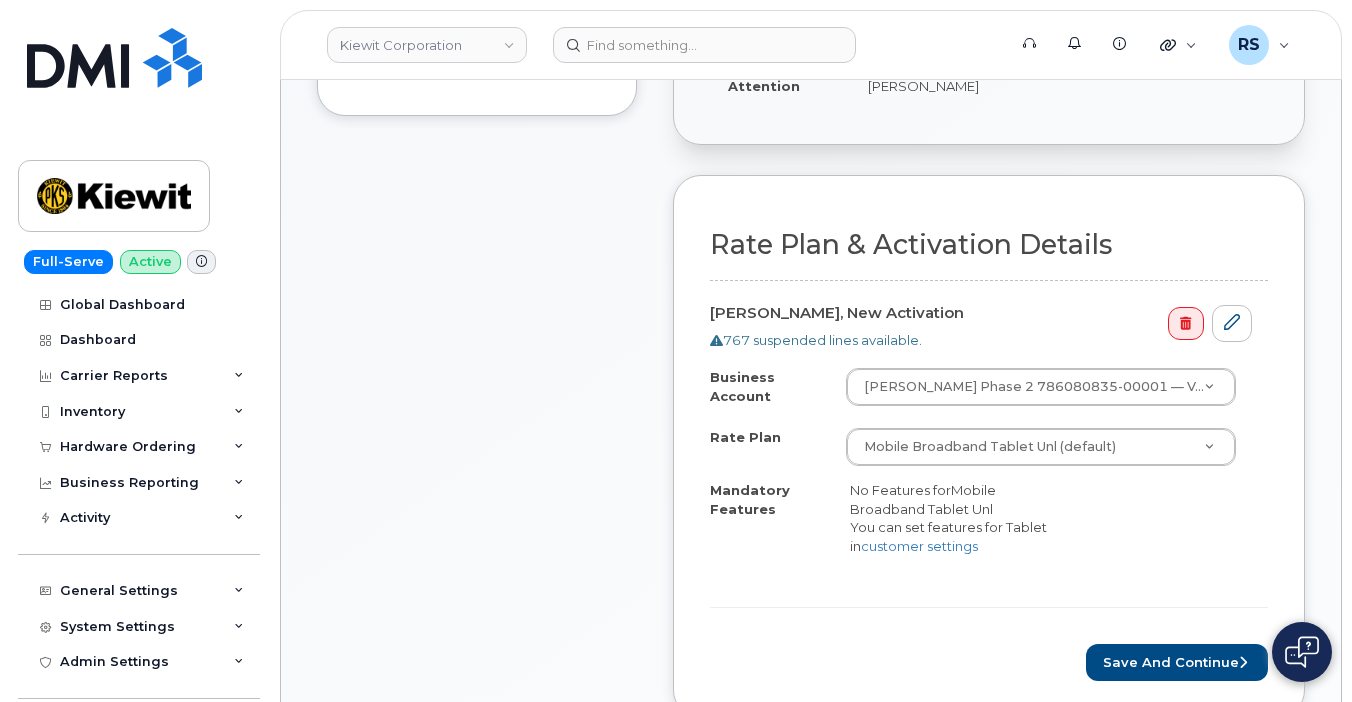 scroll, scrollTop: 800, scrollLeft: 0, axis: vertical 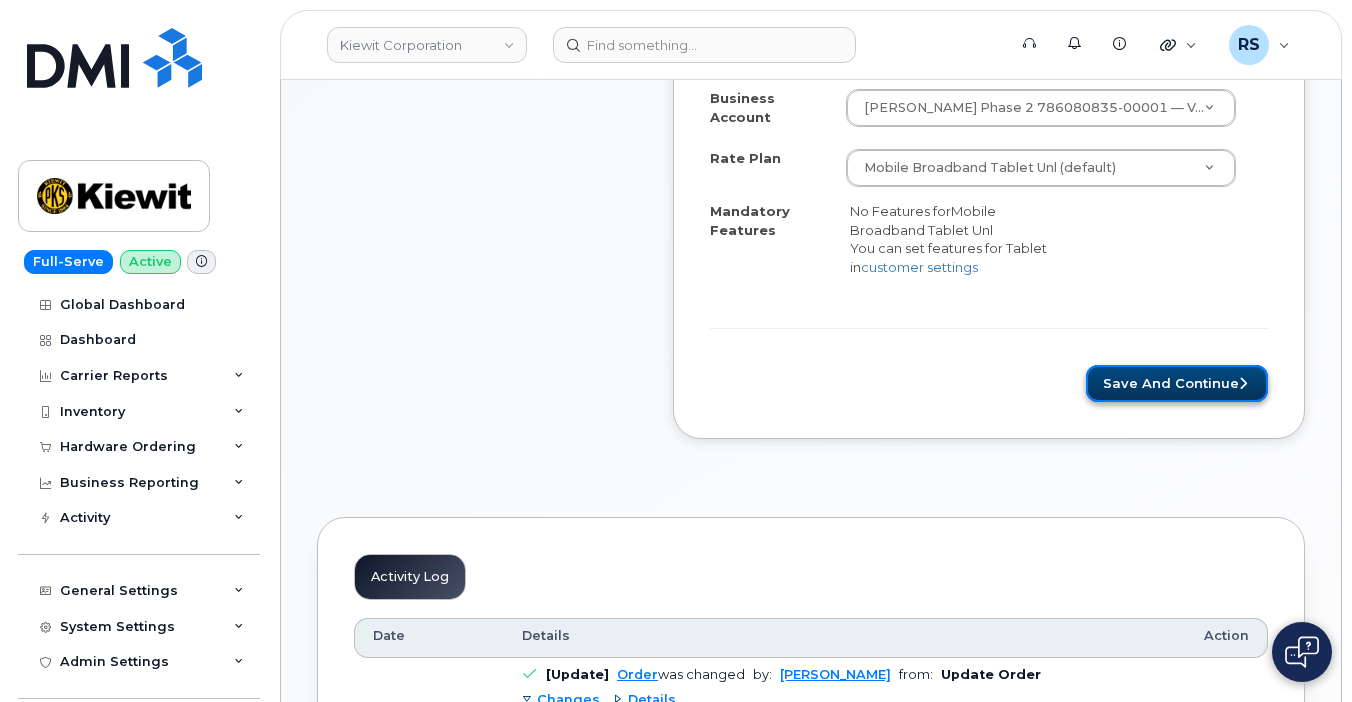 click on "Save and Continue" at bounding box center [1177, 383] 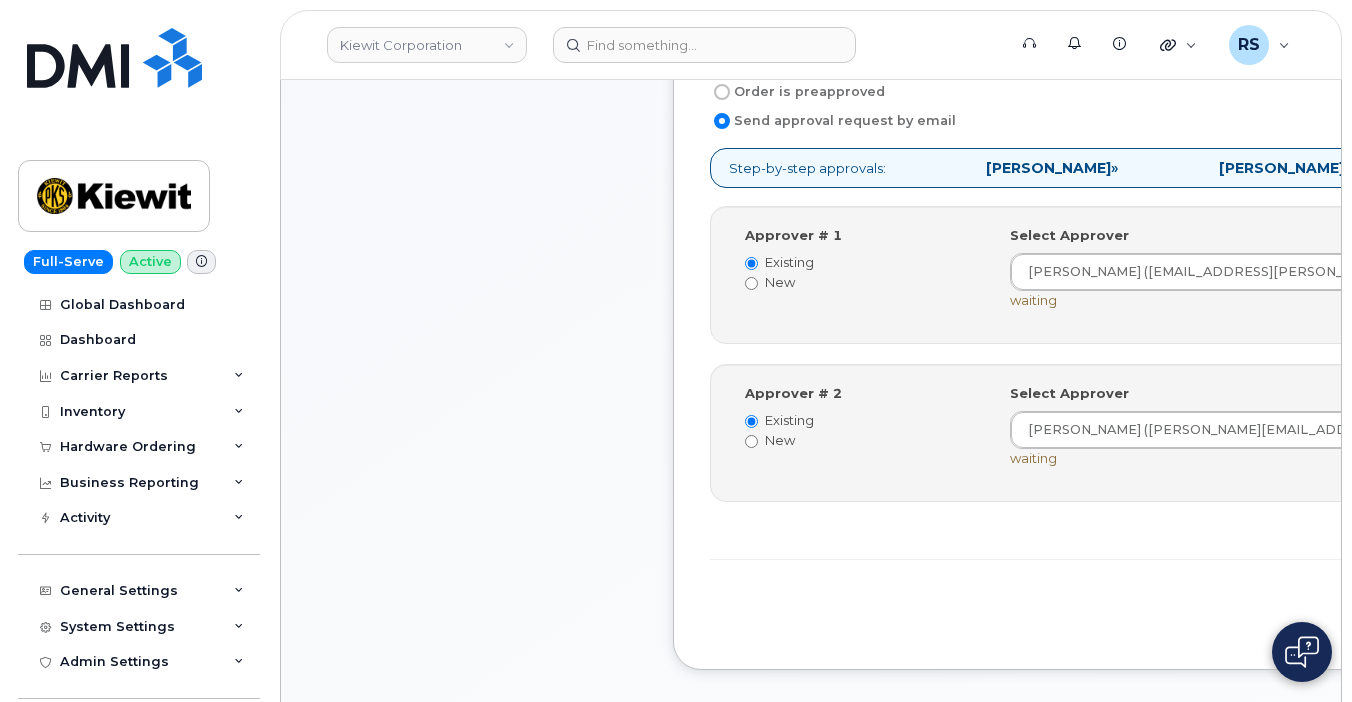 scroll, scrollTop: 733, scrollLeft: 0, axis: vertical 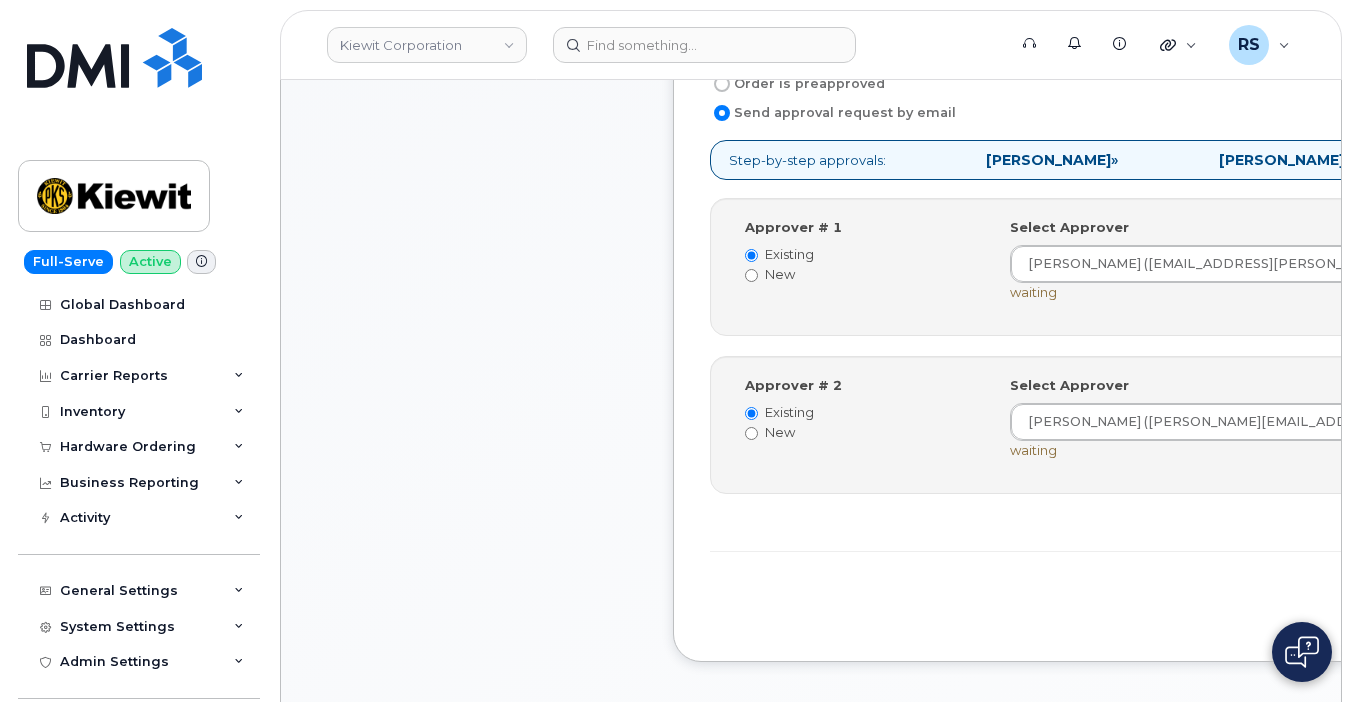 click on "Save and Continue" at bounding box center [1458, 607] 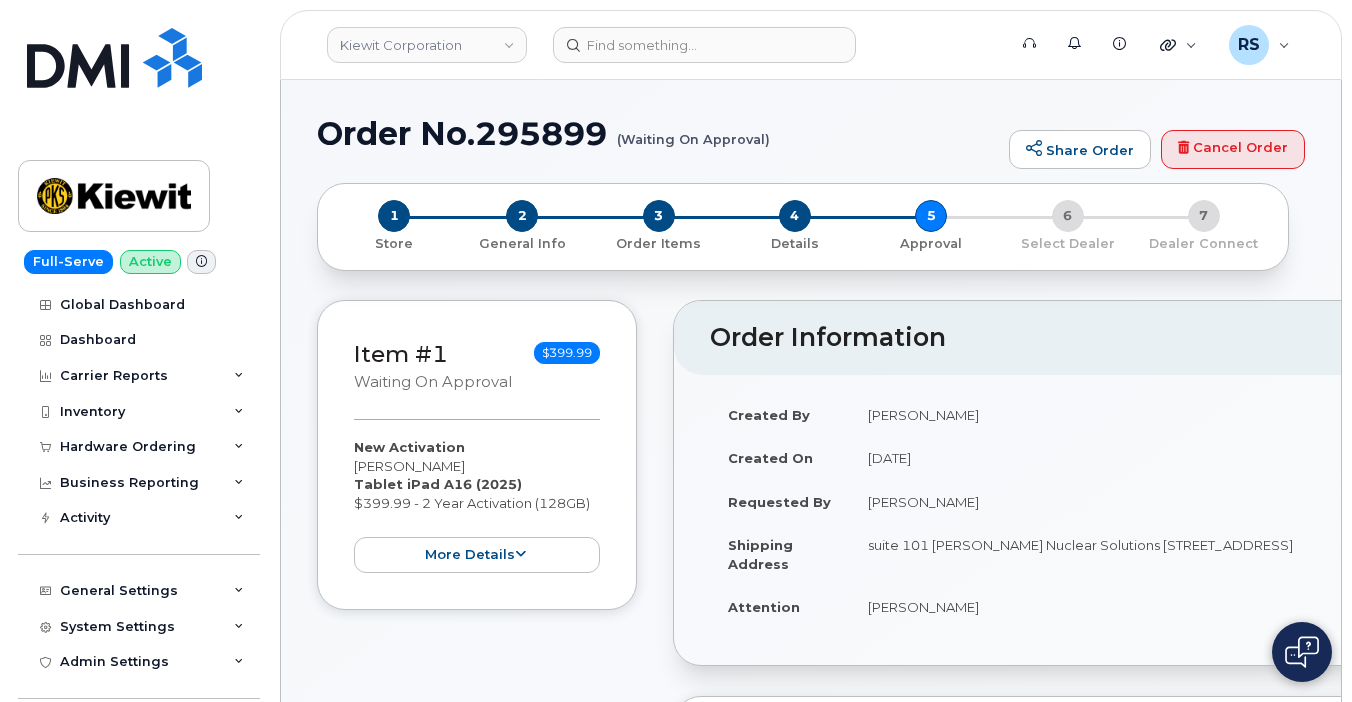 scroll, scrollTop: 0, scrollLeft: 0, axis: both 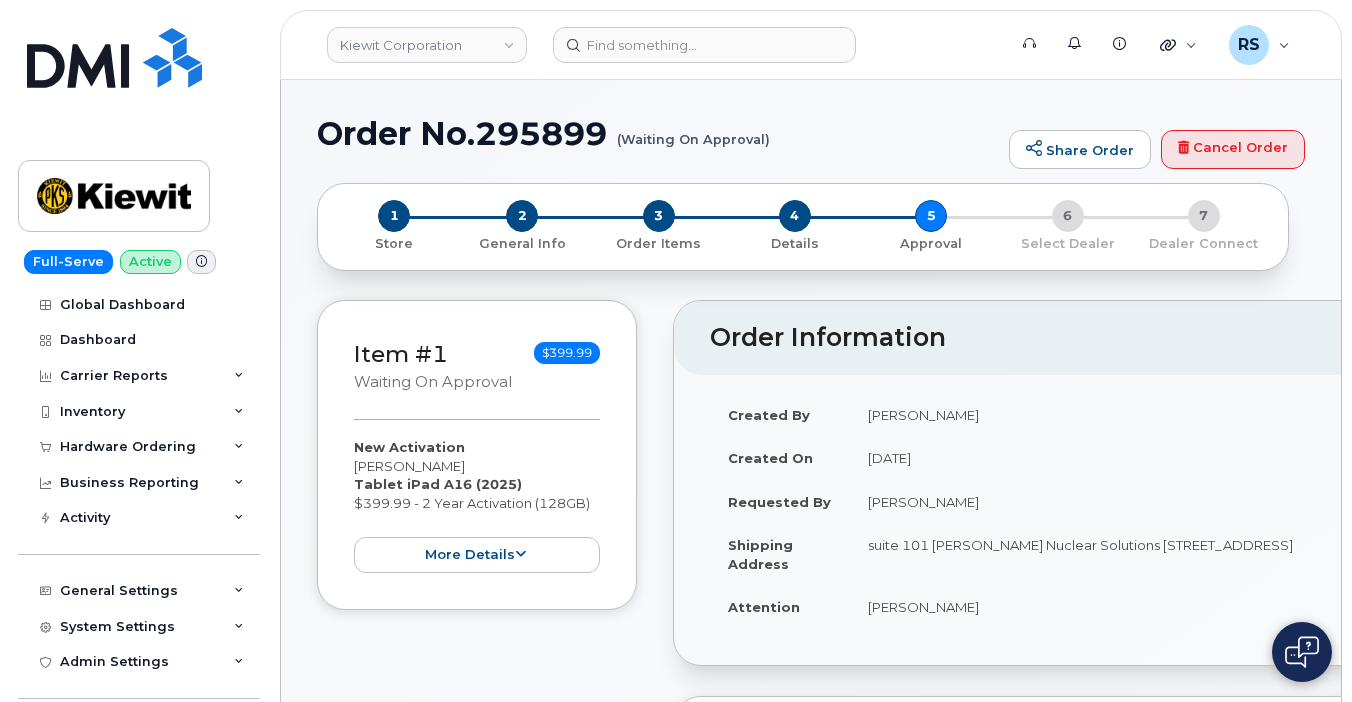 click on "Order No.295899
(Waiting On Approval)
Share Order
Cancel Order
×
Share This Order
If you want to allow others to create or edit orders, share this link with them:
[URL][DOMAIN_NAME]
1
Store
2
General Info
3
Order Items
4
Details
5
Approval
6
Select Dealer
7
Dealer Connect
Item #1
Waiting On Approval
$399.99
New Activation
[PERSON_NAME]
Tablet iPad A16 (2025)
$399.99 - 2 Year Activation (128GB)
more details
Request
New Activation
Employee
[PERSON_NAME]
Carrier Base
Verizon Wireless
Requested Device
Tablet iPad A16 (2025)
Term Details
2 Year Activation (128GB)
Accounting Codes
Cost Center: None
Profit Center: None" at bounding box center [811, 1612] 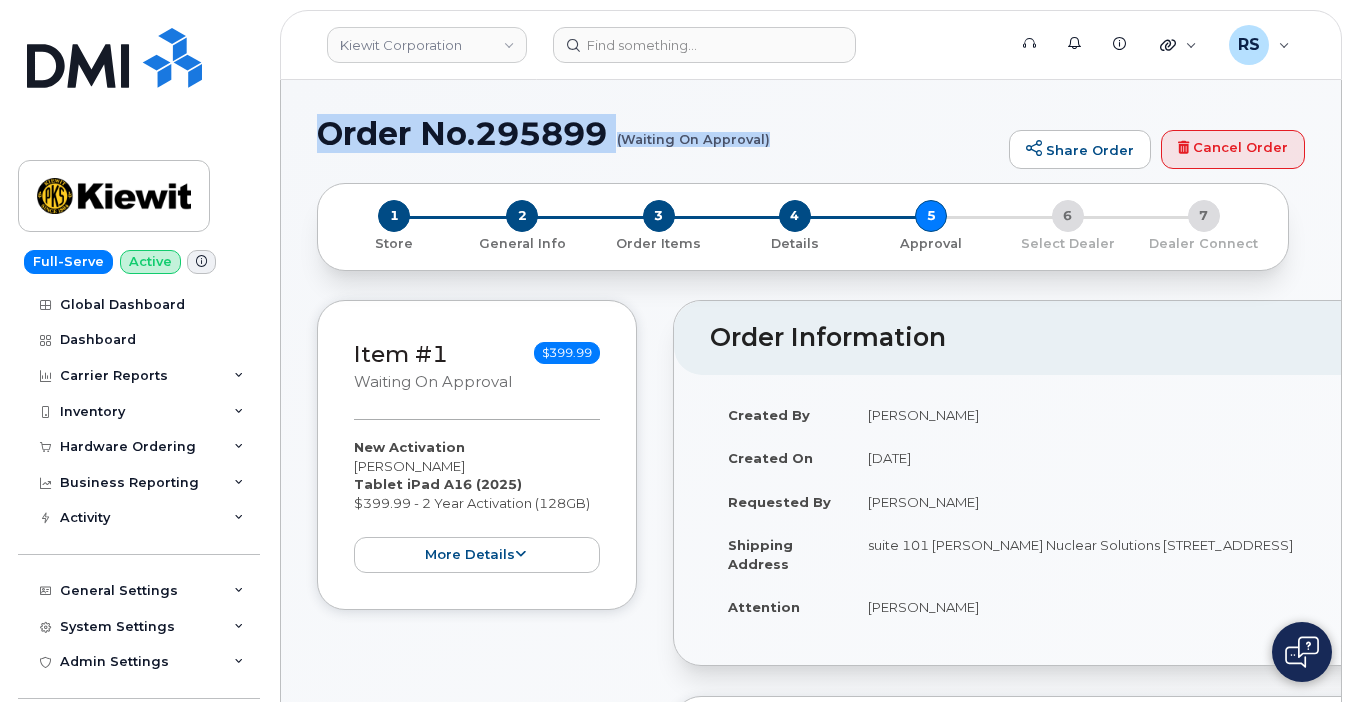 drag, startPoint x: 317, startPoint y: 134, endPoint x: 768, endPoint y: 143, distance: 451.08978 